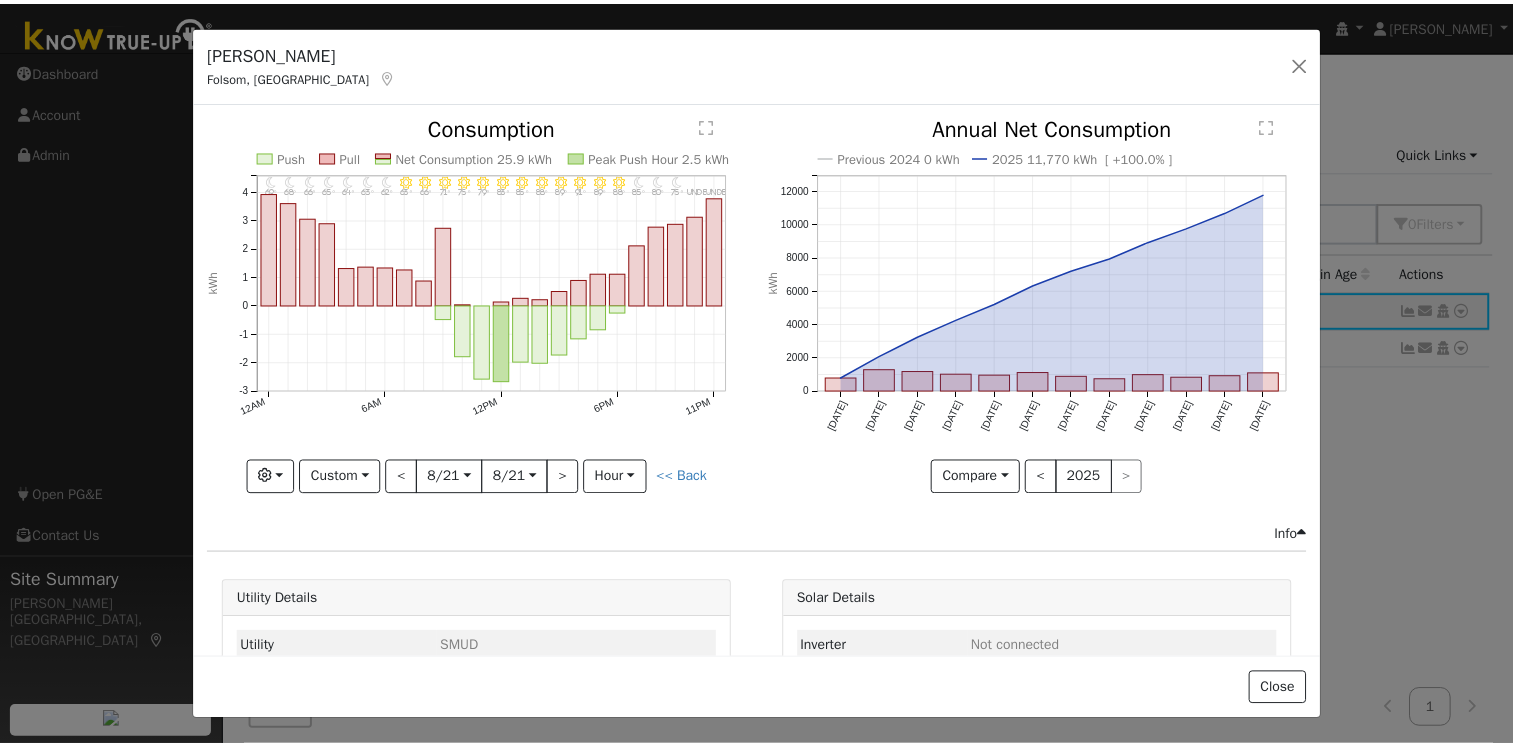 scroll, scrollTop: 0, scrollLeft: 0, axis: both 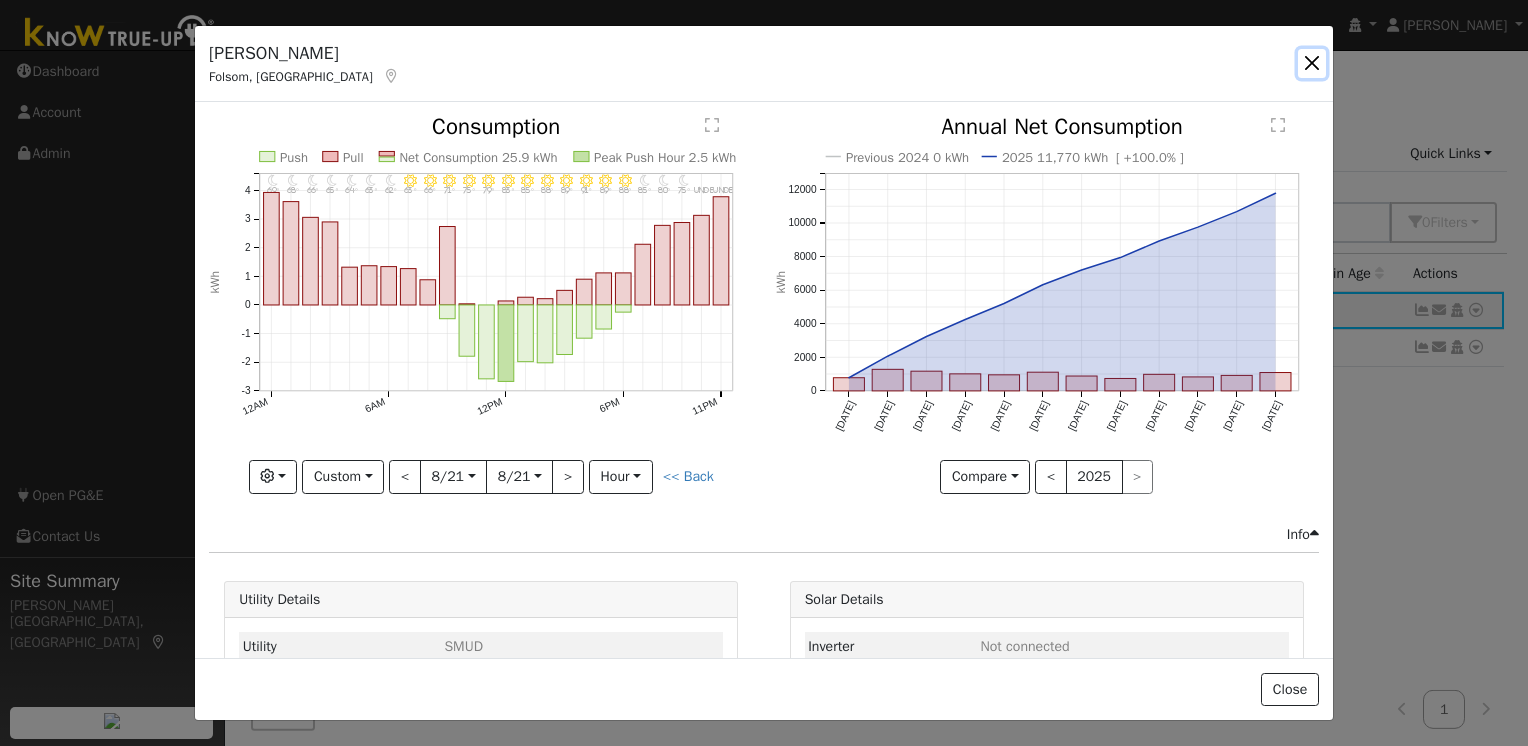 click at bounding box center (1312, 63) 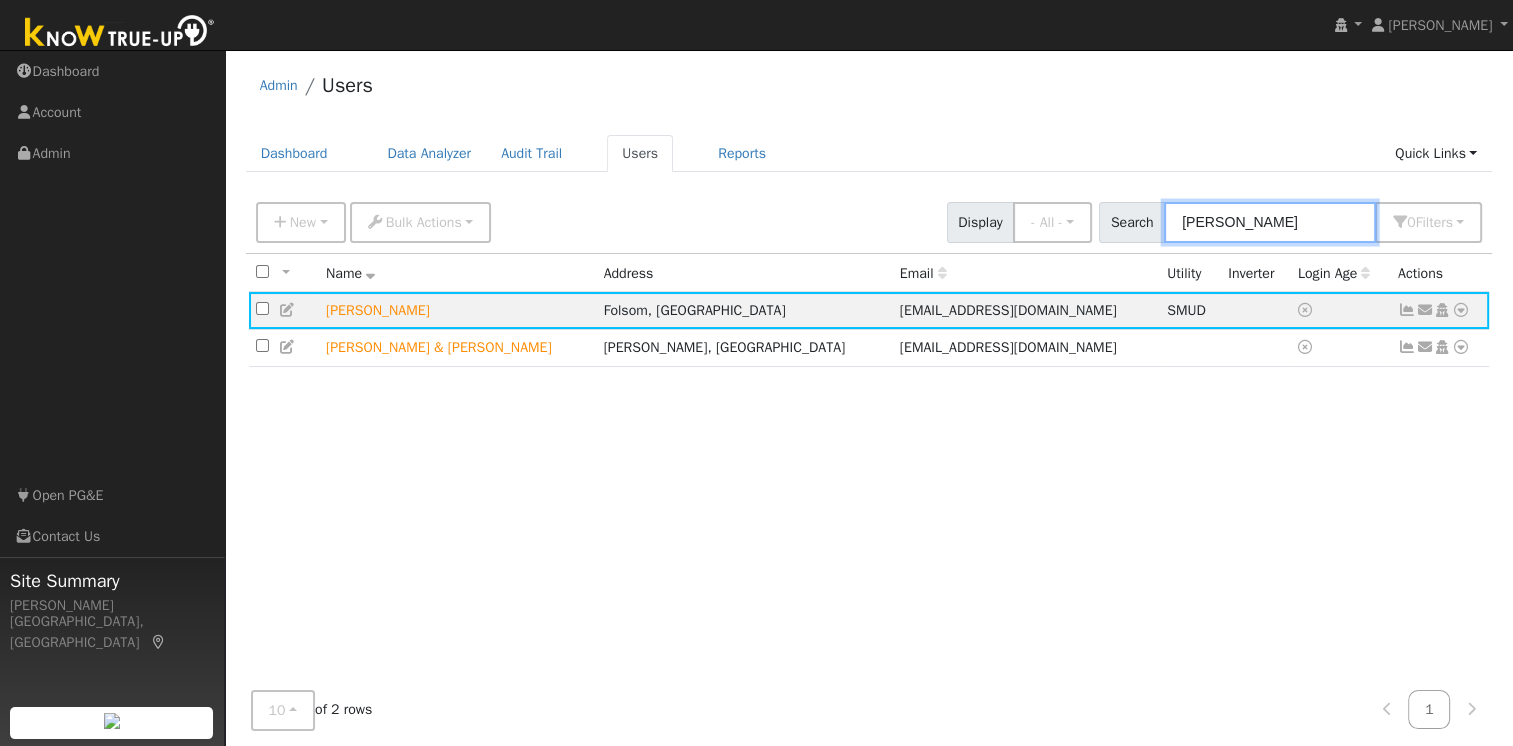 drag, startPoint x: 1217, startPoint y: 220, endPoint x: 1128, endPoint y: 222, distance: 89.02247 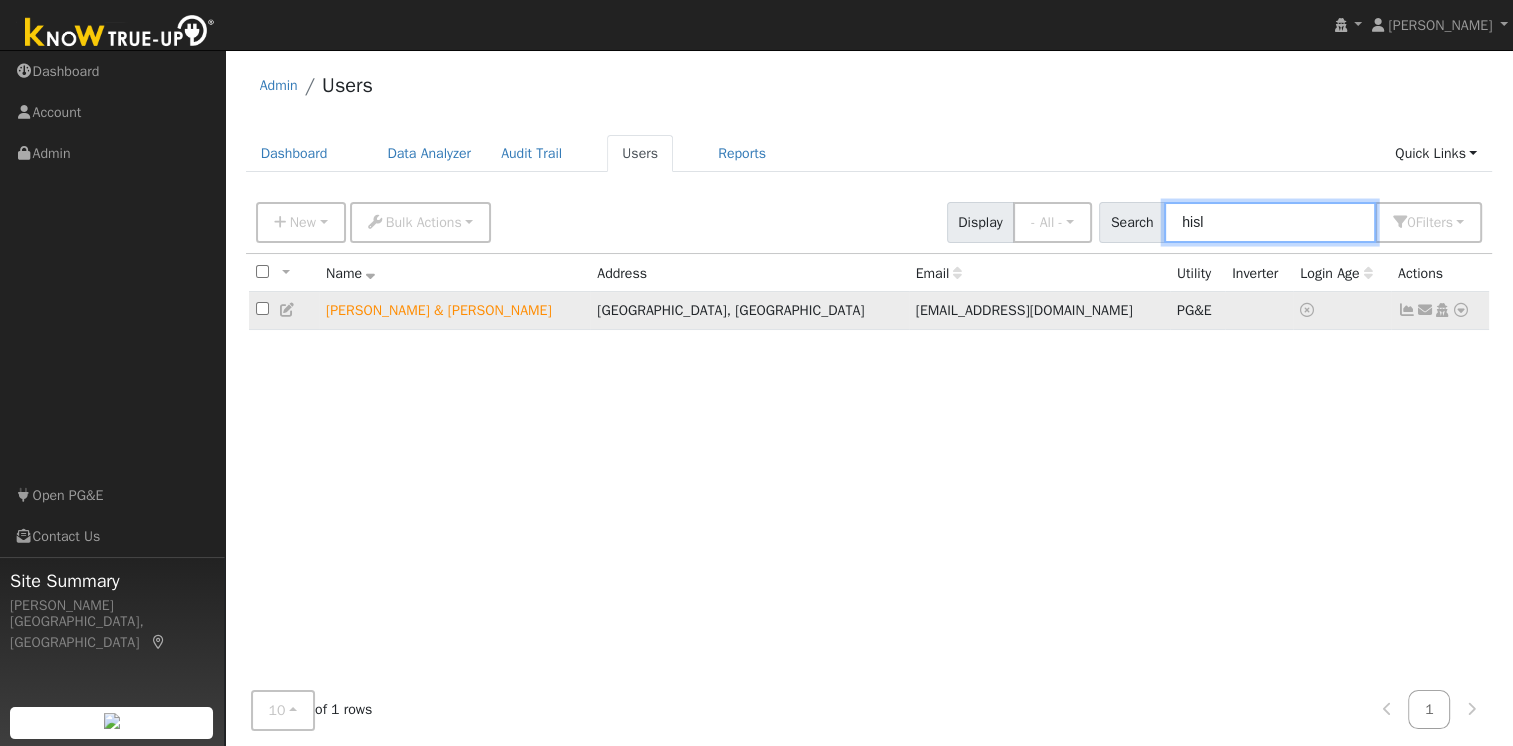 type on "hisl" 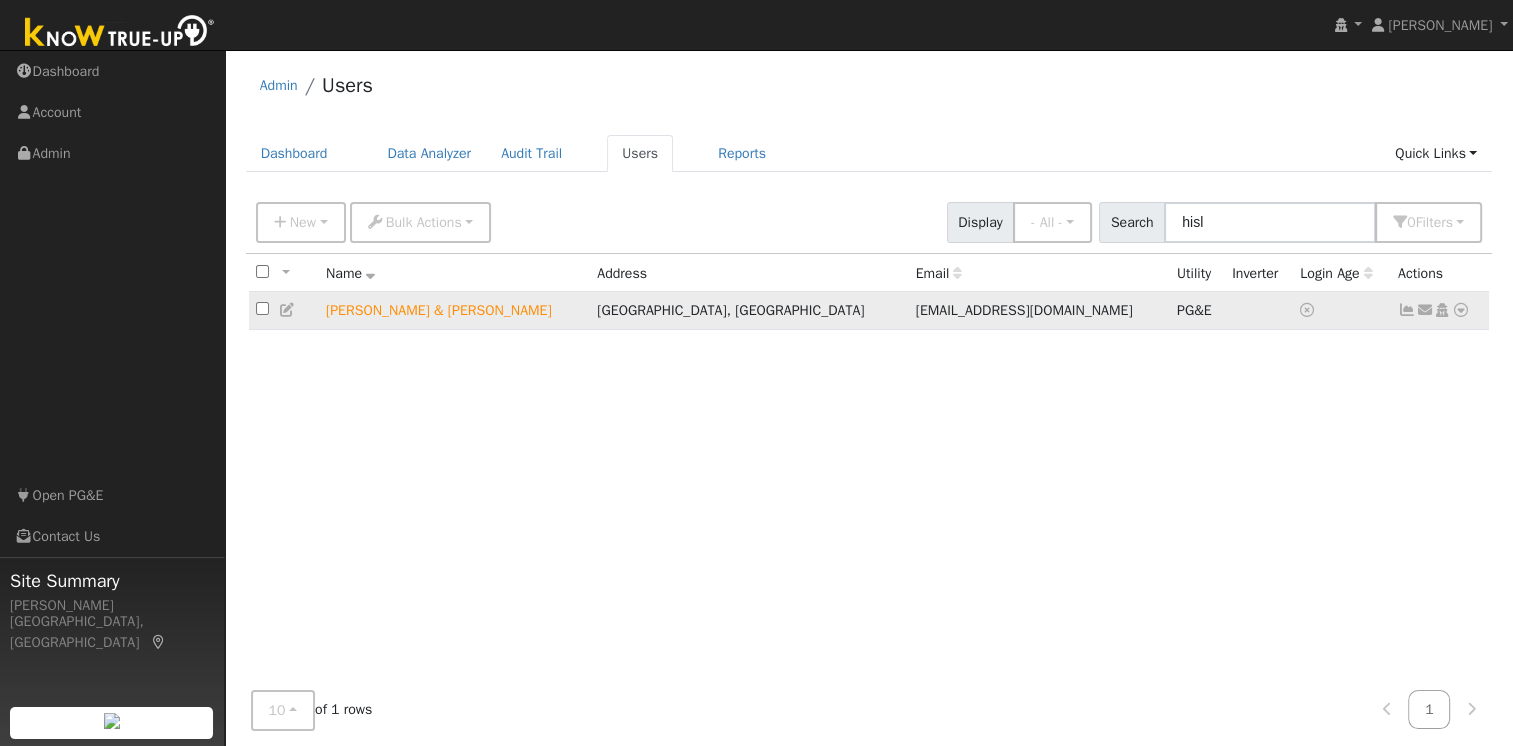 click at bounding box center [1407, 310] 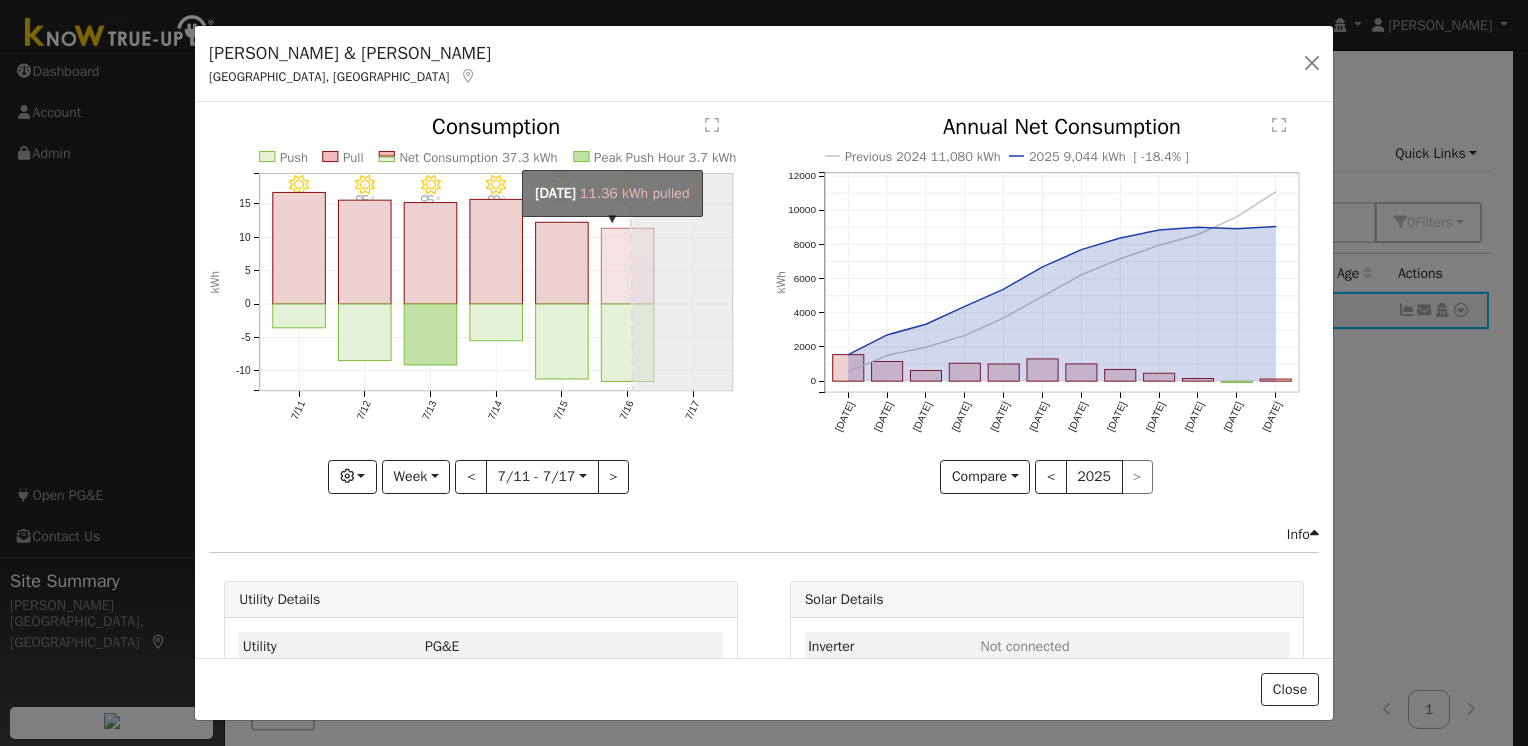 click on "onclick=""" 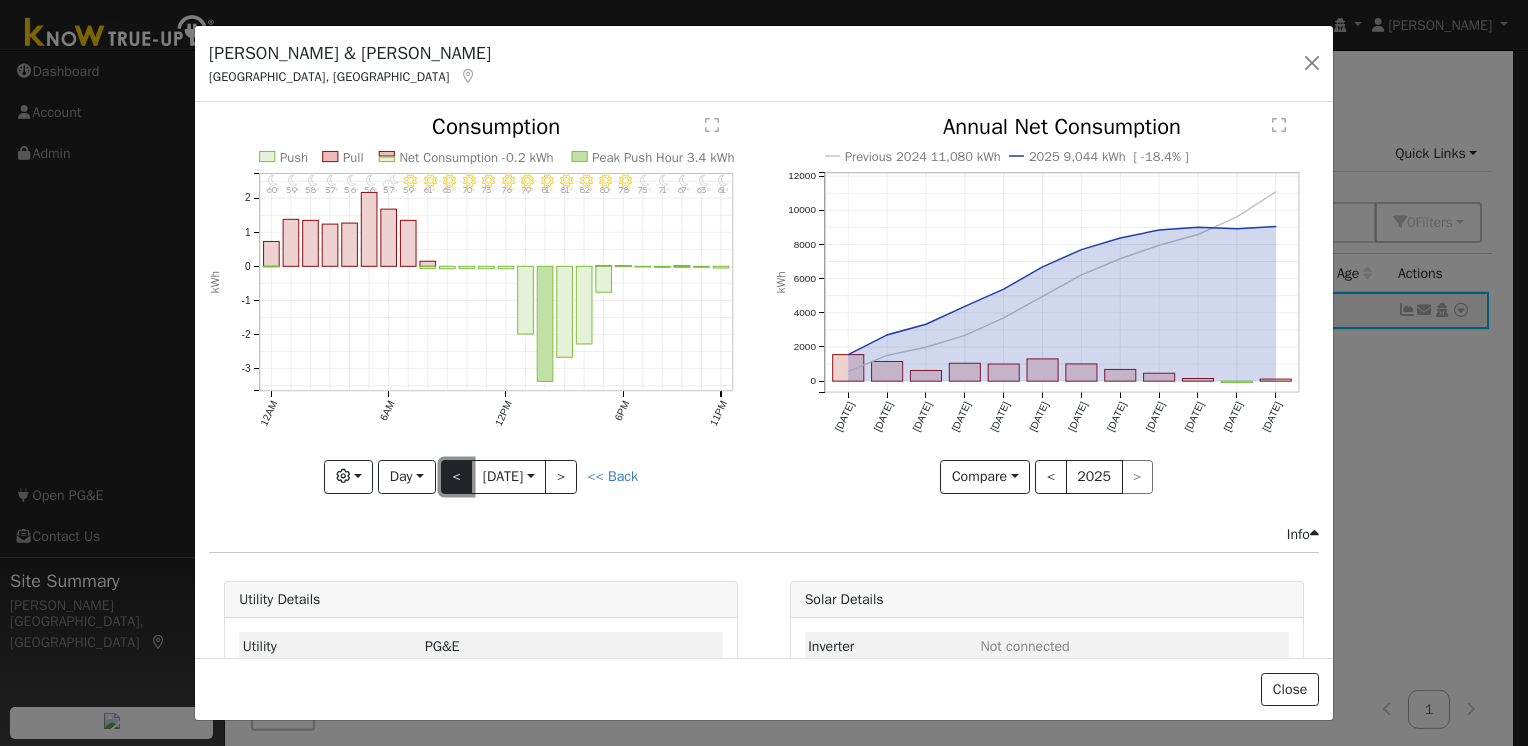 click on "<" at bounding box center [457, 477] 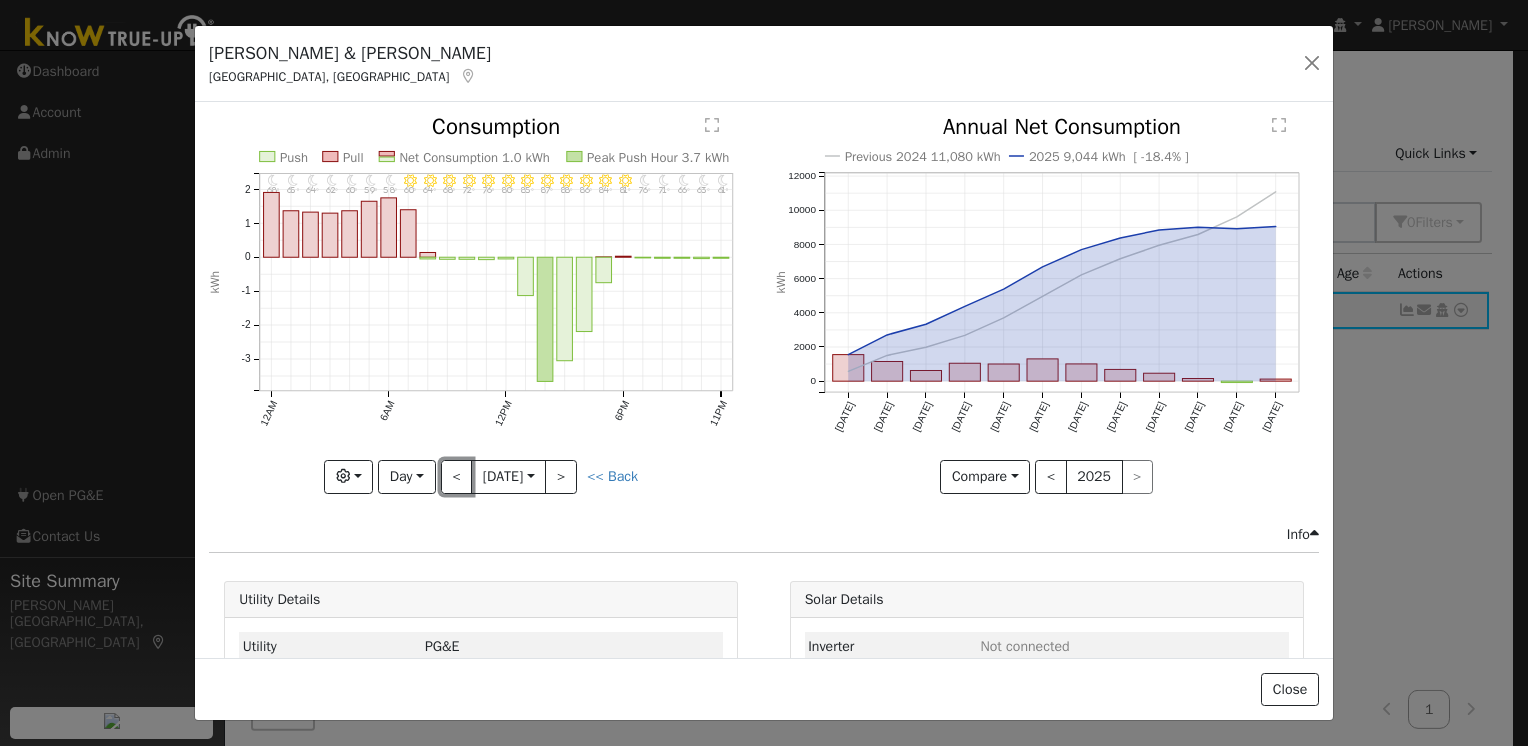 click on "<" at bounding box center (457, 477) 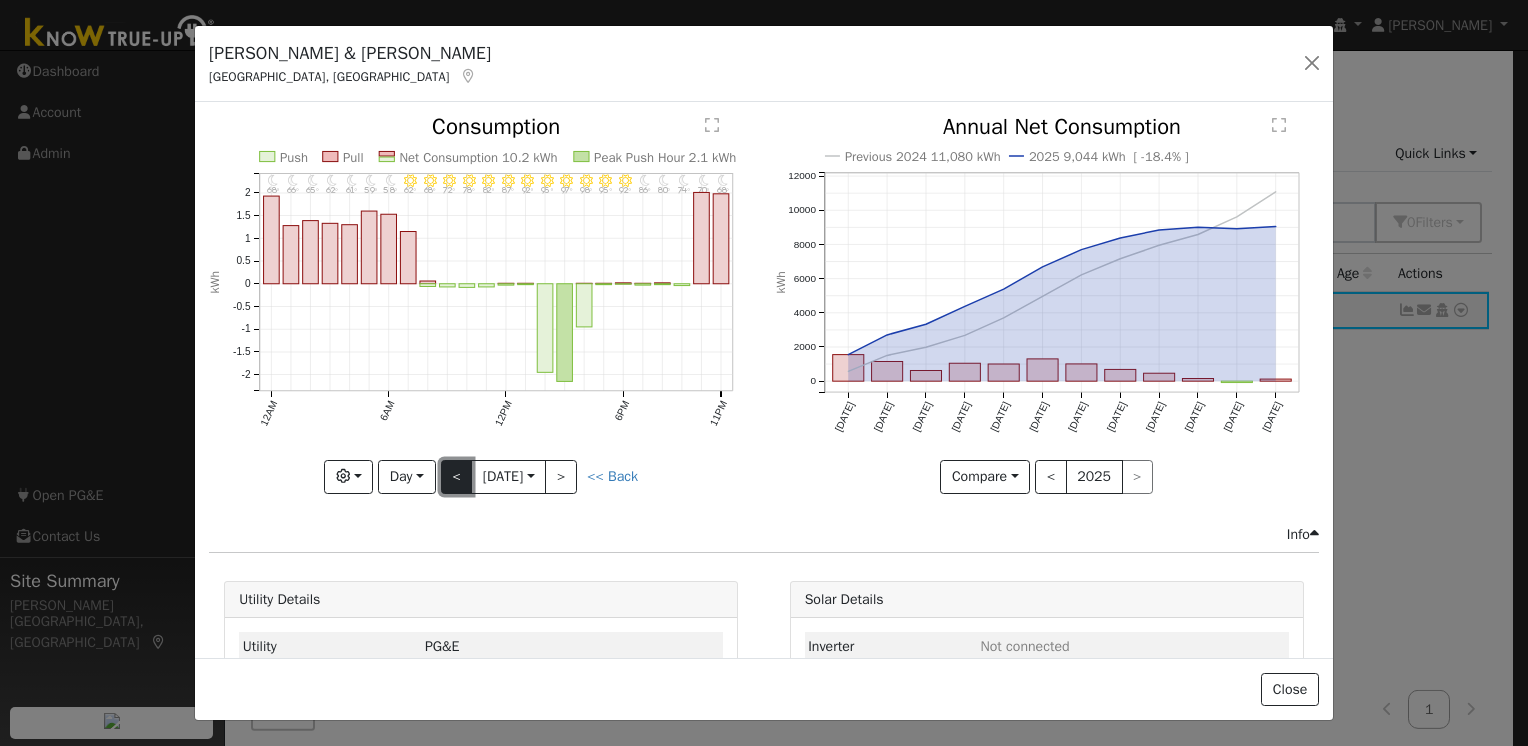 click on "<" at bounding box center [457, 477] 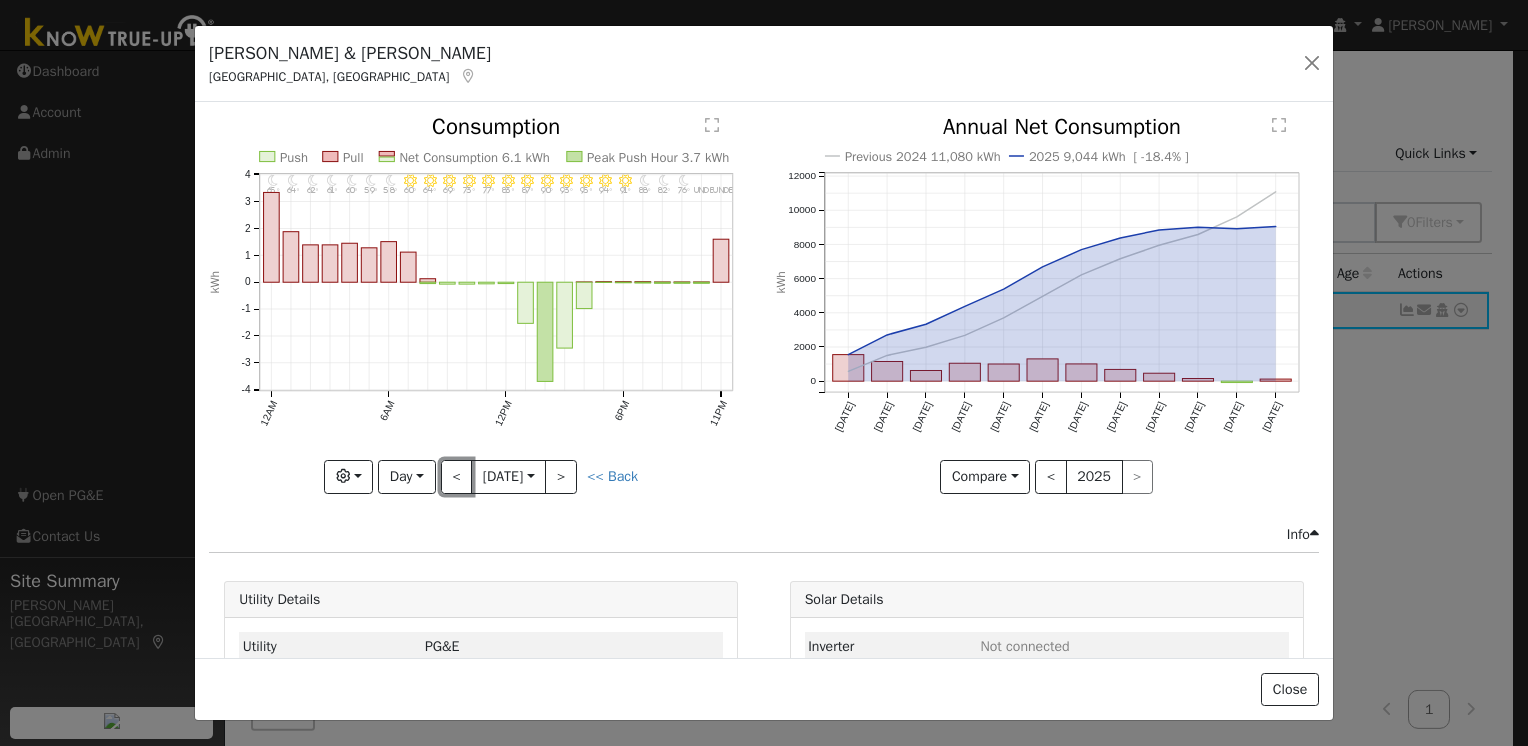 click on "<" at bounding box center [457, 477] 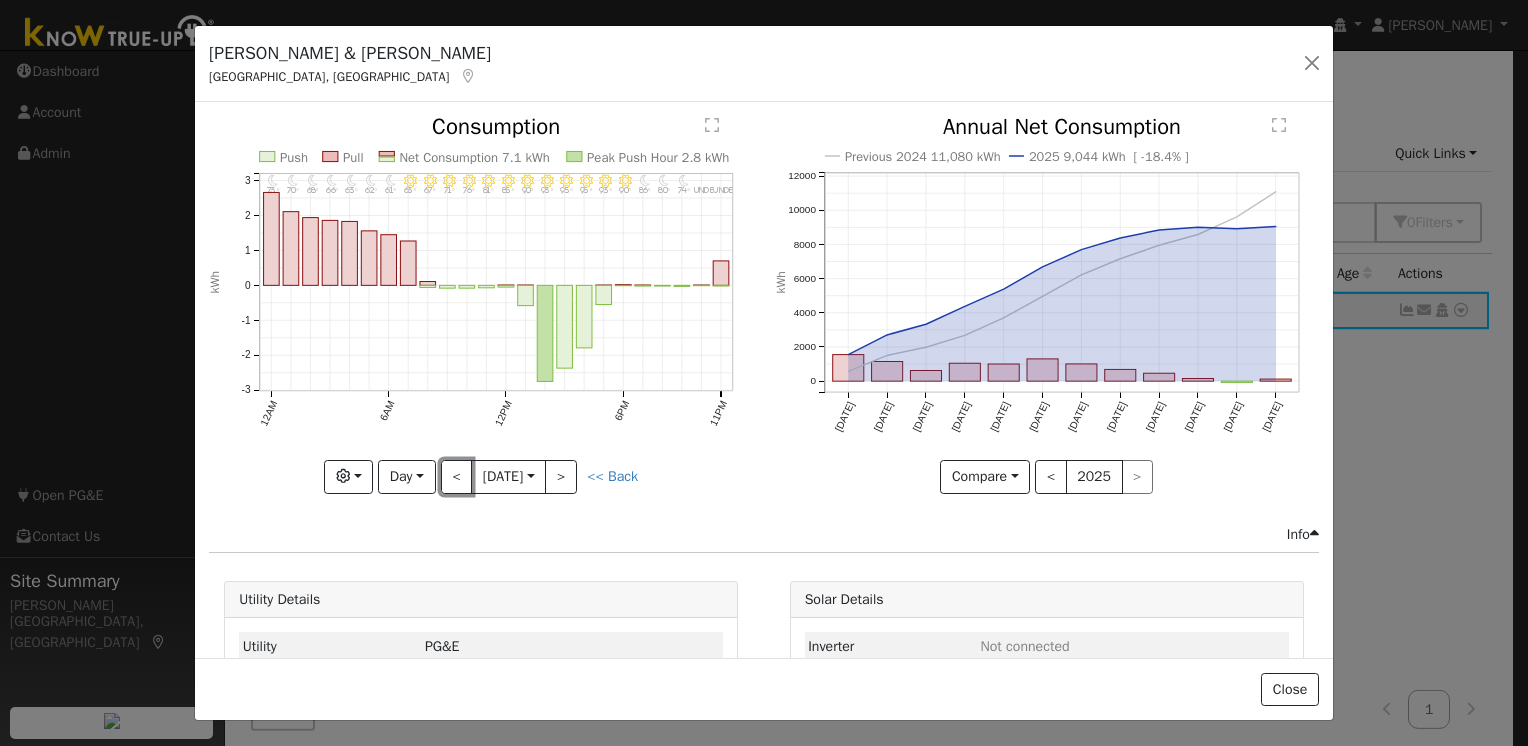 click on "<" at bounding box center (457, 477) 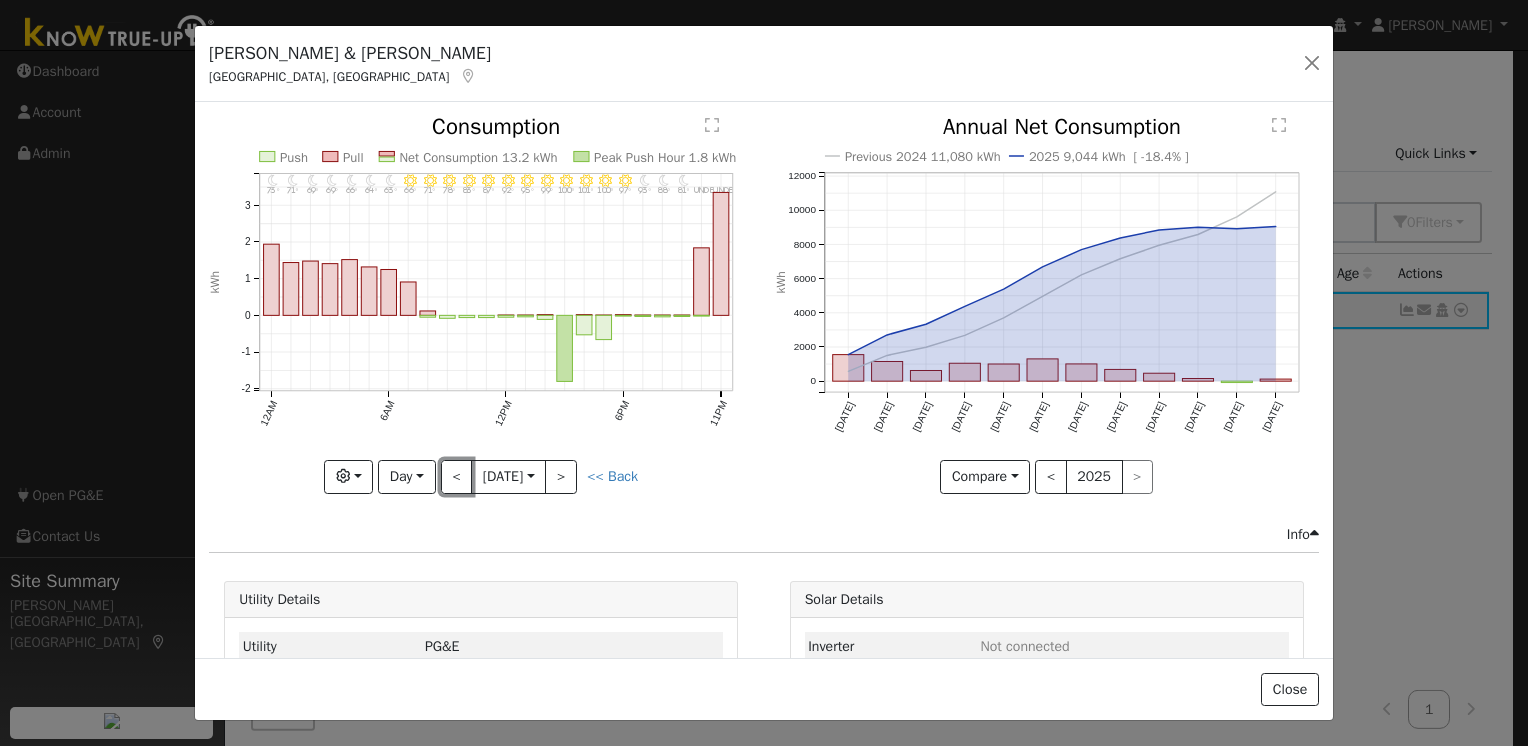 click on "<" at bounding box center [457, 477] 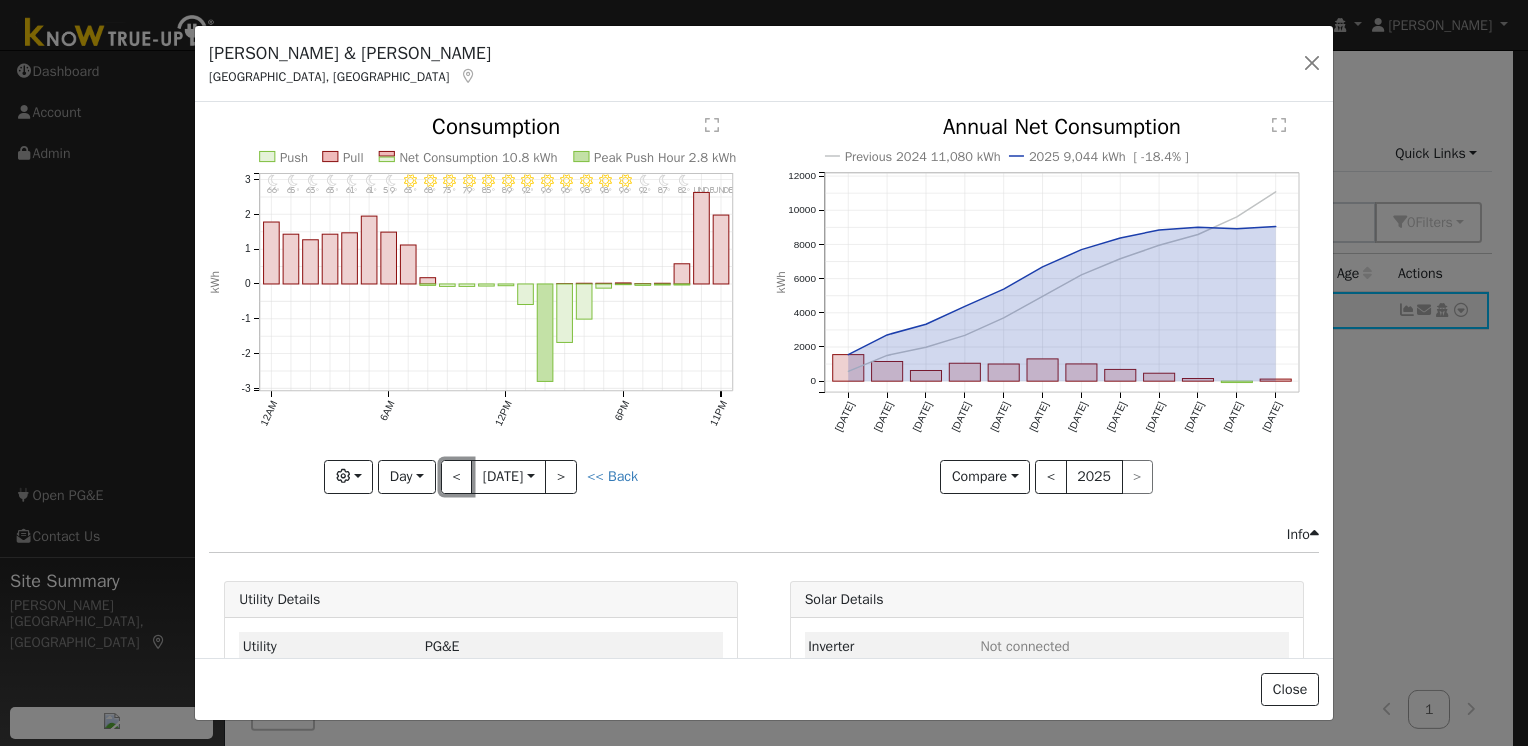 click on "<" at bounding box center [457, 477] 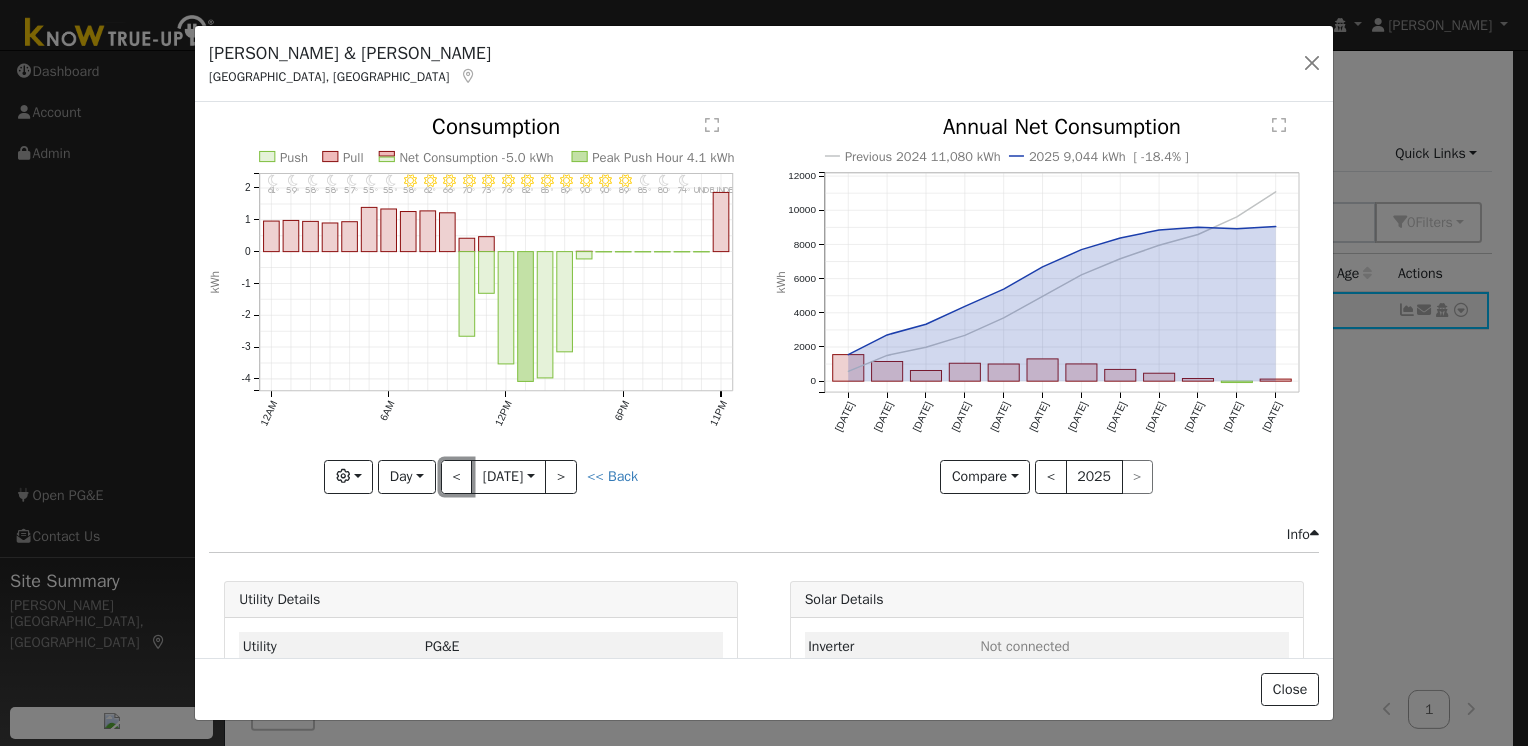 click on "<" at bounding box center (457, 477) 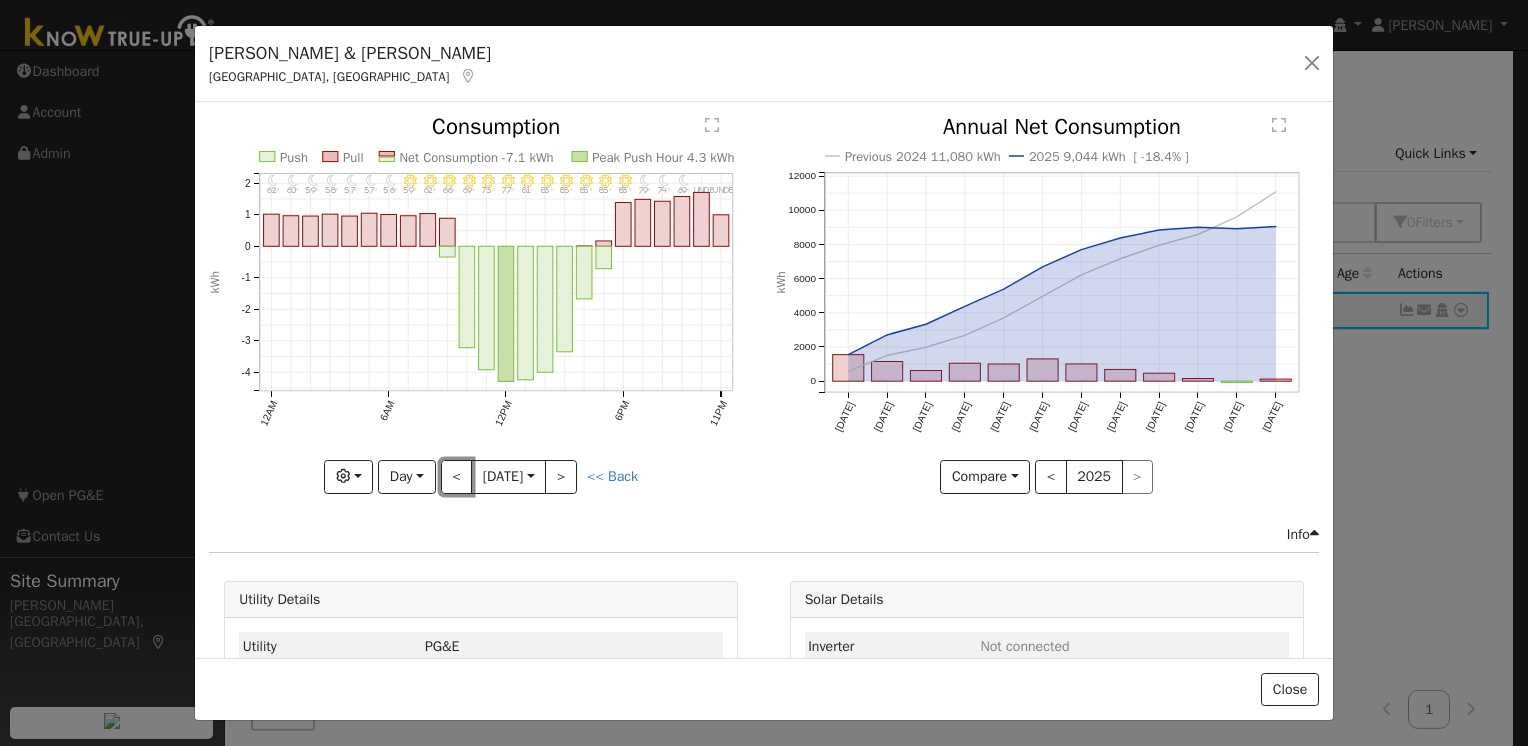 click on "<" at bounding box center [457, 477] 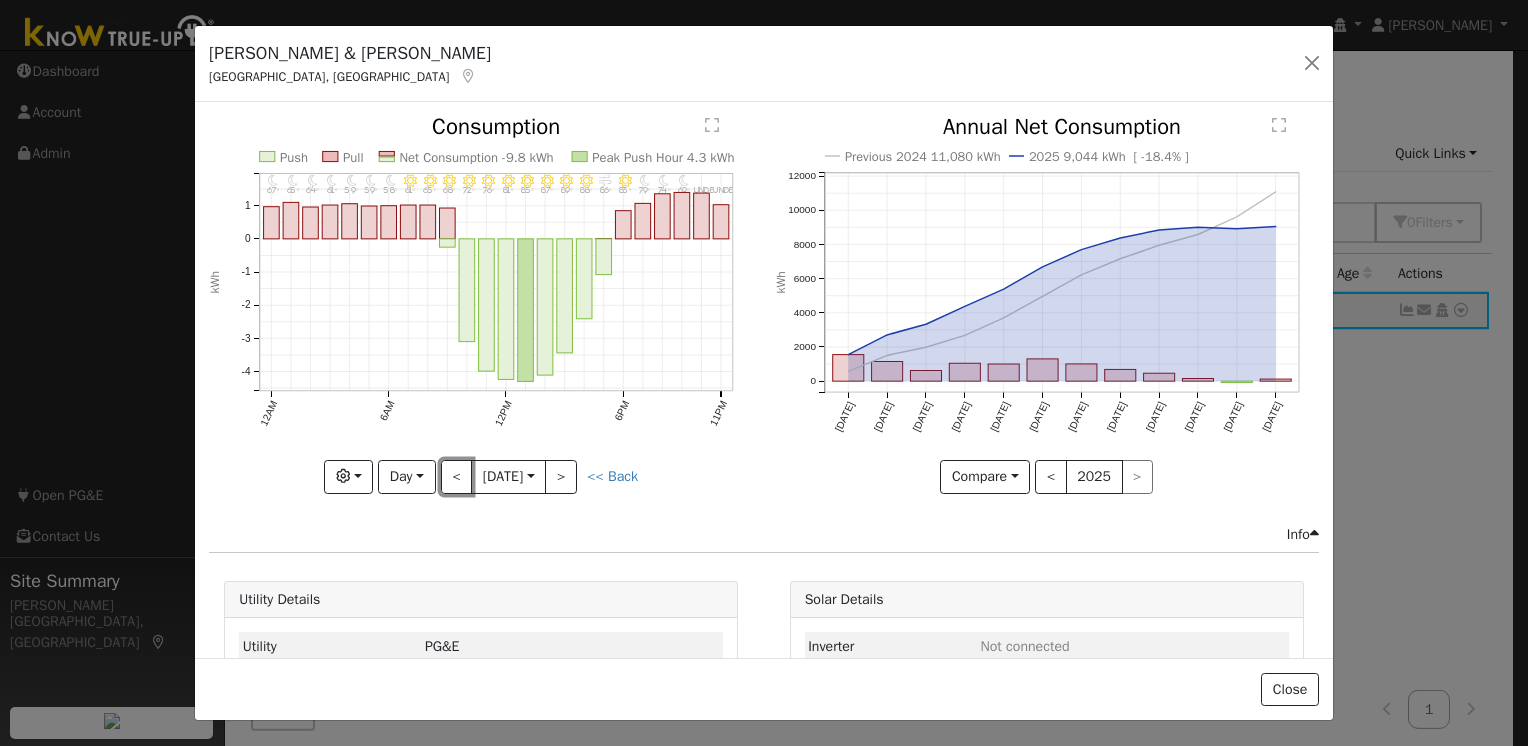 click on "<" at bounding box center (457, 477) 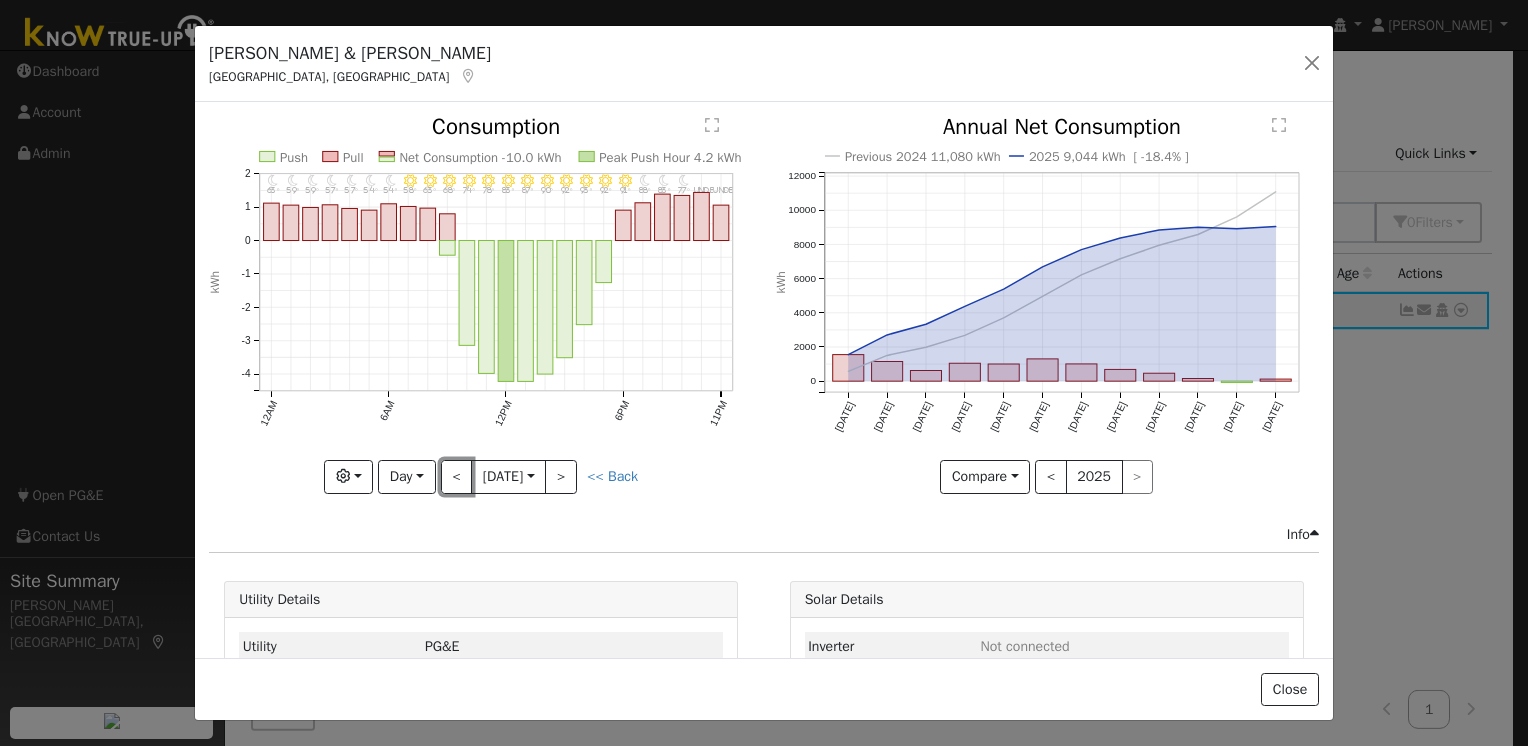 click on "<" at bounding box center [457, 477] 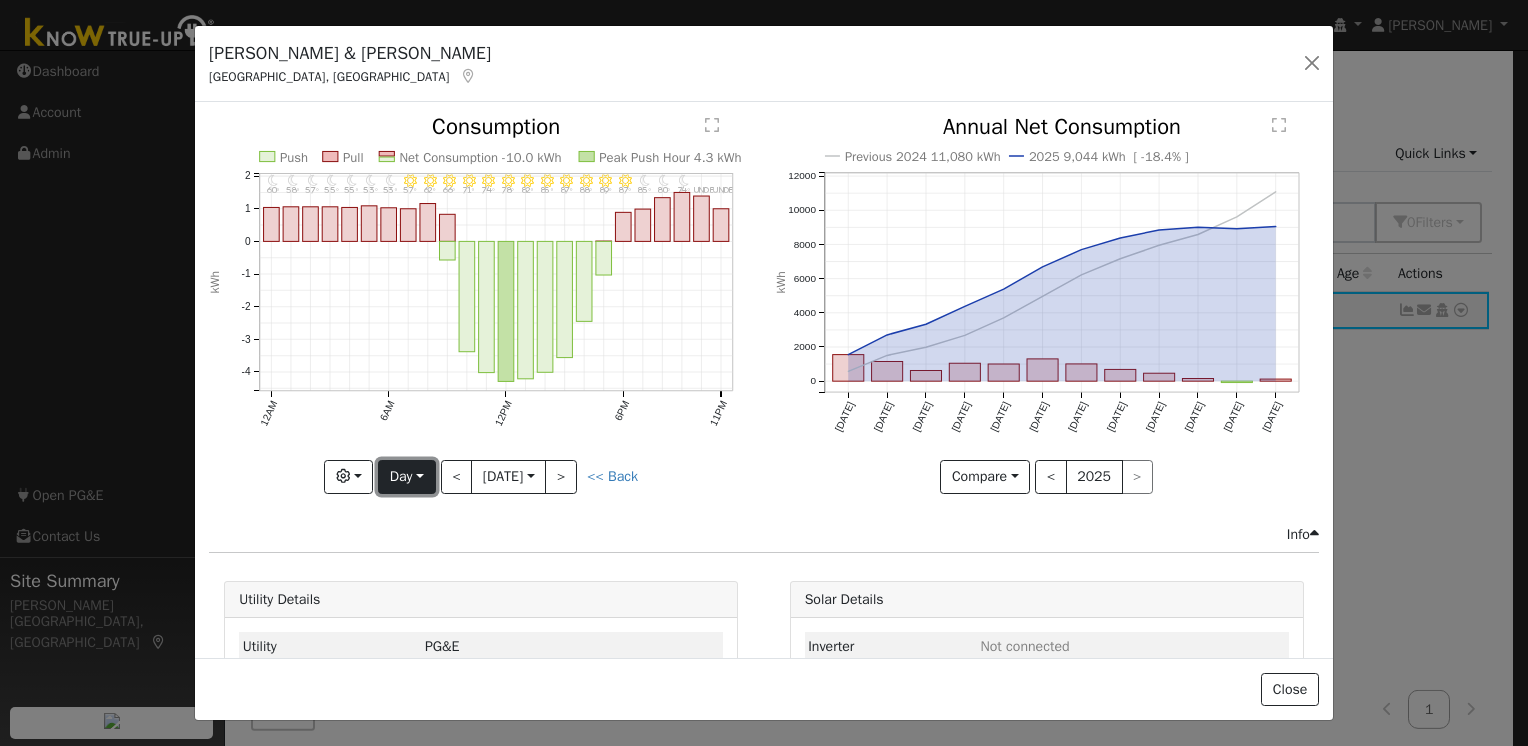 click on "Day" at bounding box center (406, 477) 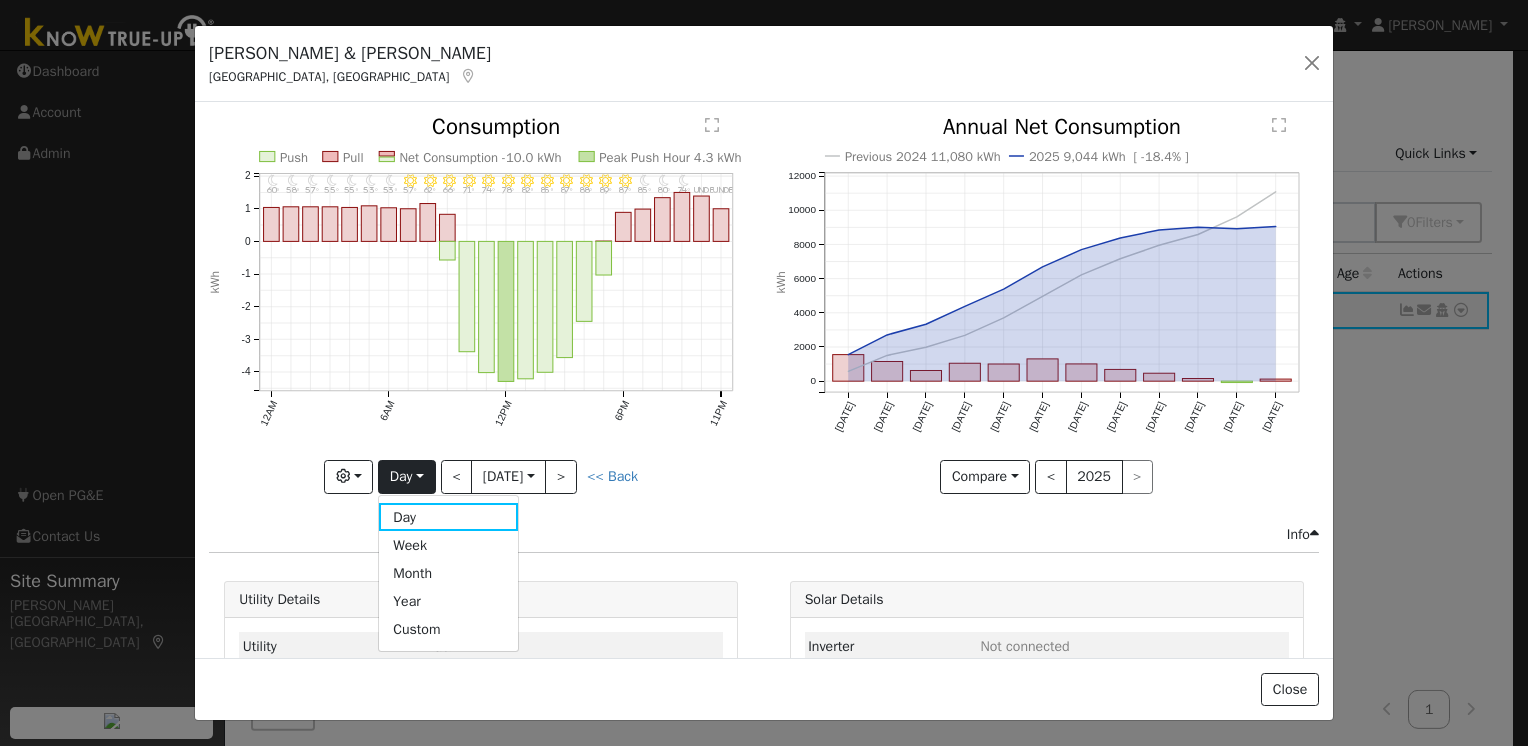 click on "Month" at bounding box center [448, 573] 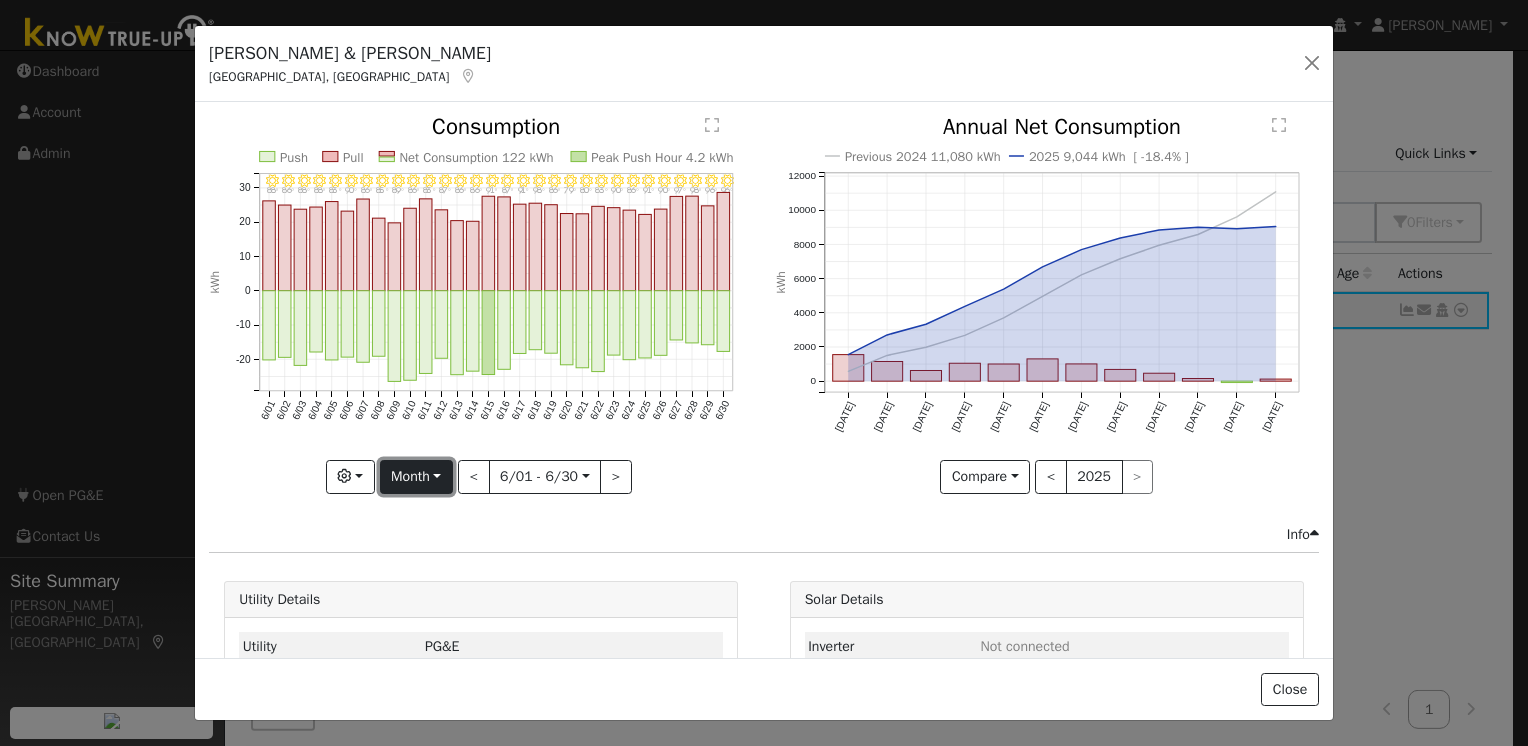click on "Month" at bounding box center [416, 477] 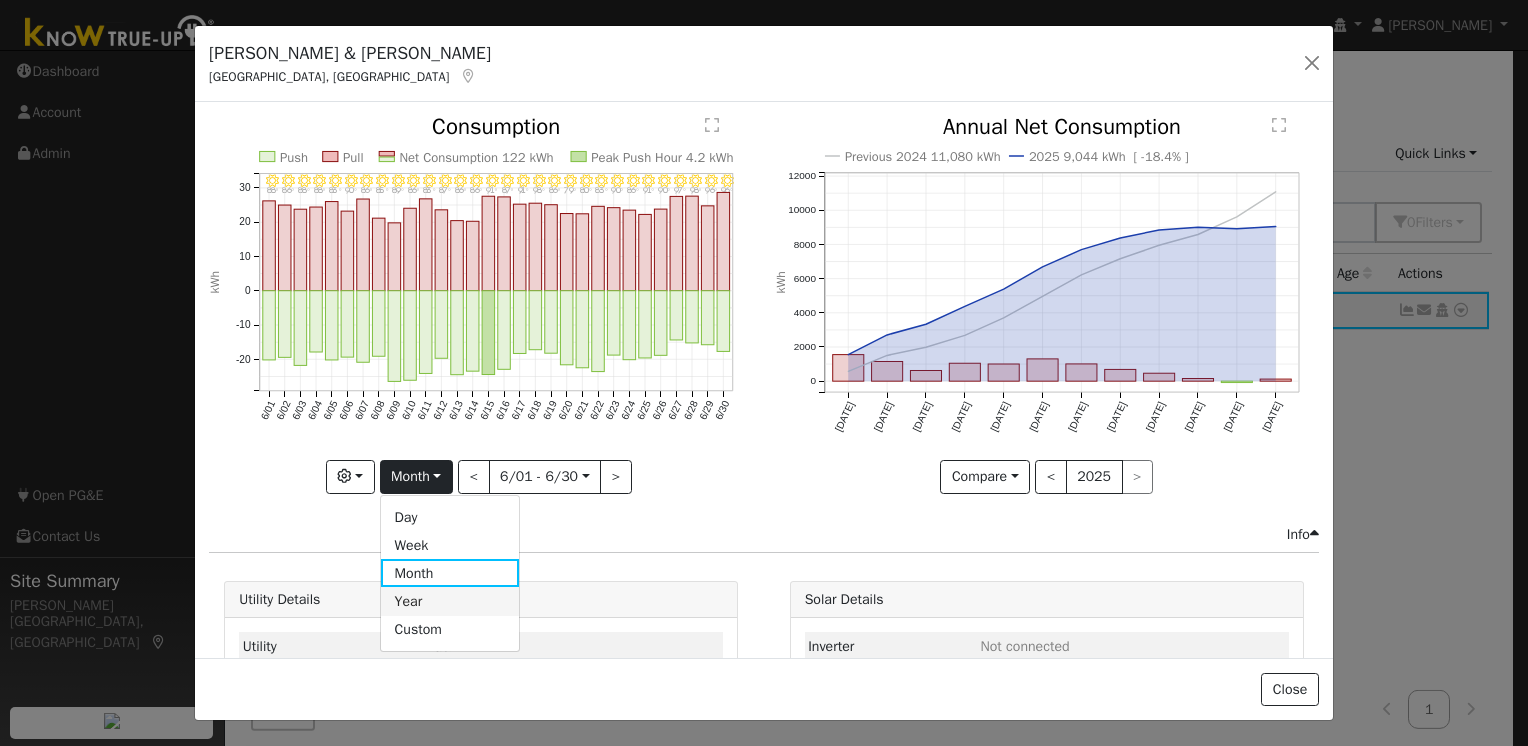 click on "Year" at bounding box center [450, 601] 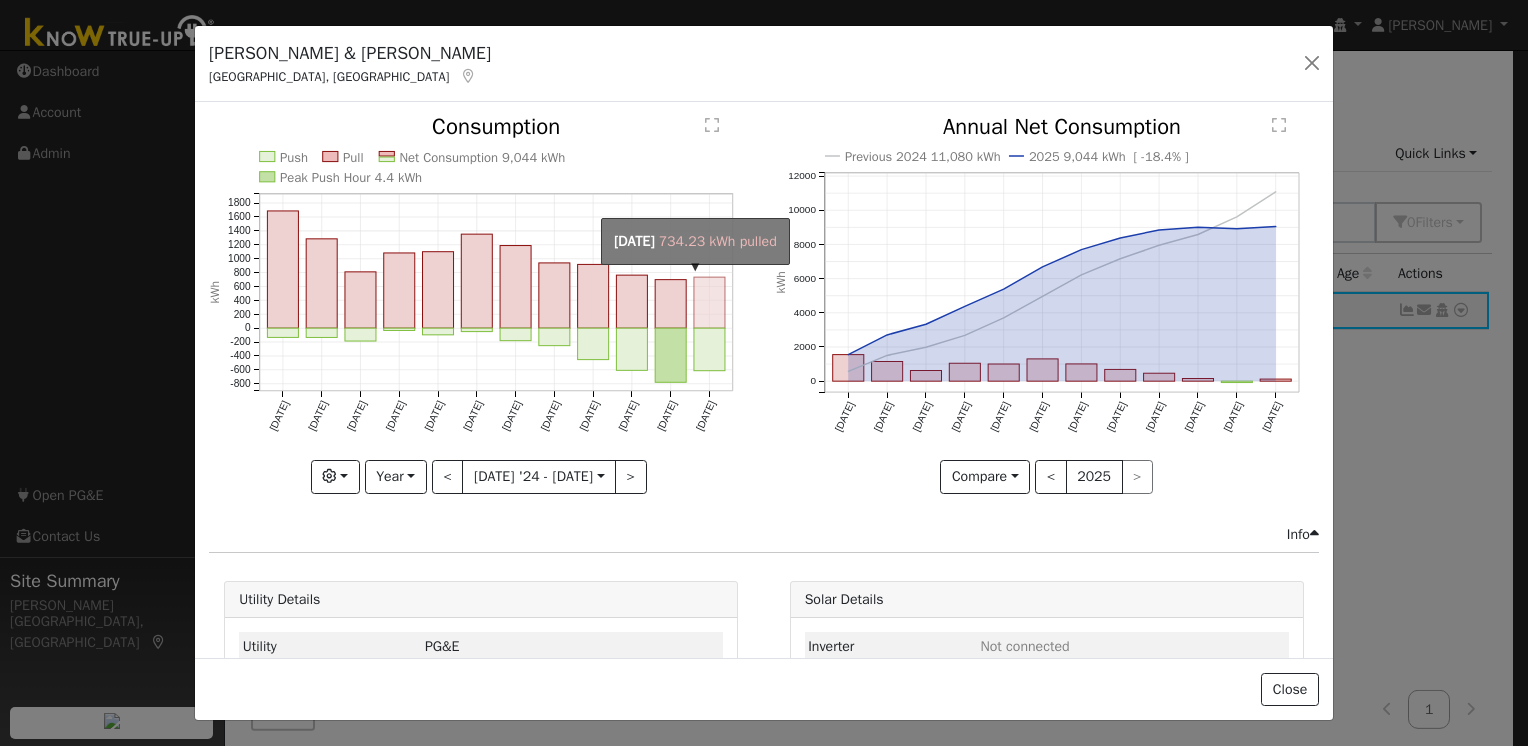 click on "onclick=""" 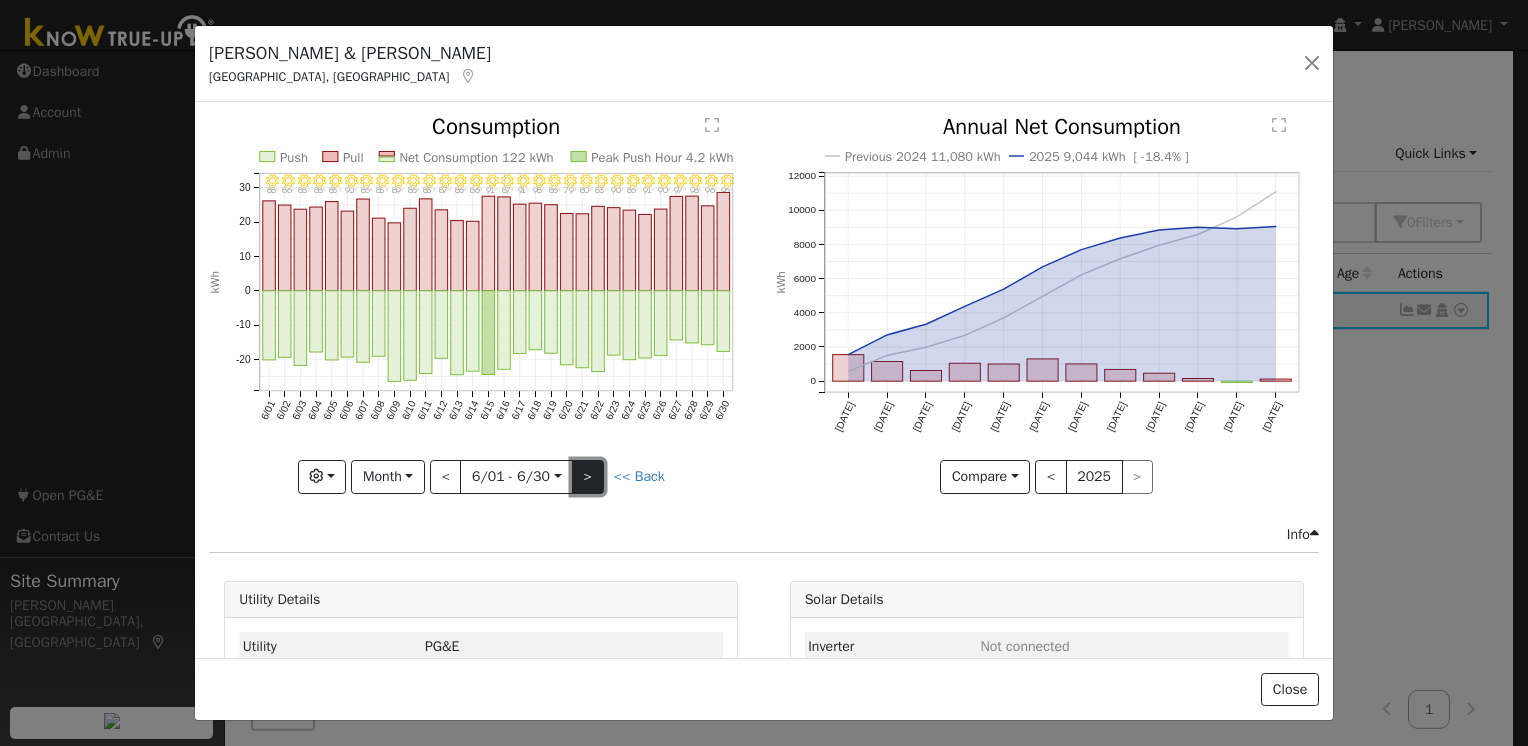 click on ">" at bounding box center [588, 477] 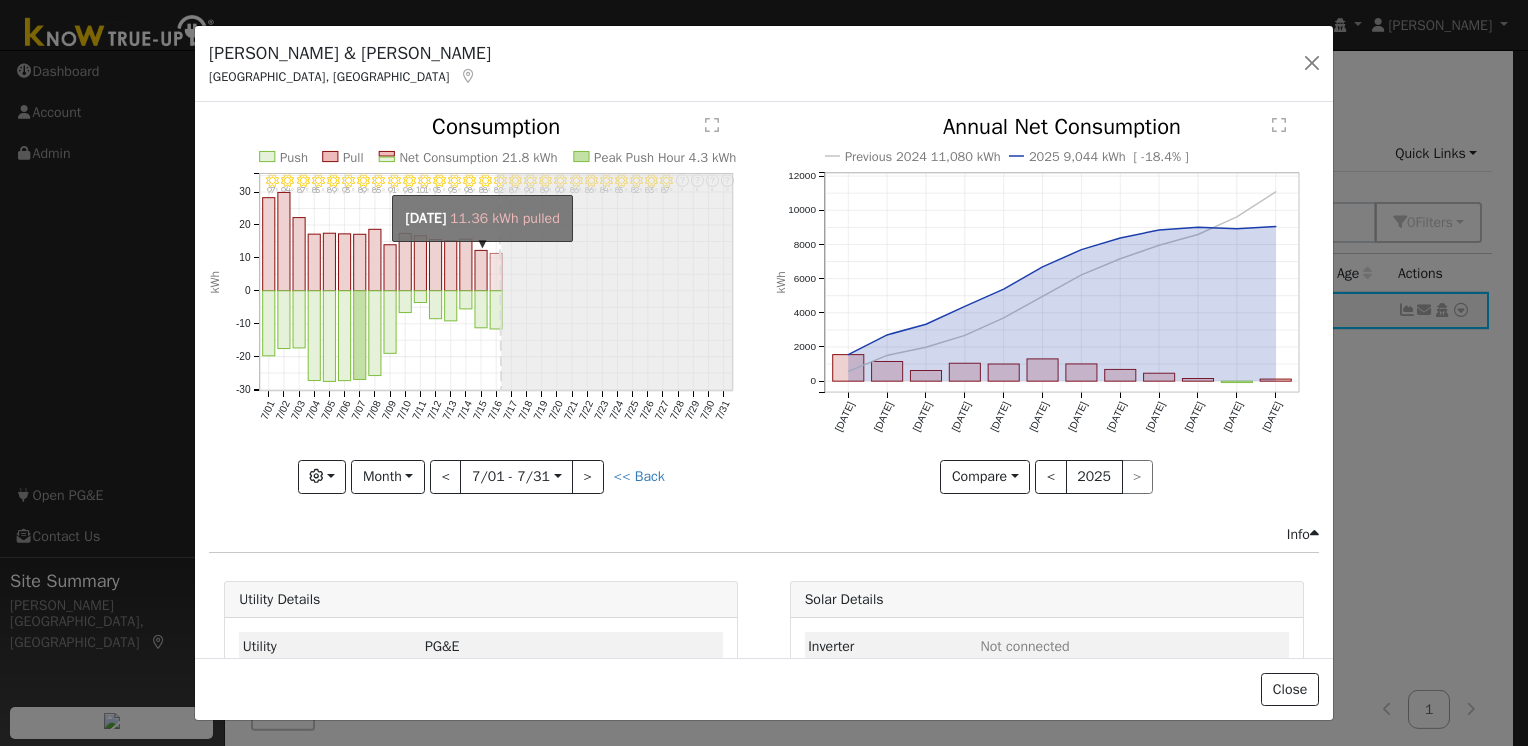 click on "onclick=""" 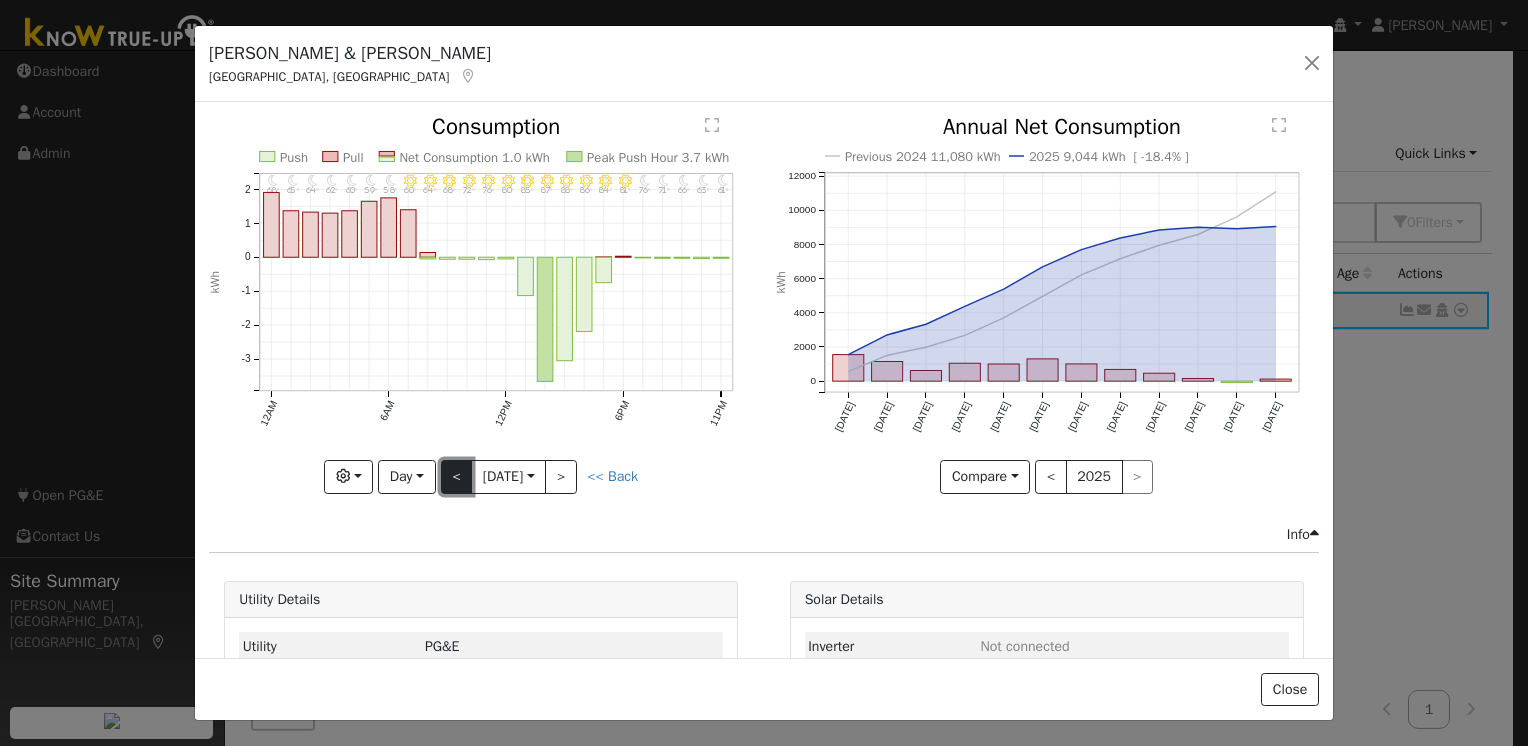 click on "<" at bounding box center [457, 477] 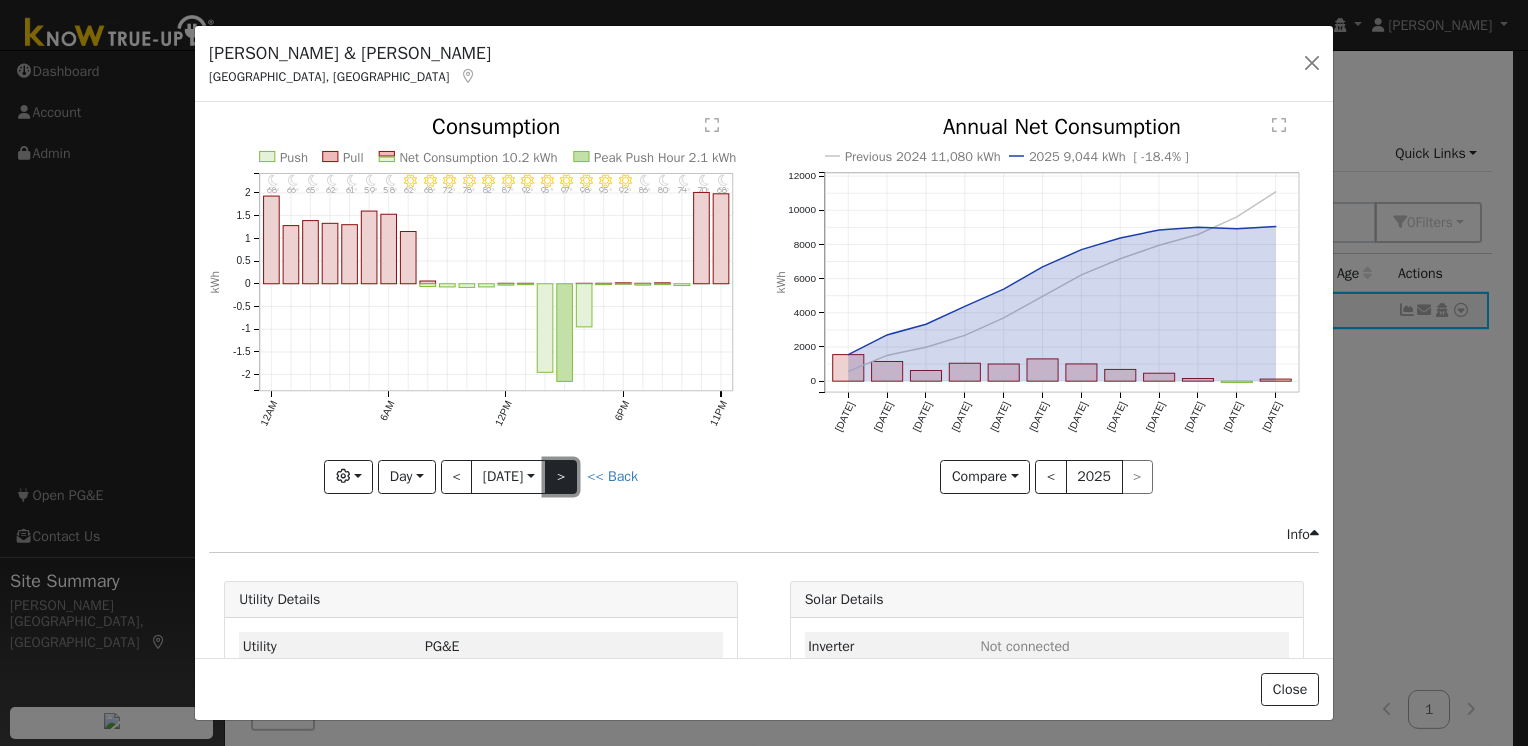 click on ">" at bounding box center (561, 477) 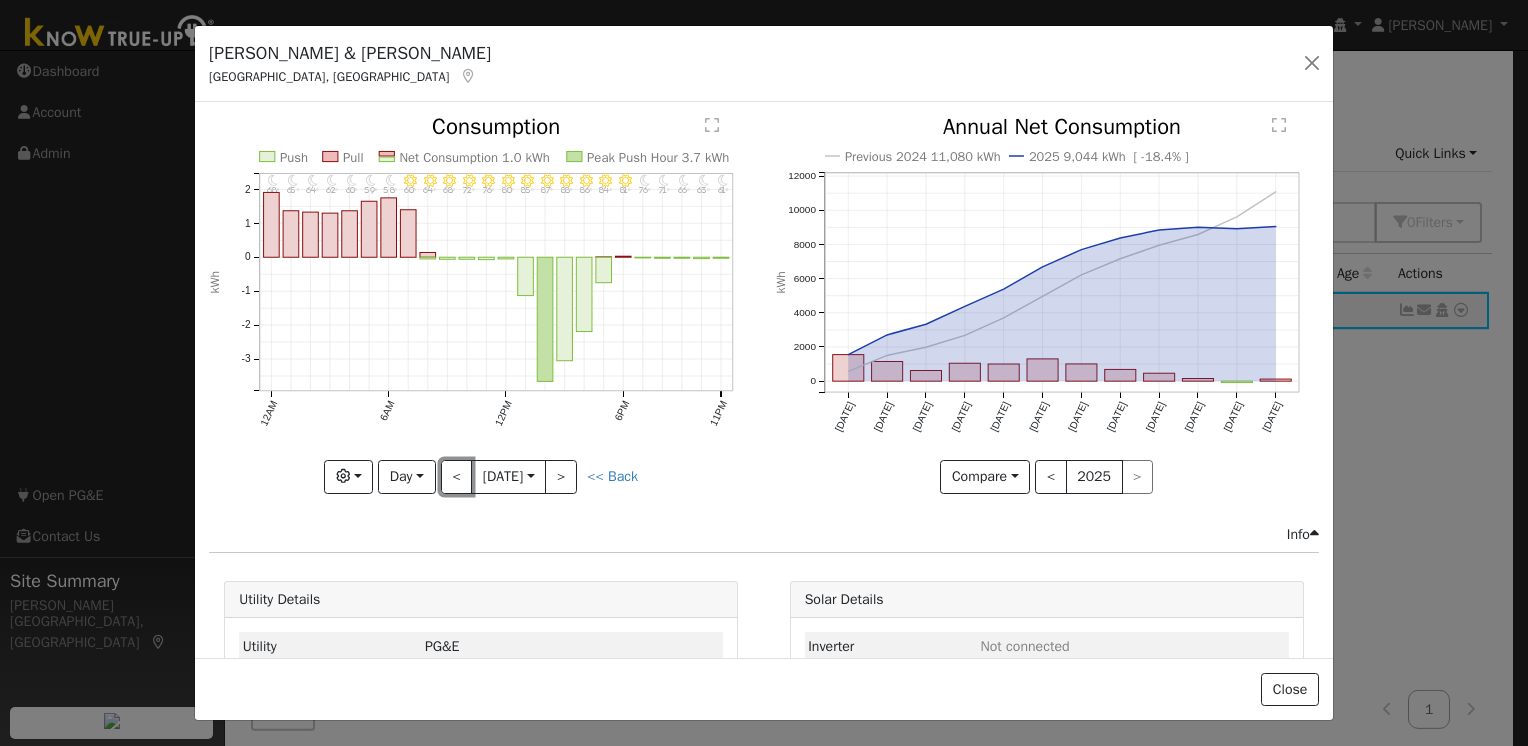 click on "<" at bounding box center (457, 477) 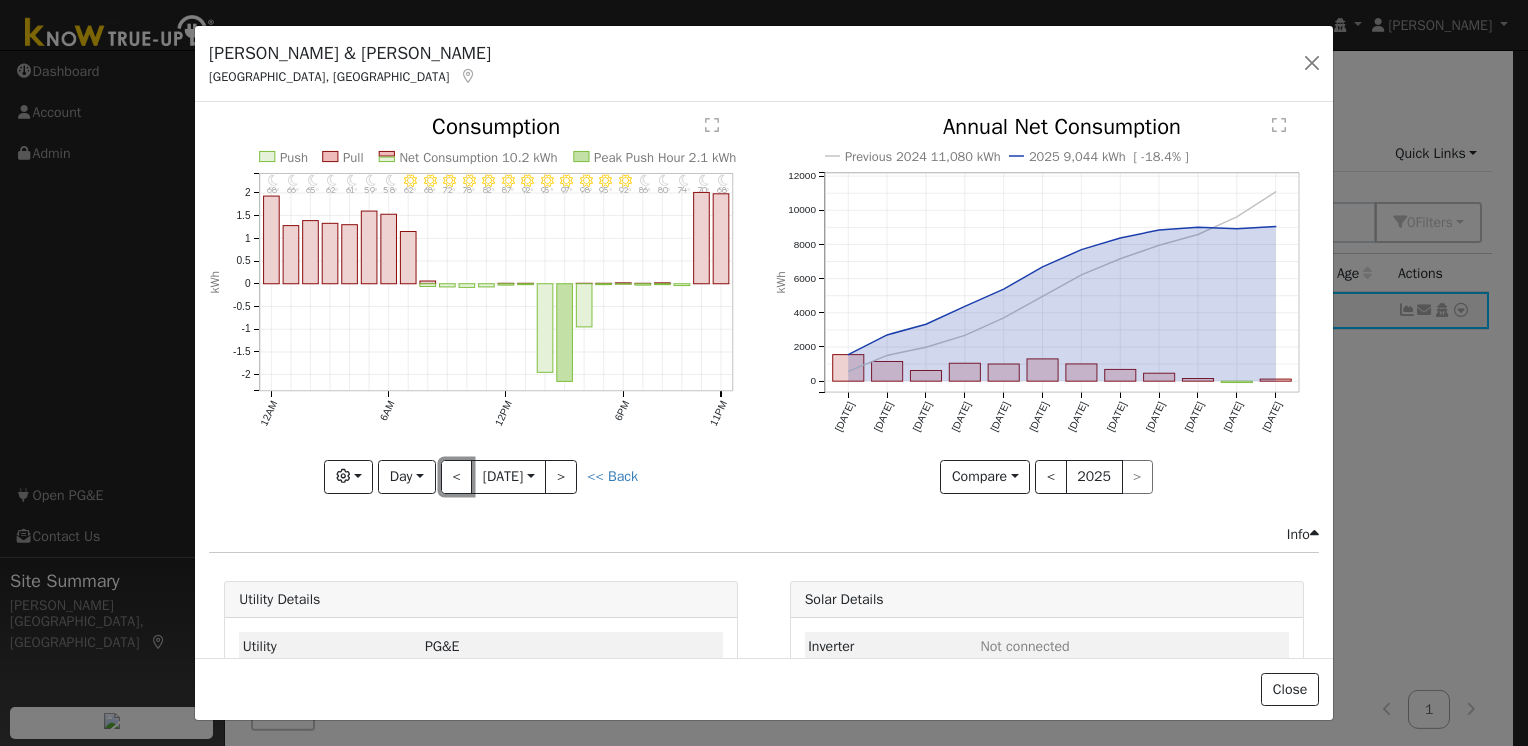 click on "<" at bounding box center [457, 477] 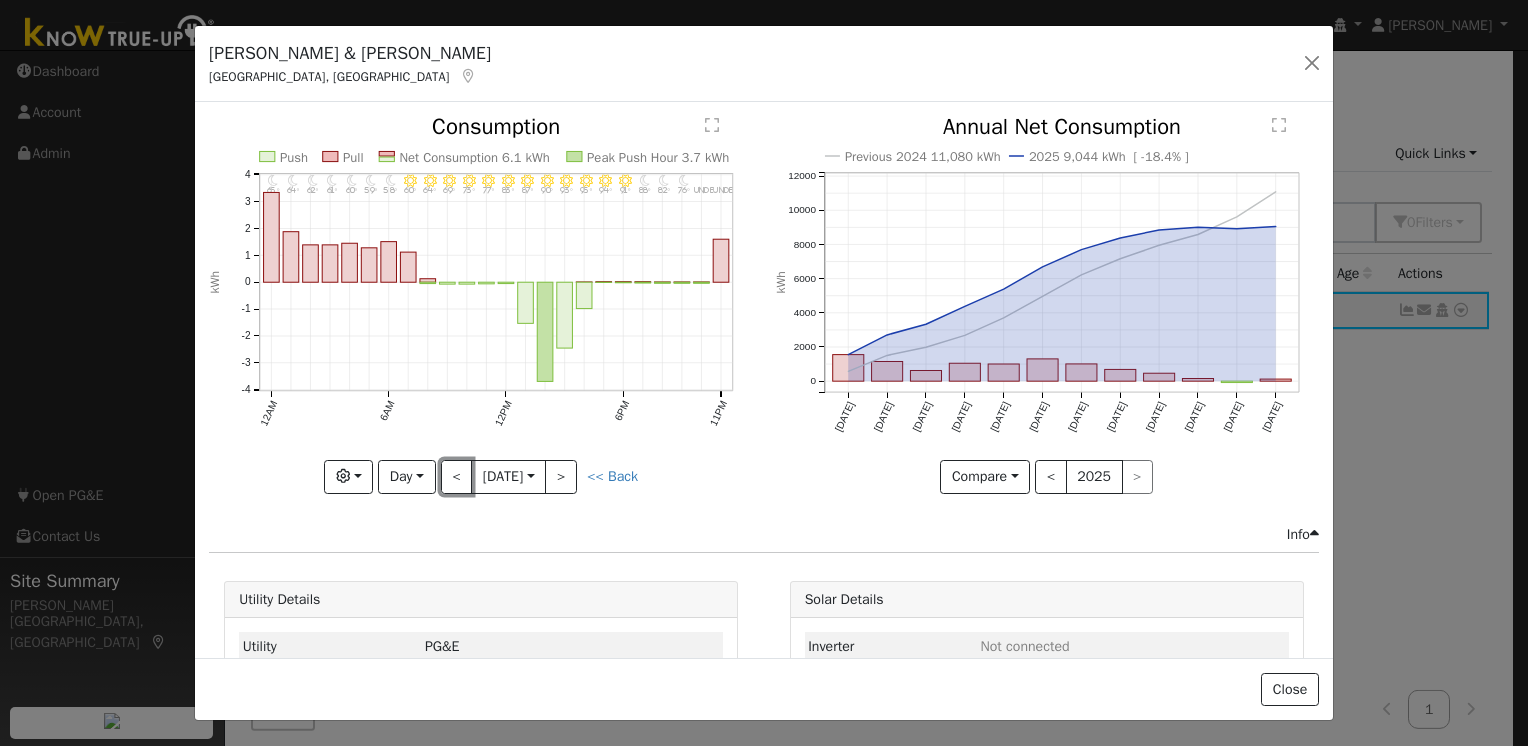click on "<" at bounding box center (457, 477) 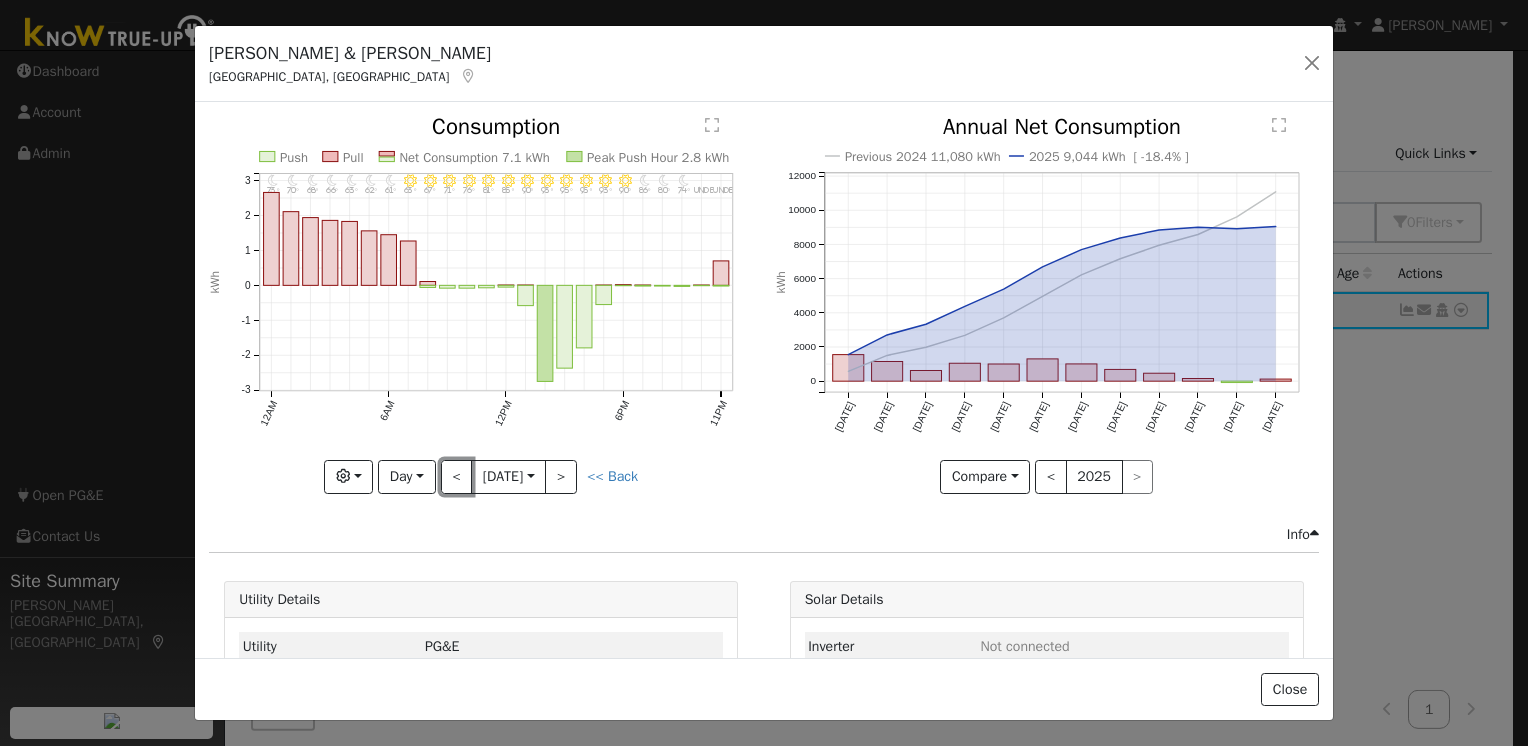 click on "<" at bounding box center (457, 477) 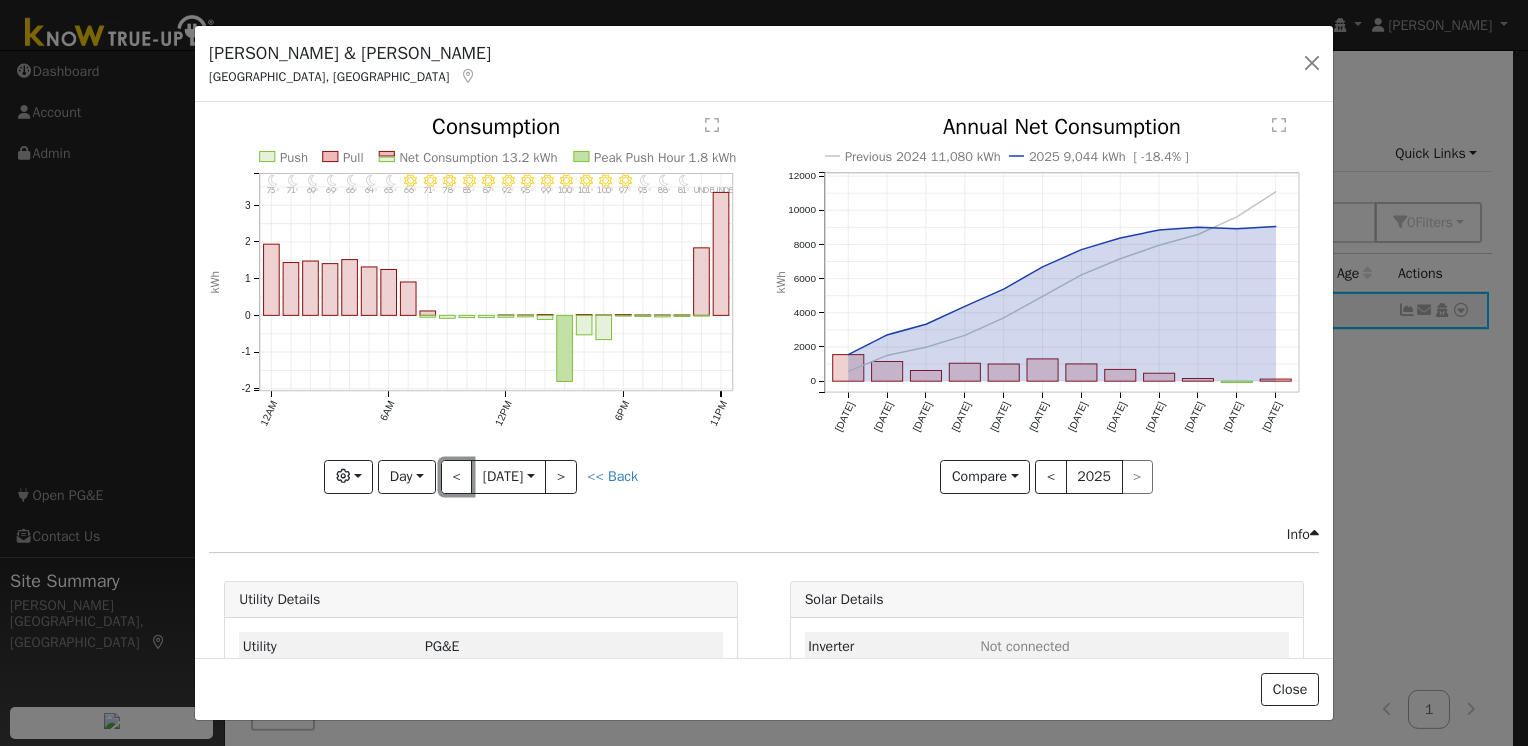 click on "<" at bounding box center (457, 477) 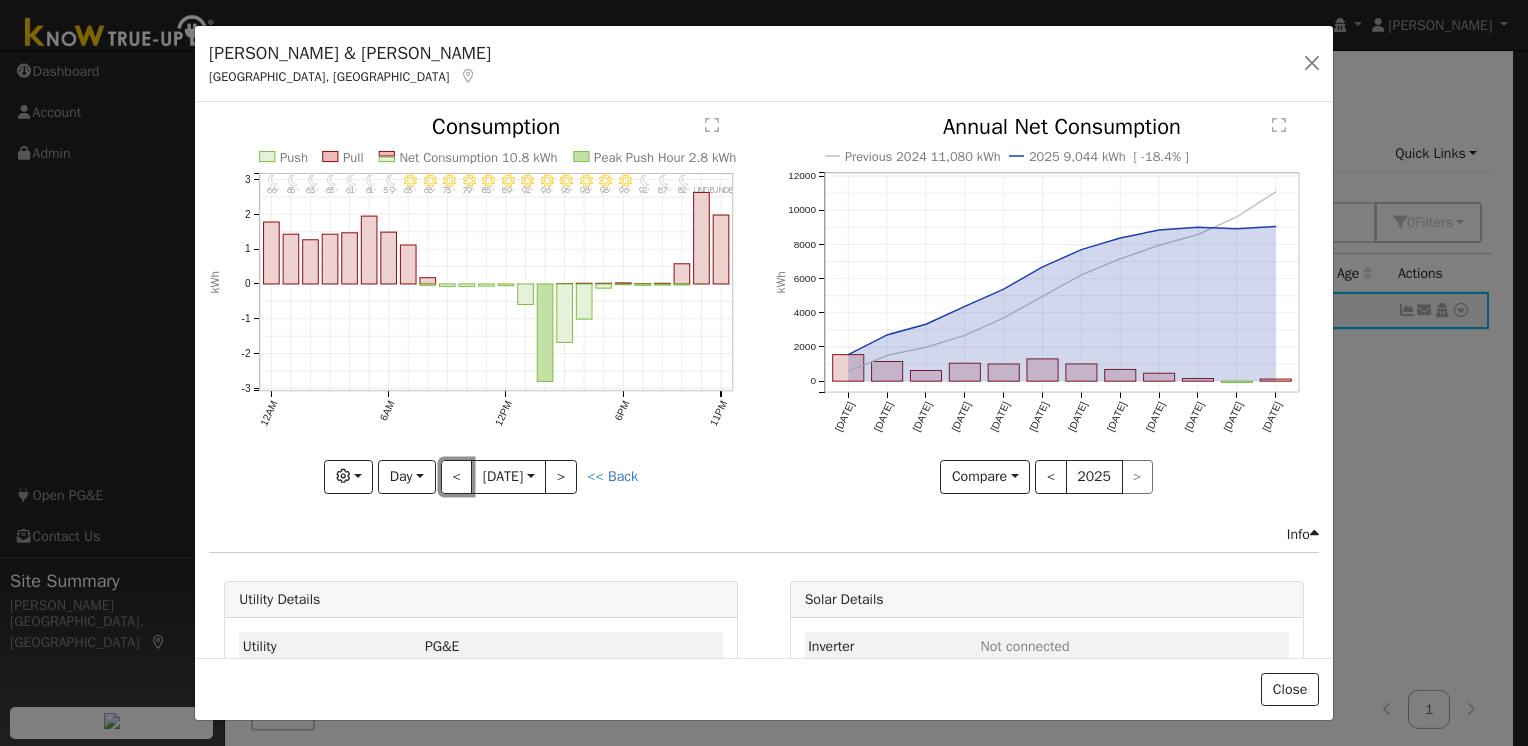 click on "<" at bounding box center (457, 477) 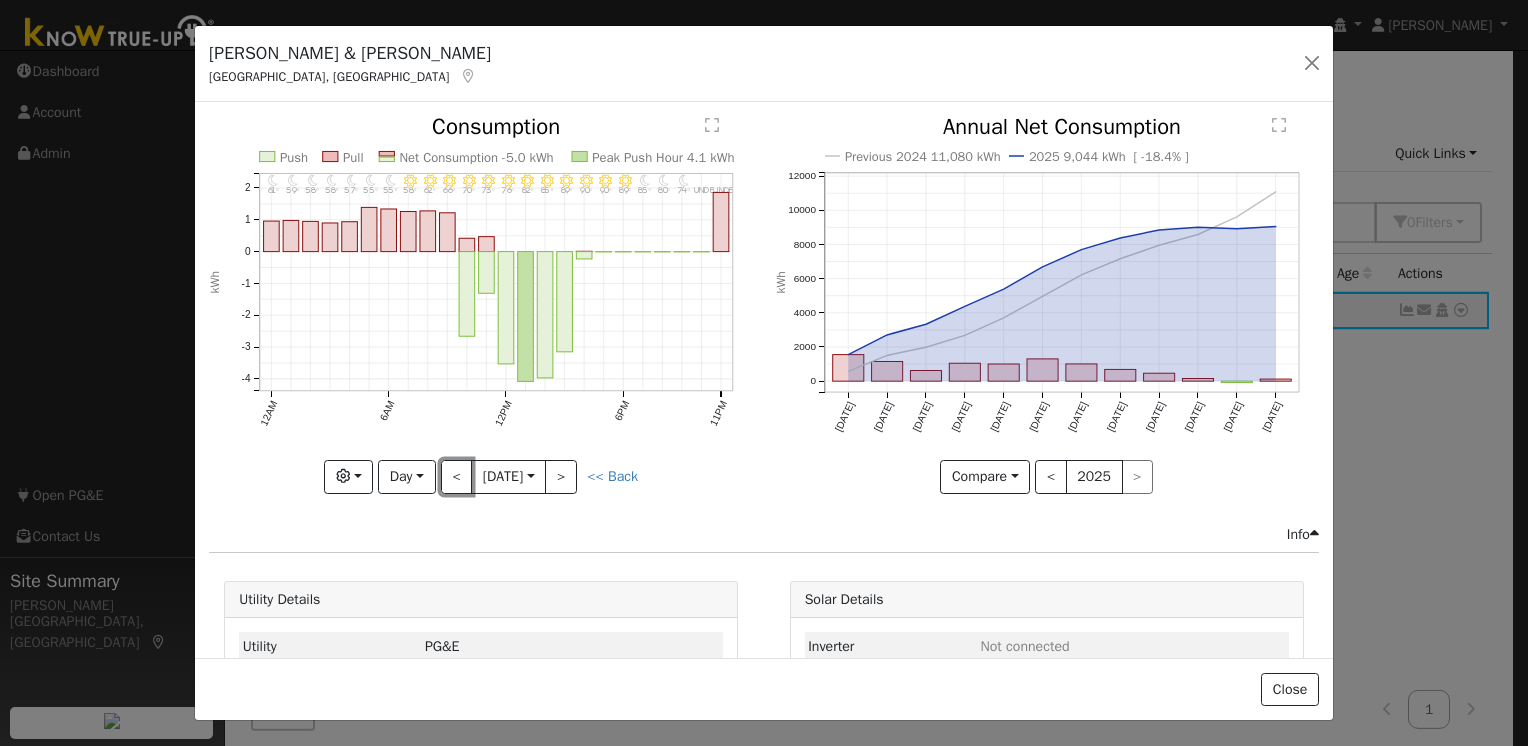 click on "<" at bounding box center [457, 477] 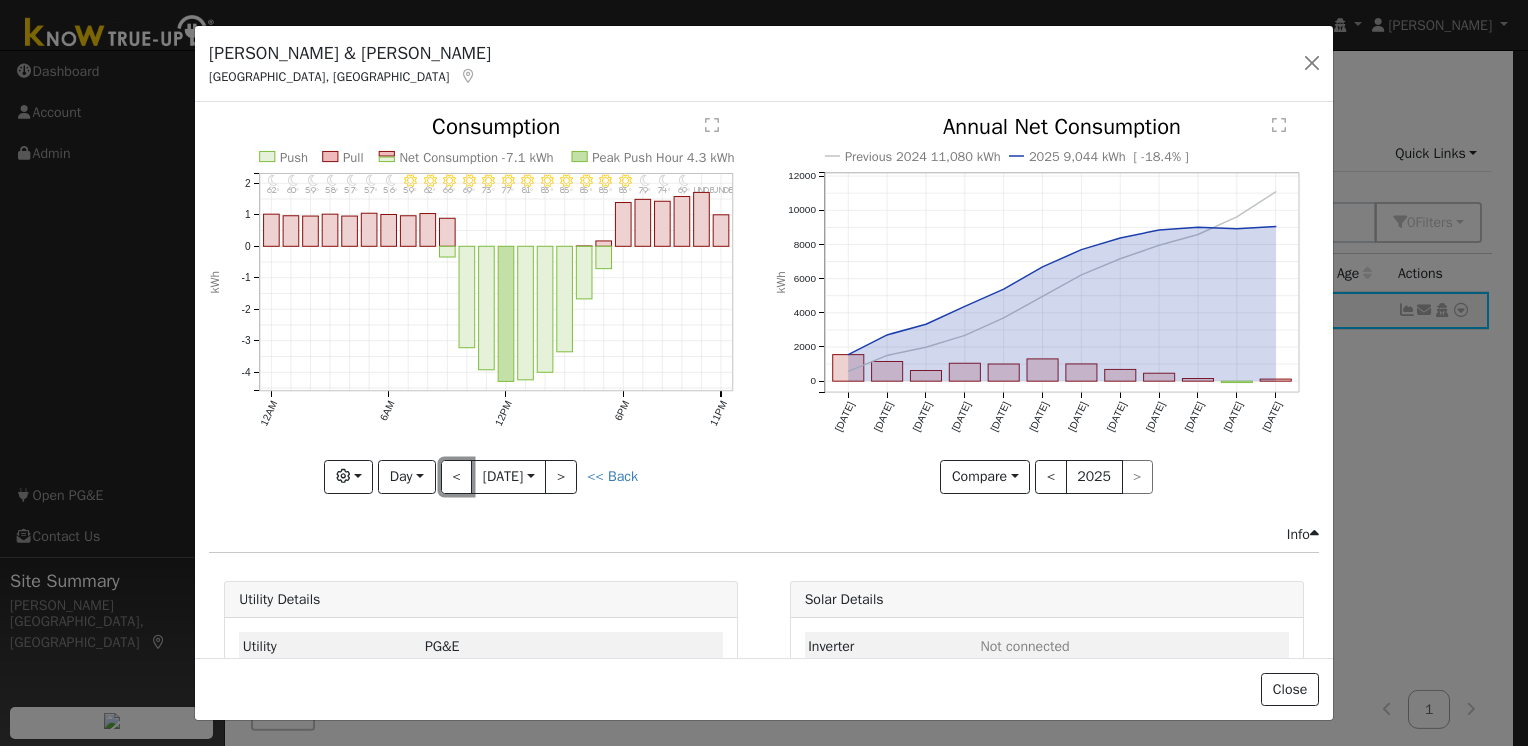 click on "<" at bounding box center (457, 477) 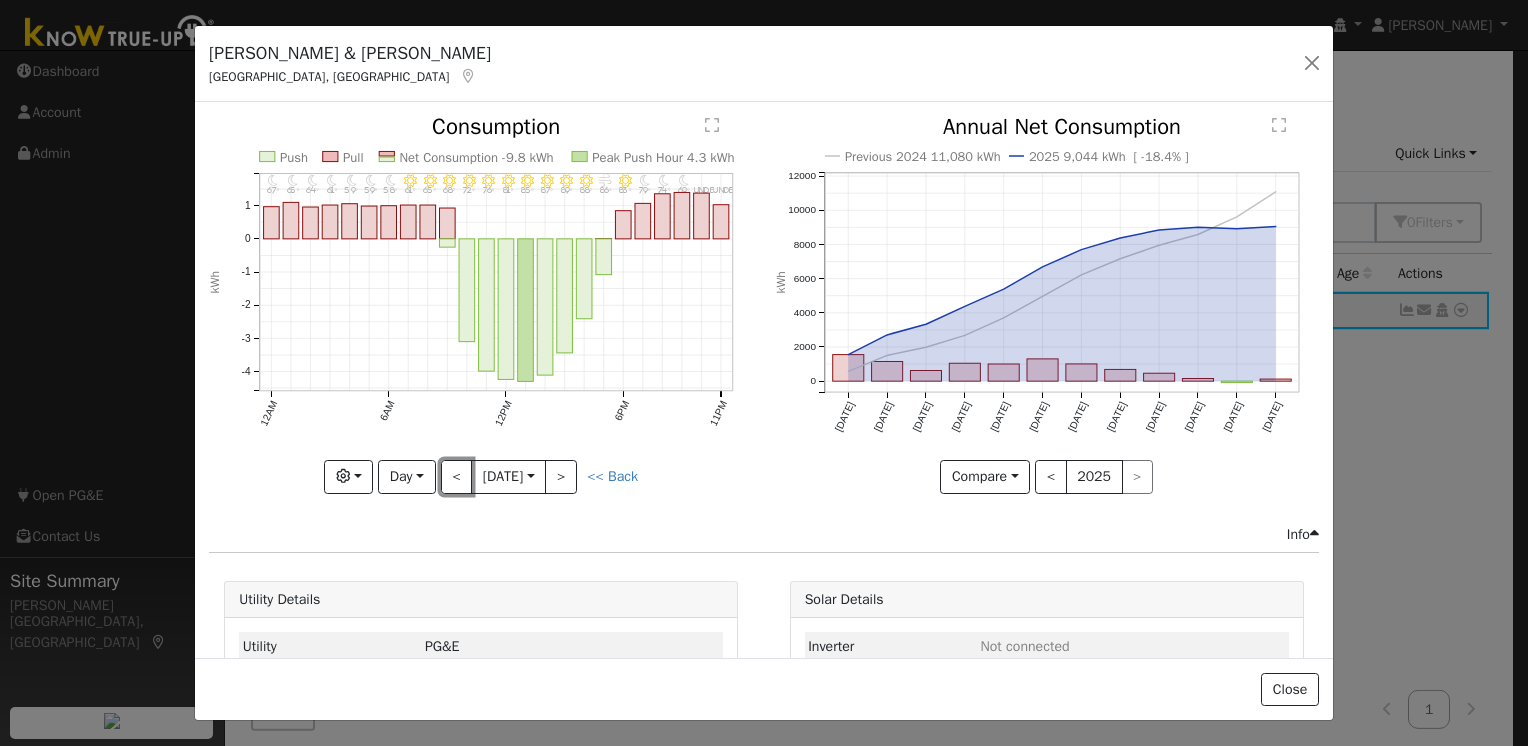 click on "<" at bounding box center [457, 477] 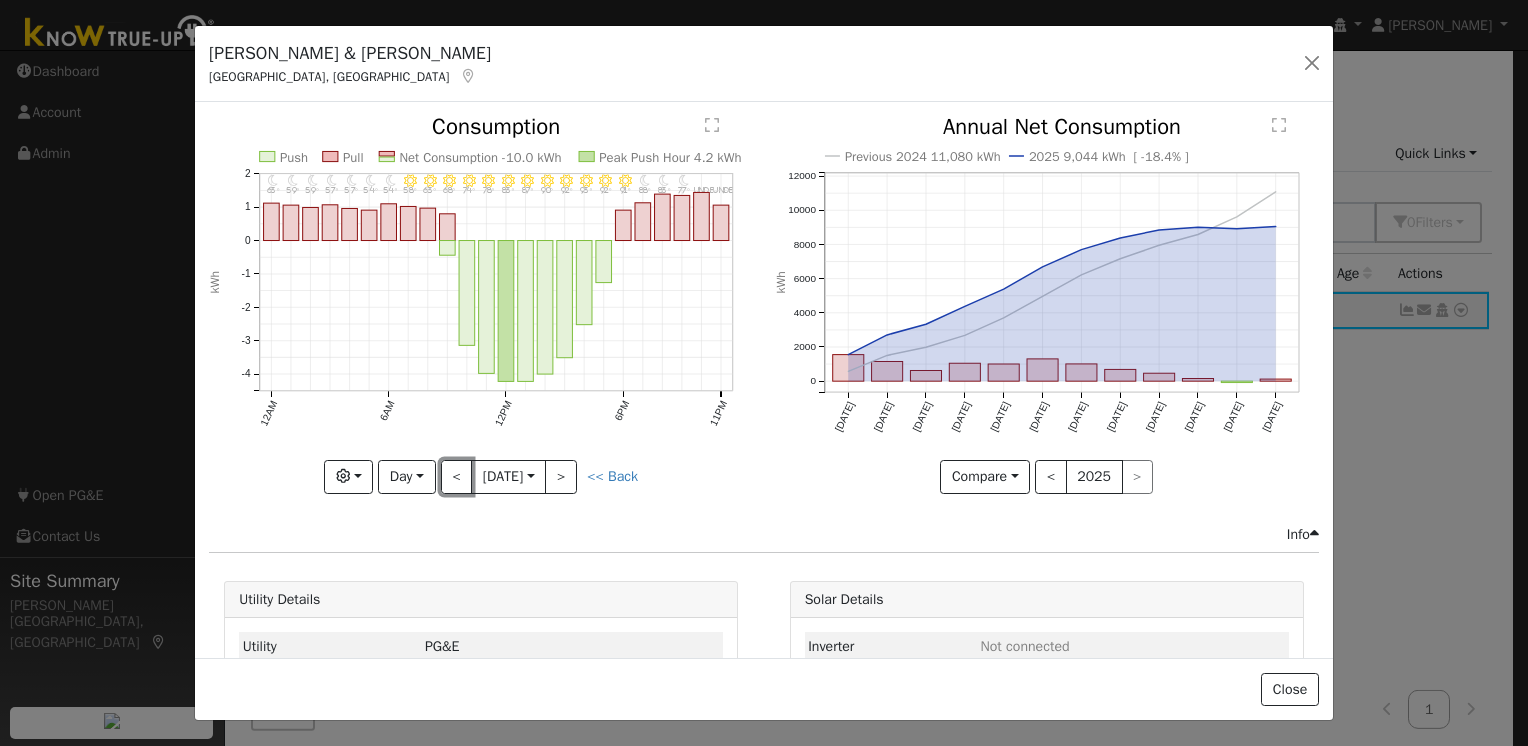 click on "<" at bounding box center (457, 477) 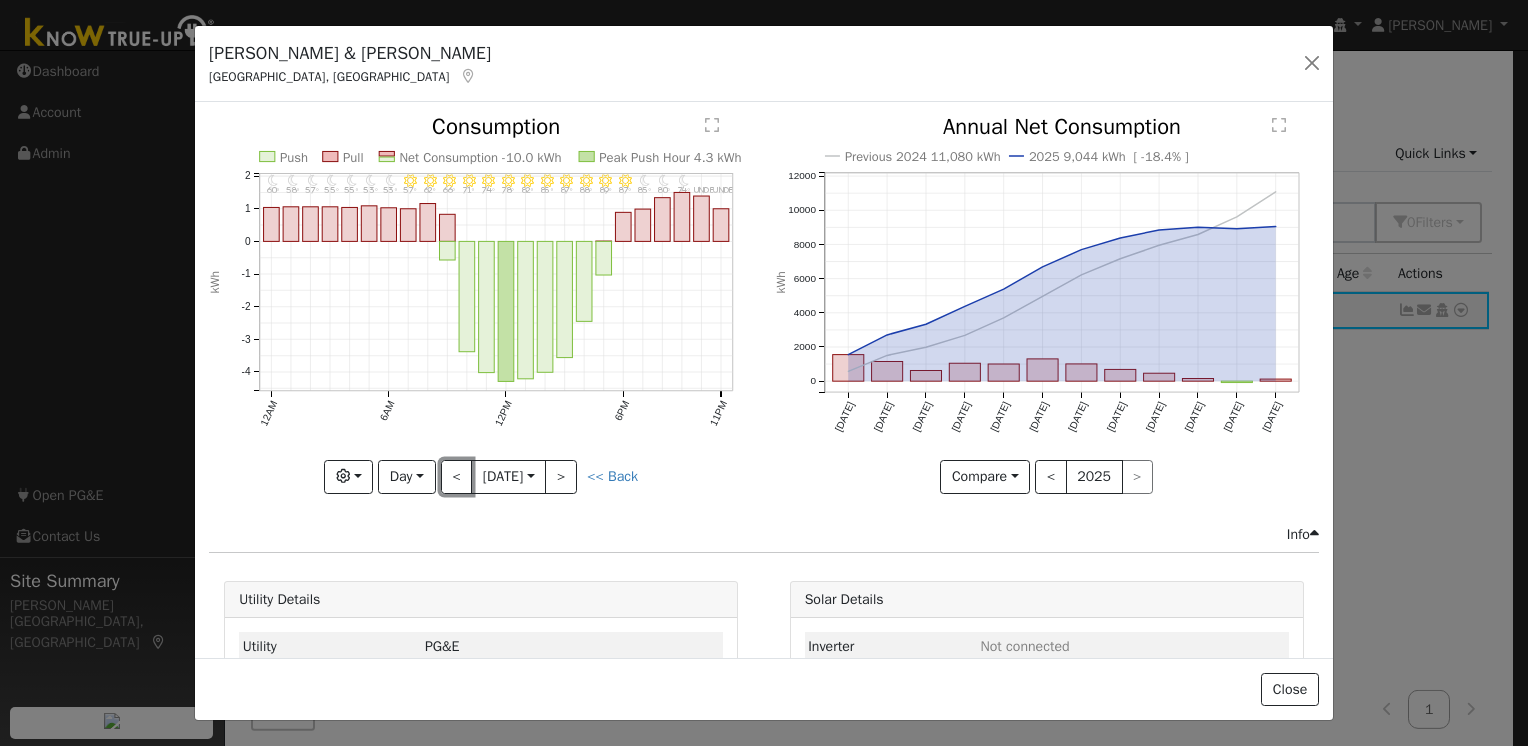 click on "<" at bounding box center [457, 477] 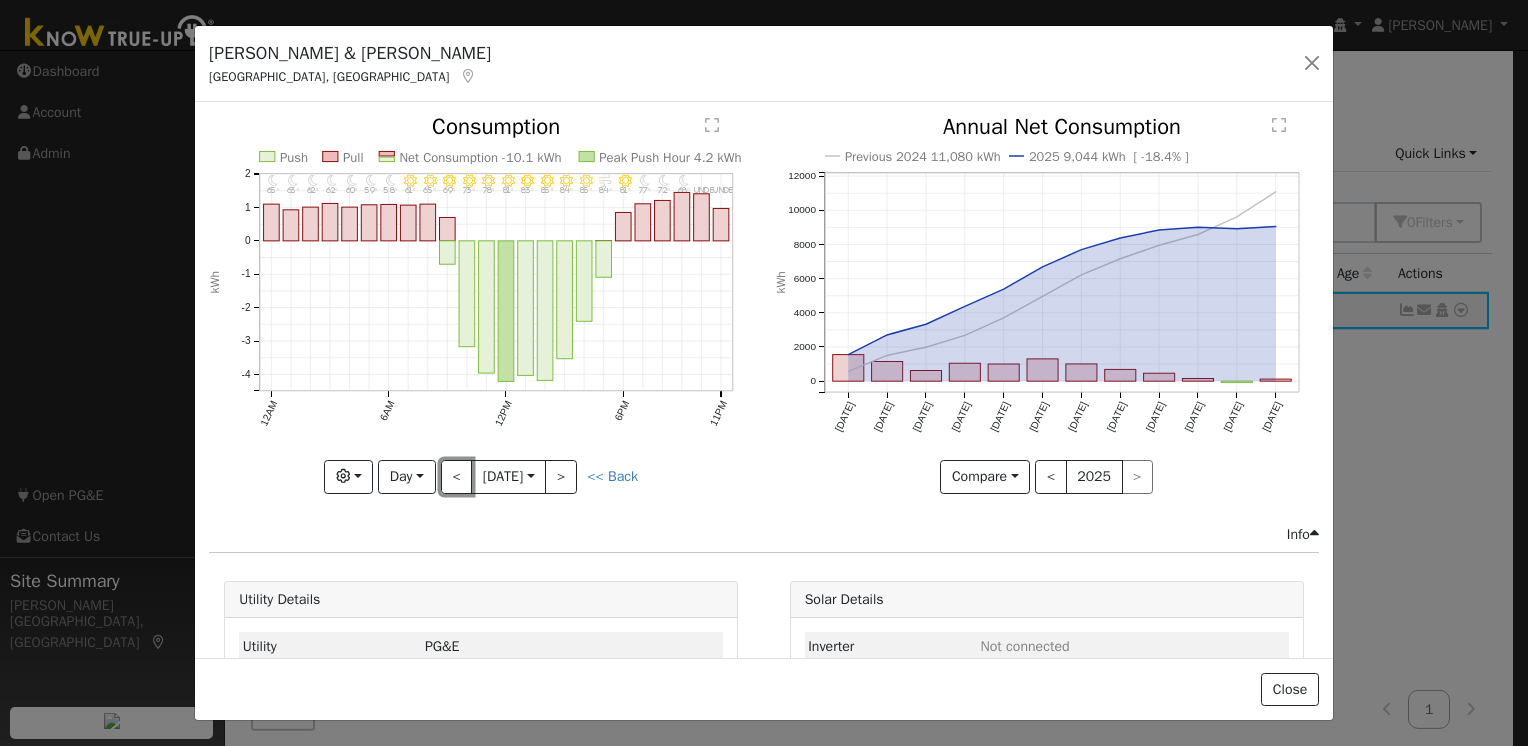 click on "<" at bounding box center (457, 477) 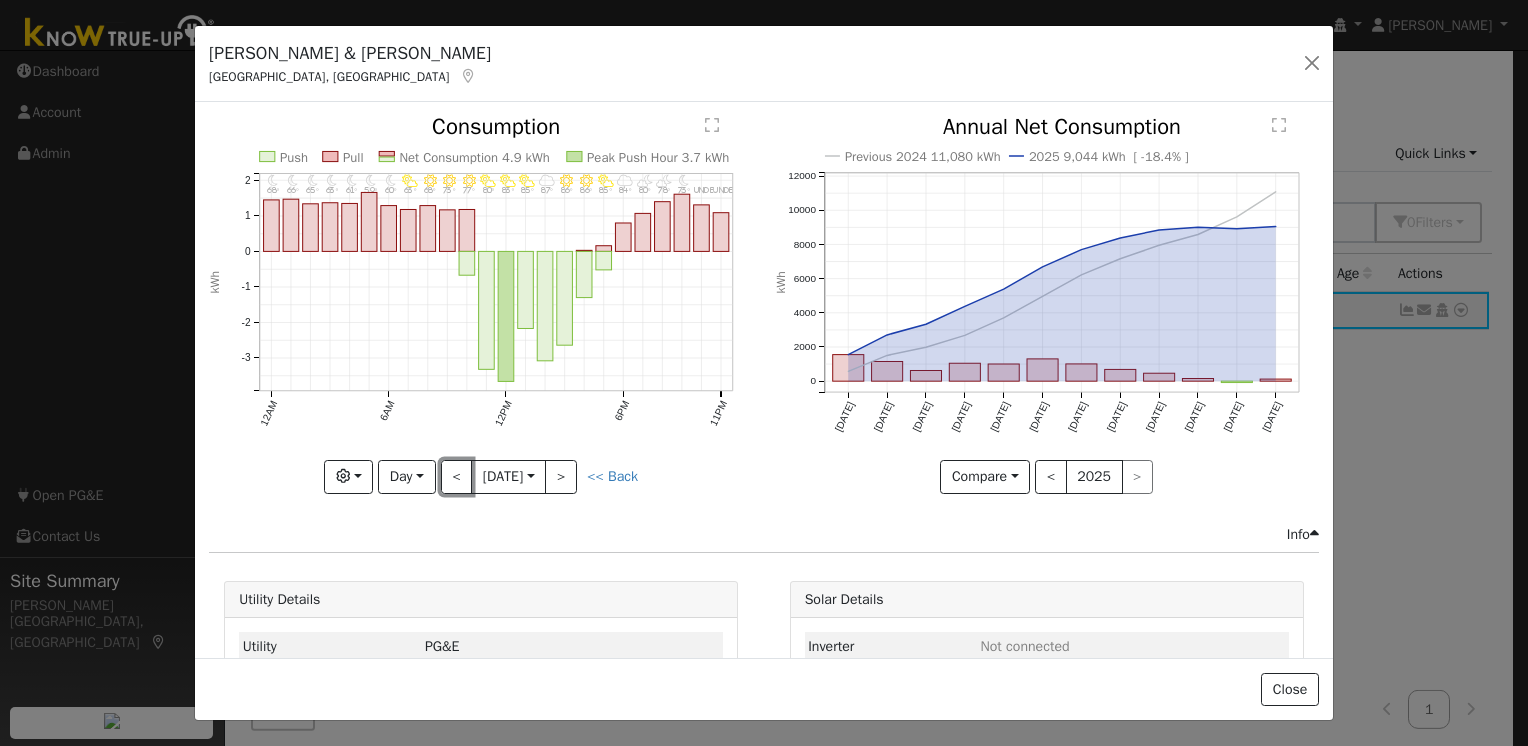click on "<" at bounding box center (457, 477) 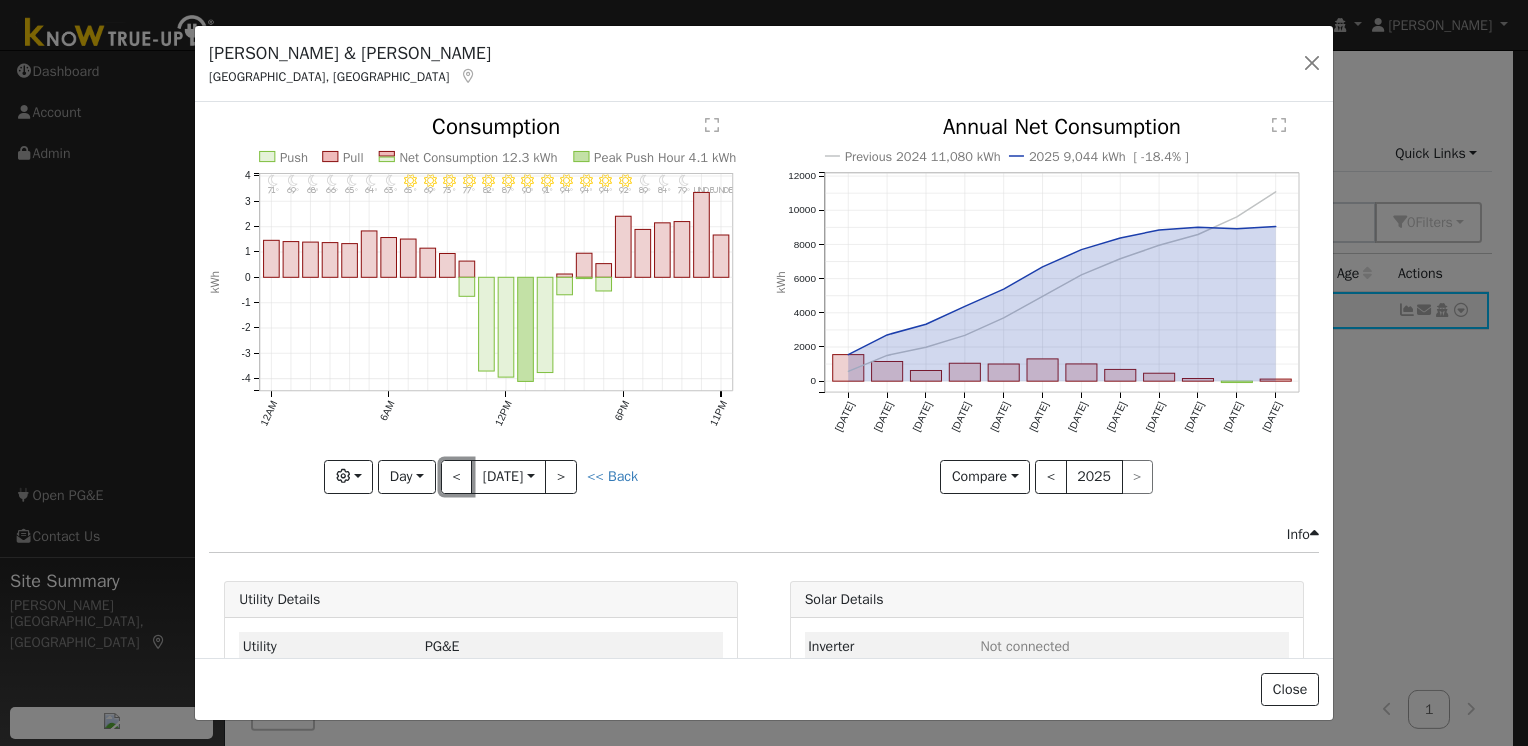 click on "<" at bounding box center [457, 477] 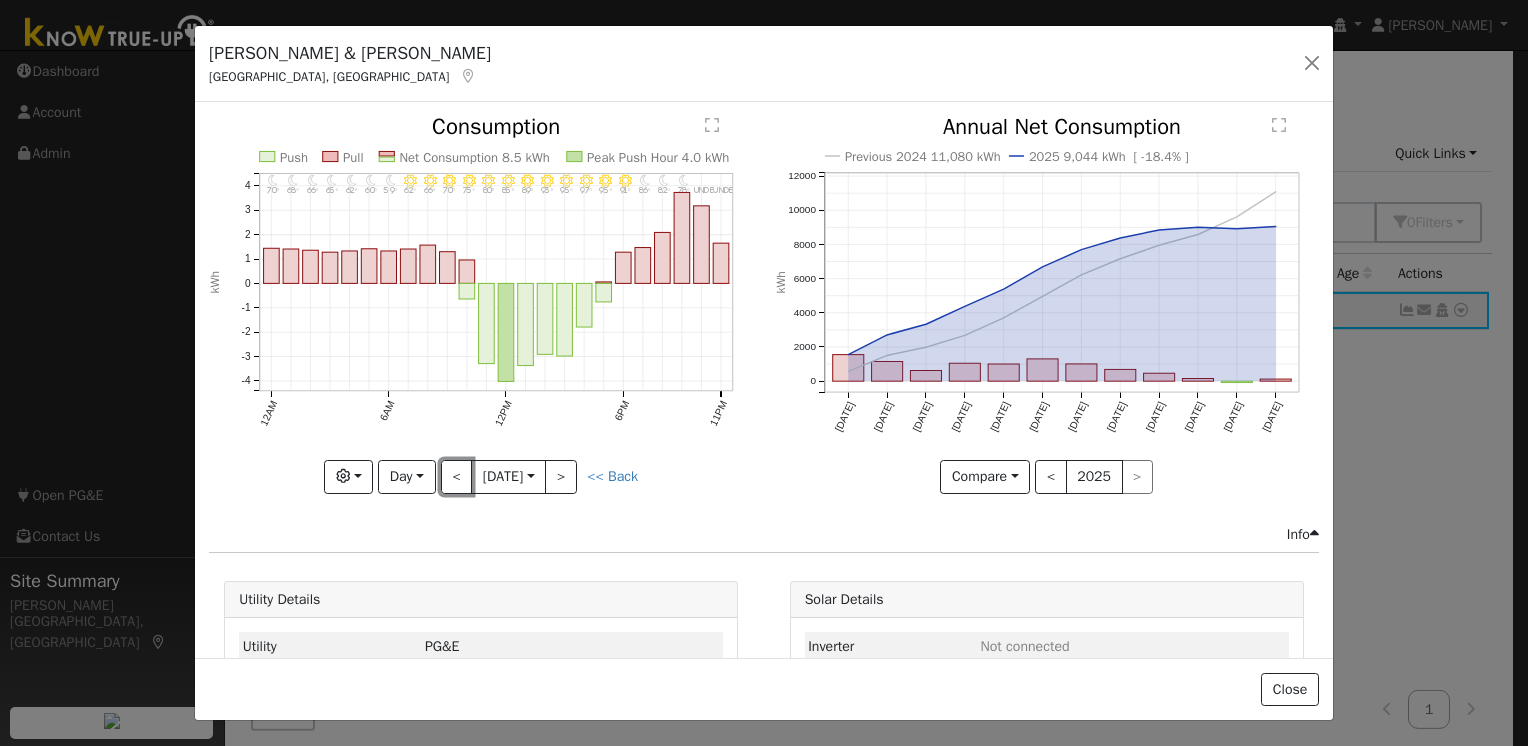 click on "<" at bounding box center [457, 477] 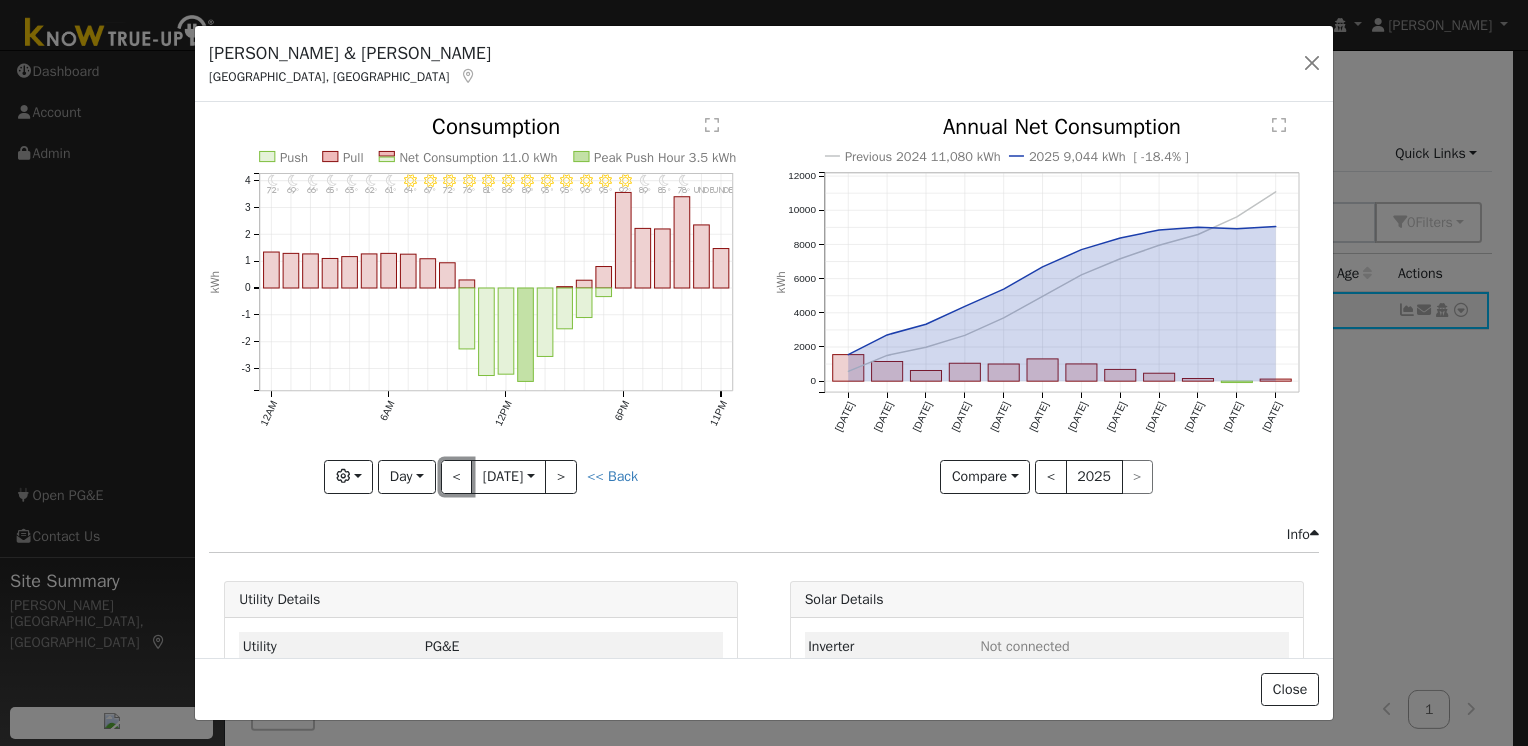 click on "<" at bounding box center [457, 477] 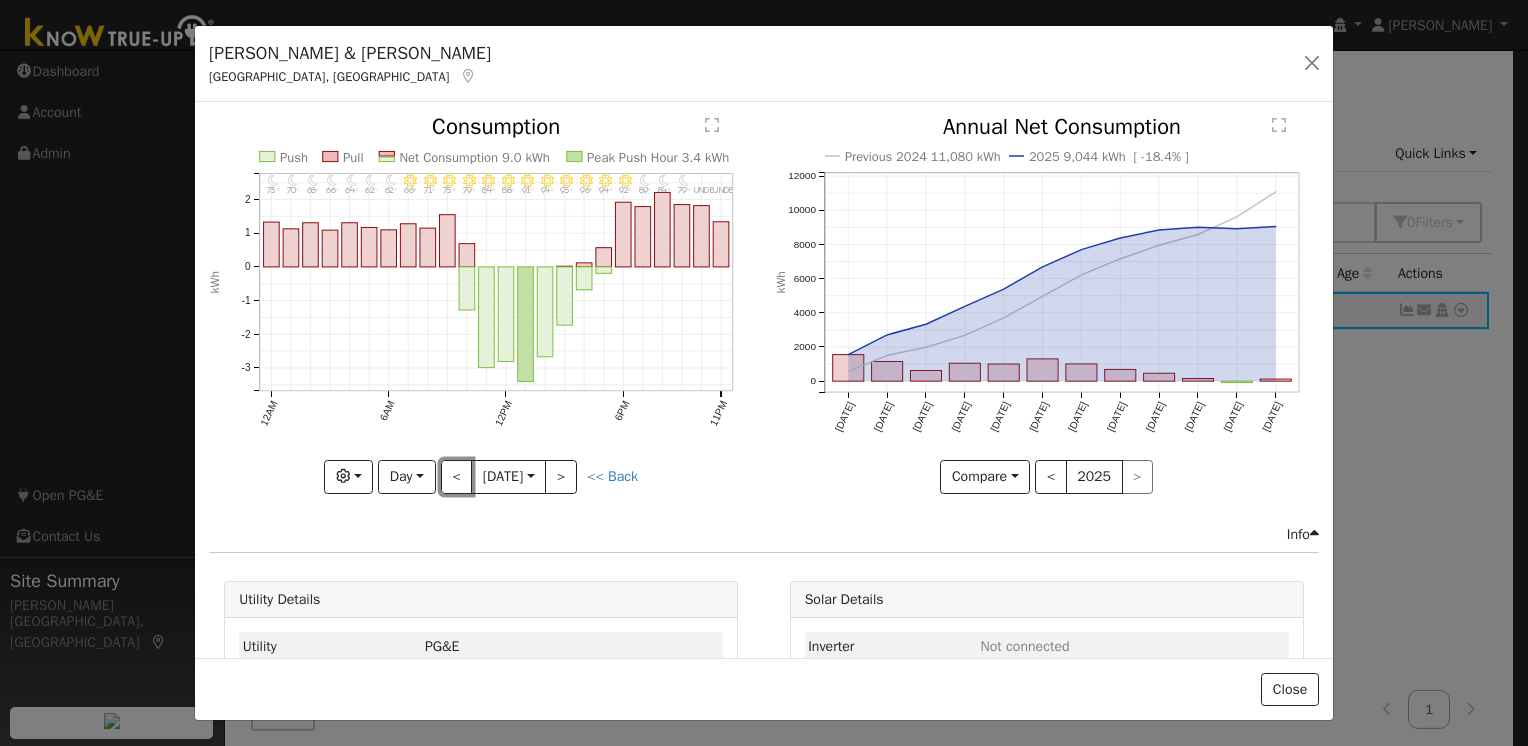 click on "<" at bounding box center (457, 477) 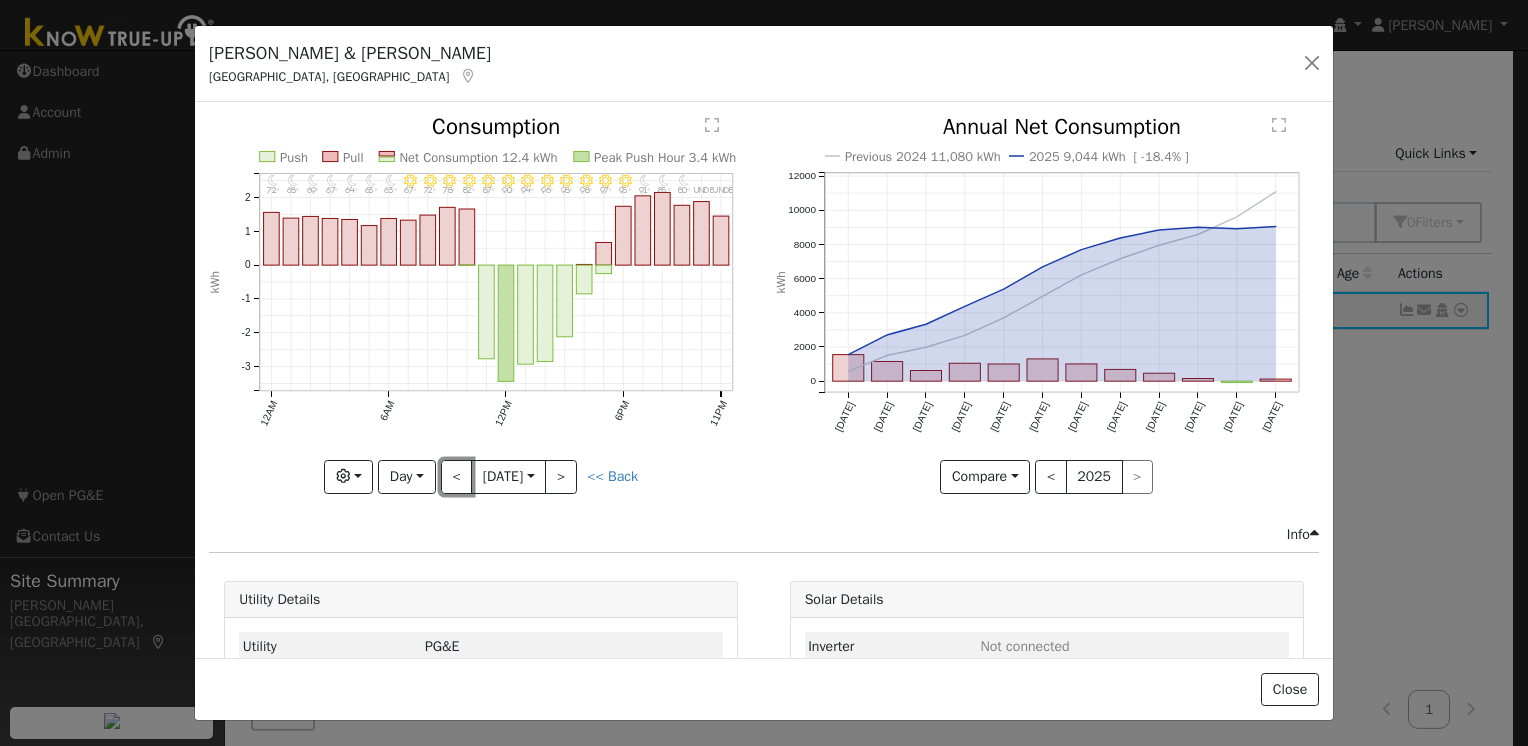 click on "<" at bounding box center [457, 477] 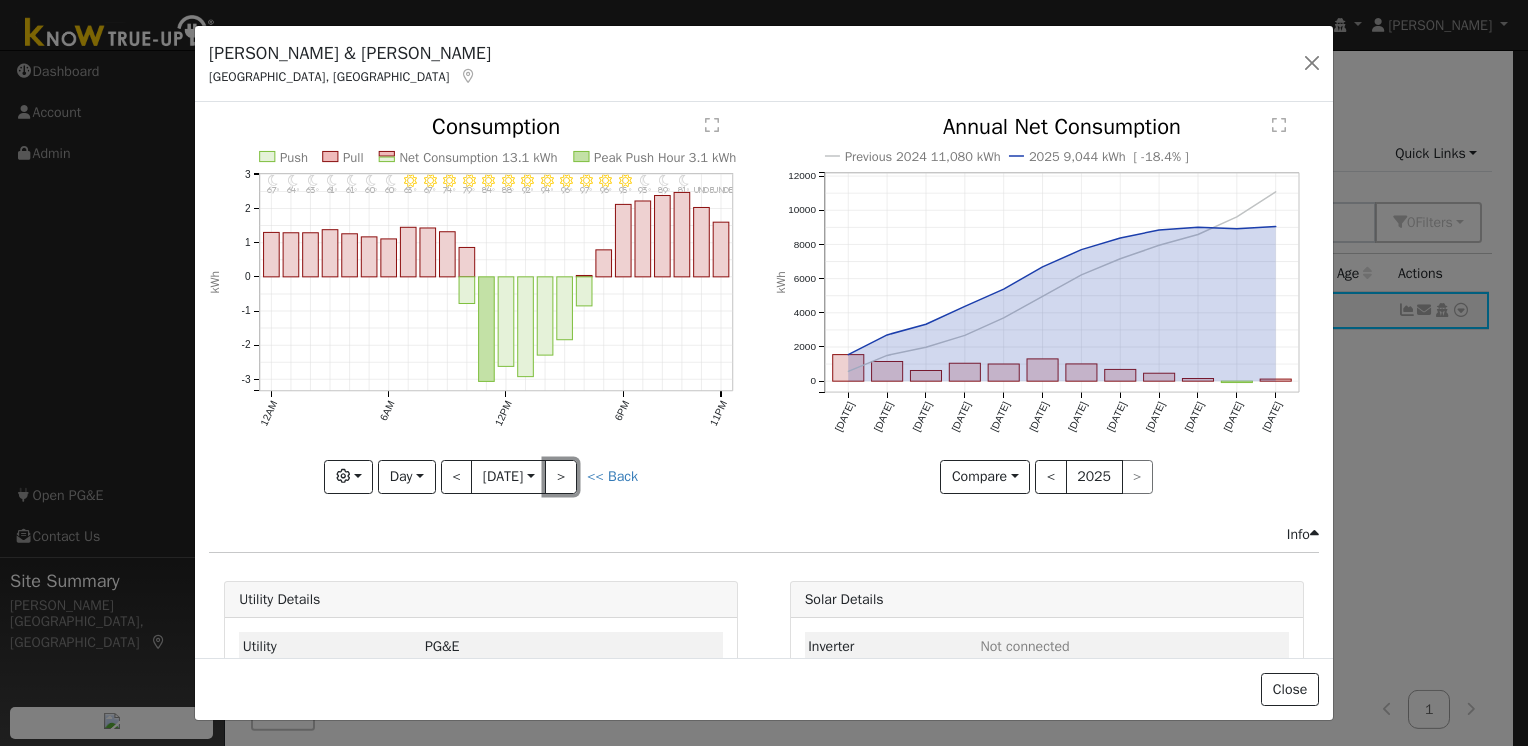 click on ">" at bounding box center [561, 477] 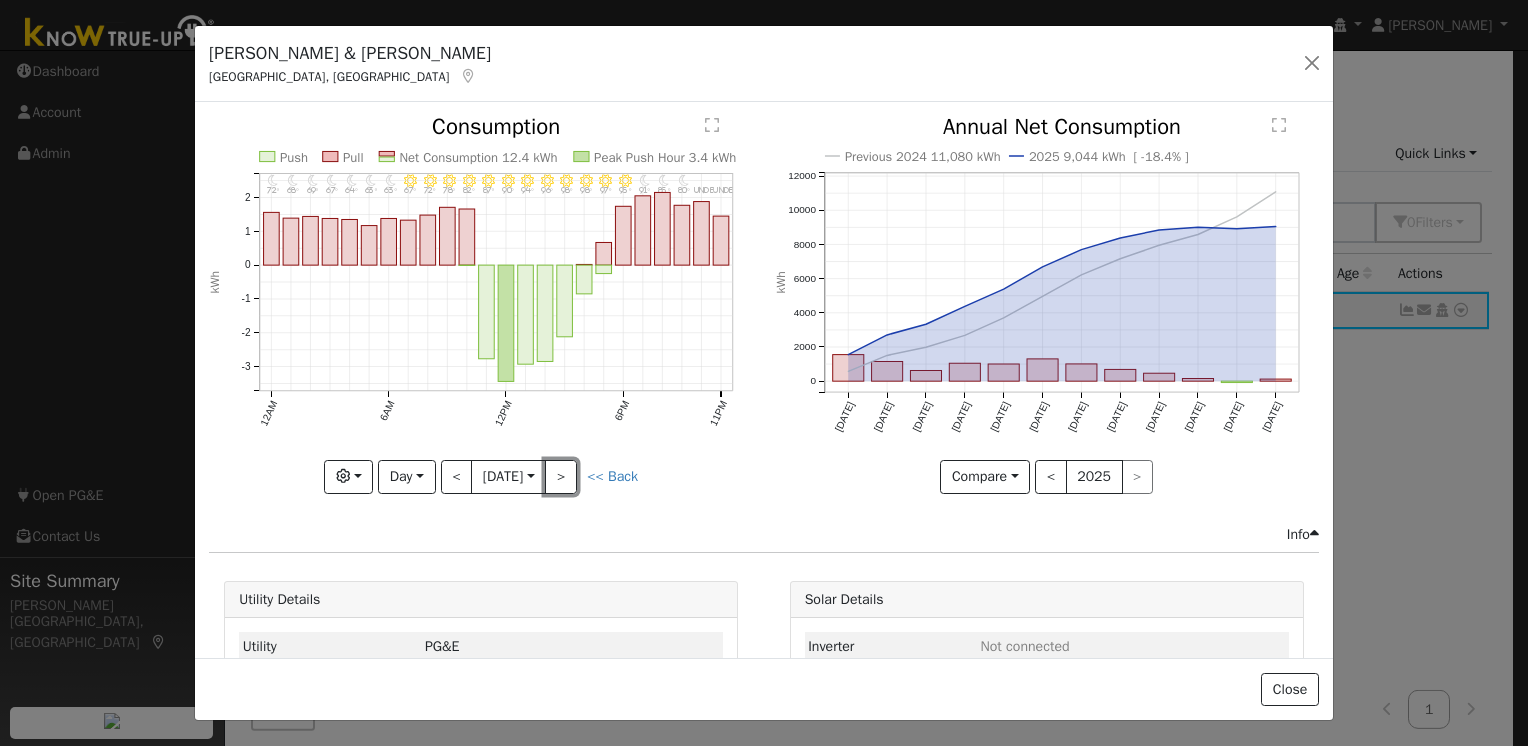 click on ">" at bounding box center [561, 477] 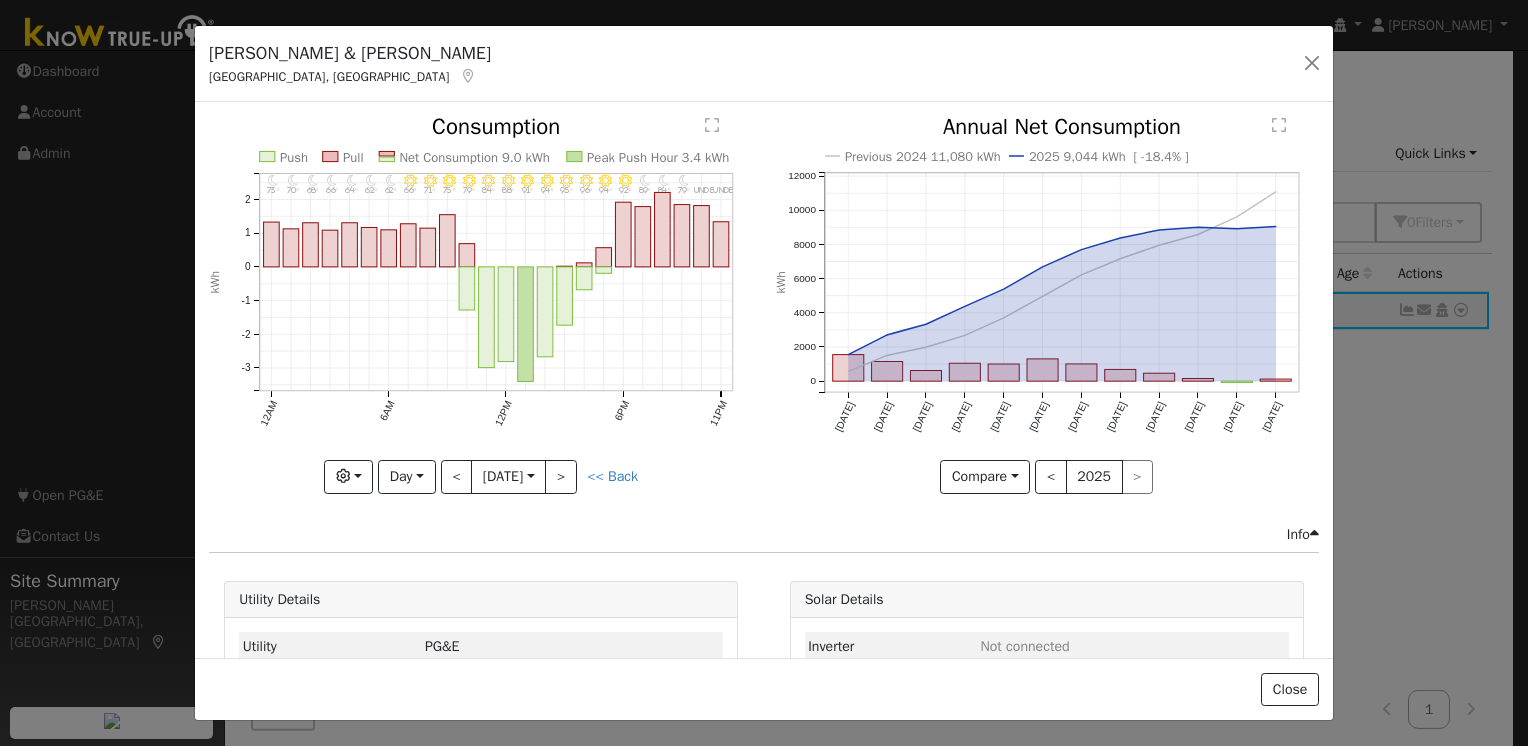 click on "11PM - undefined undefined° 10PM - undefined undefined° 9PM - Clear 79° 8PM - Clear 84° 7PM - Clear 89° 6PM - Clear 92° 5PM - Clear 94° 4PM - Clear 96° 3PM - Clear 95° 2PM - Clear 94° 1PM - Clear 91° 12PM - Clear 88° 11AM - Clear 84° 10AM - Clear 79° 9AM - Clear 75° 8AM - Clear 71° 7AM - Clear 66° 6AM - Clear 62° 5AM - Clear 62° 4AM - Clear 64° 3AM - Clear 66° 2AM - Clear 68° 1AM - Clear 70° 12AM - Clear 73° Push Pull Net Consumption 9.0 kWh Peak Push Hour 3.4 kWh 12AM 6AM 12PM 6PM 11PM -3 -2 -1 0 1 2  Consumption kWh onclick="" onclick="" onclick="" onclick="" onclick="" onclick="" onclick="" onclick="" onclick="" onclick="" onclick="" onclick="" onclick="" onclick="" onclick="" onclick="" onclick="" onclick="" onclick="" onclick="" onclick="" onclick="" onclick="" onclick="" onclick="" onclick="" onclick="" onclick="" onclick="" onclick="" onclick="" onclick="" onclick="" onclick="" onclick="" onclick="" onclick="" onclick="" onclick="" onclick="" onclick="" onclick="" onclick=""" 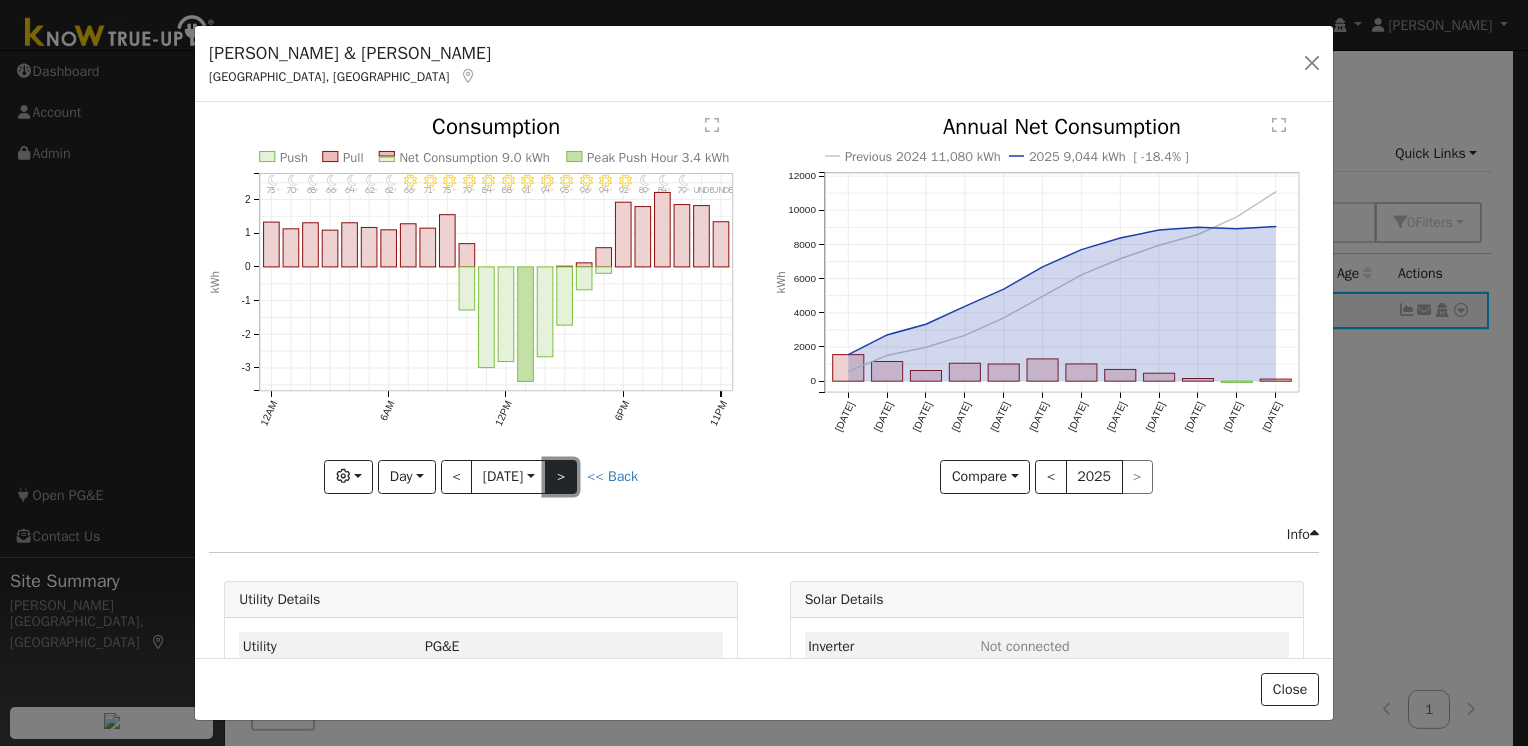 click on ">" at bounding box center [561, 477] 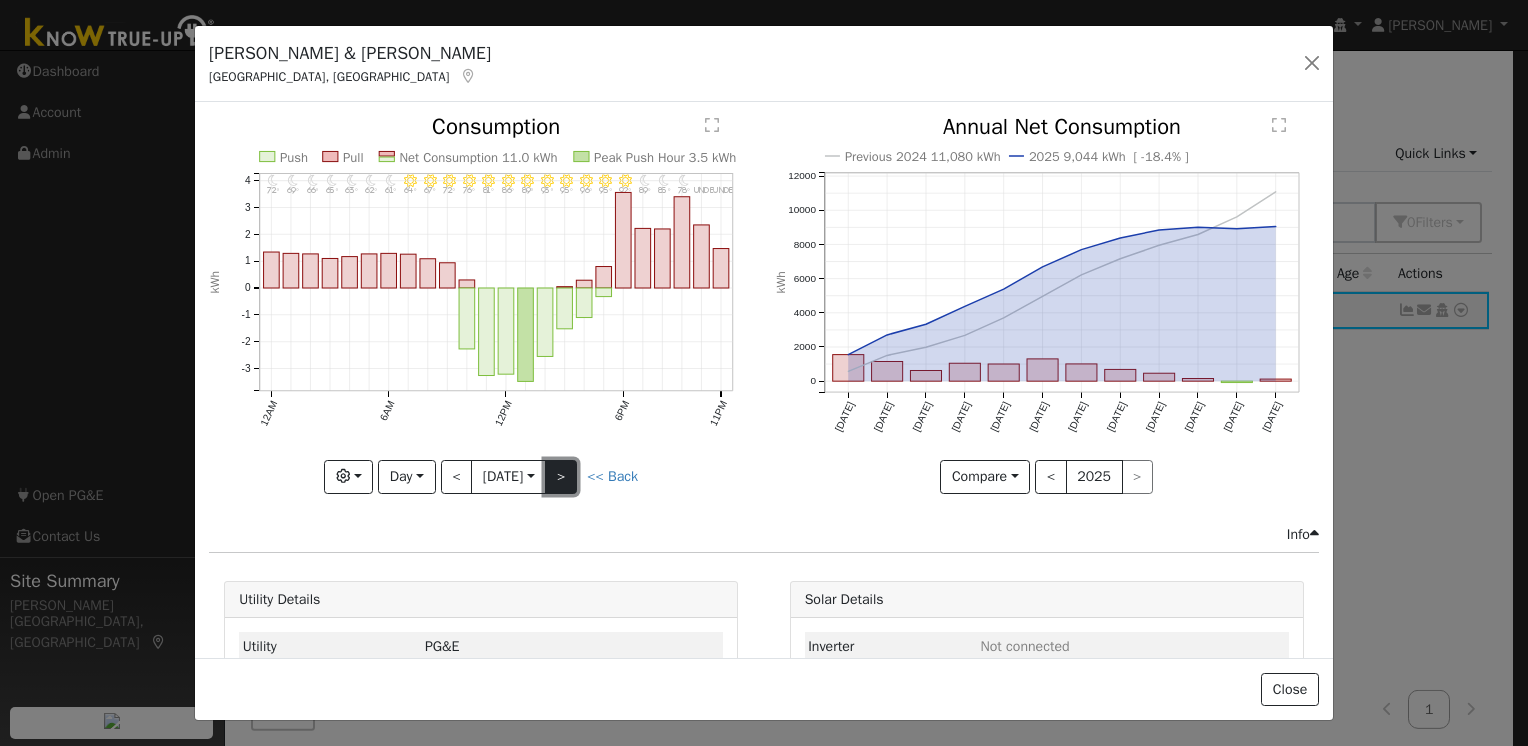 click on ">" at bounding box center (561, 477) 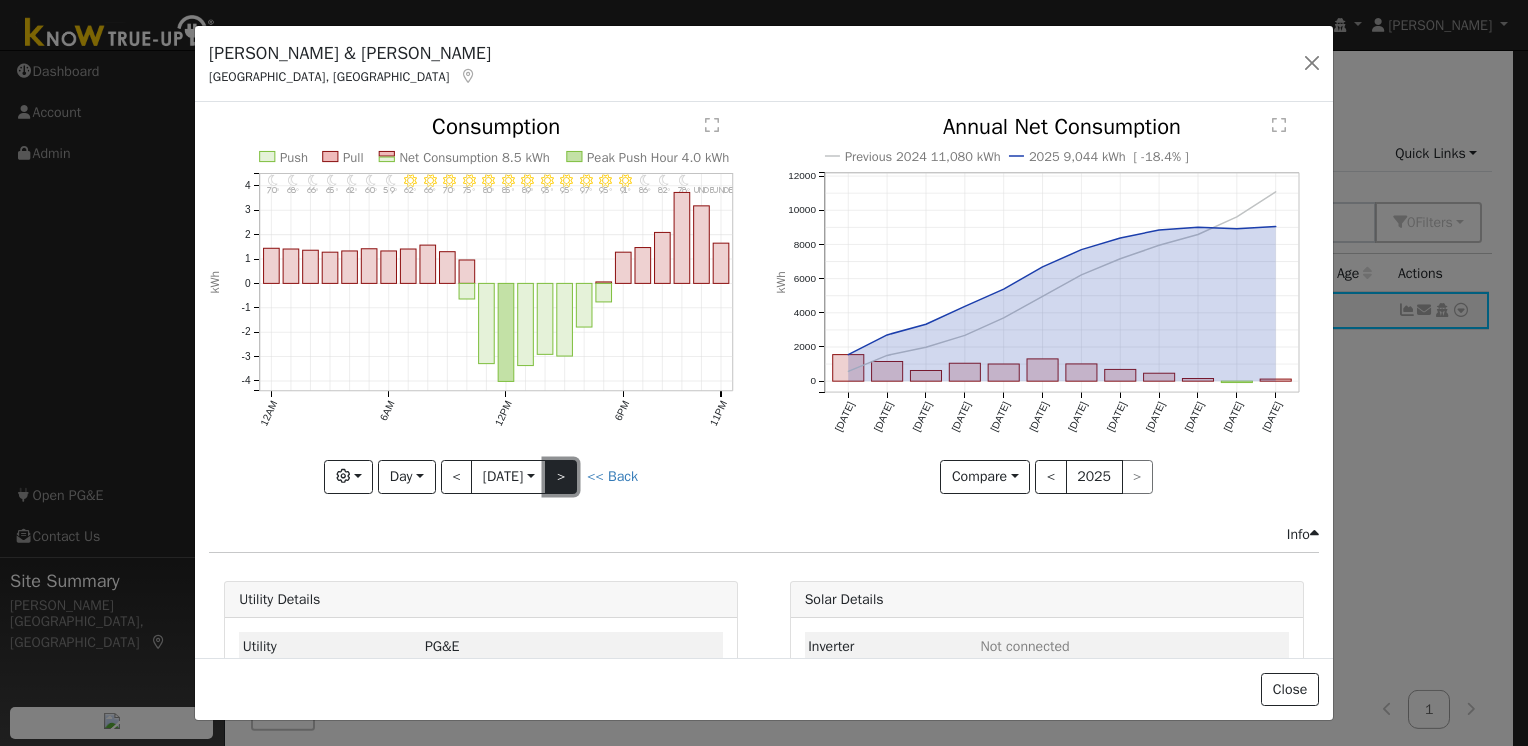 click on ">" at bounding box center (561, 477) 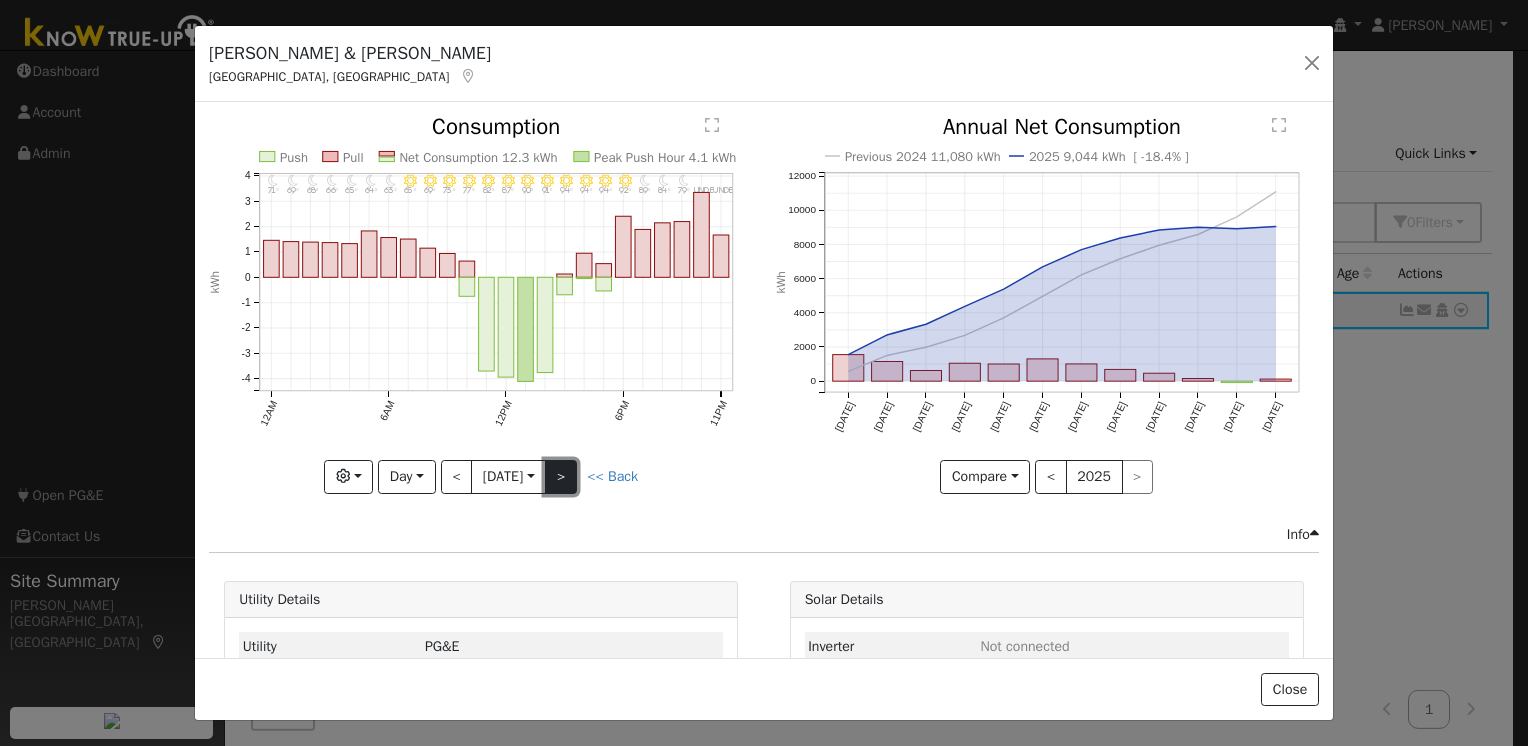 click on ">" at bounding box center [561, 477] 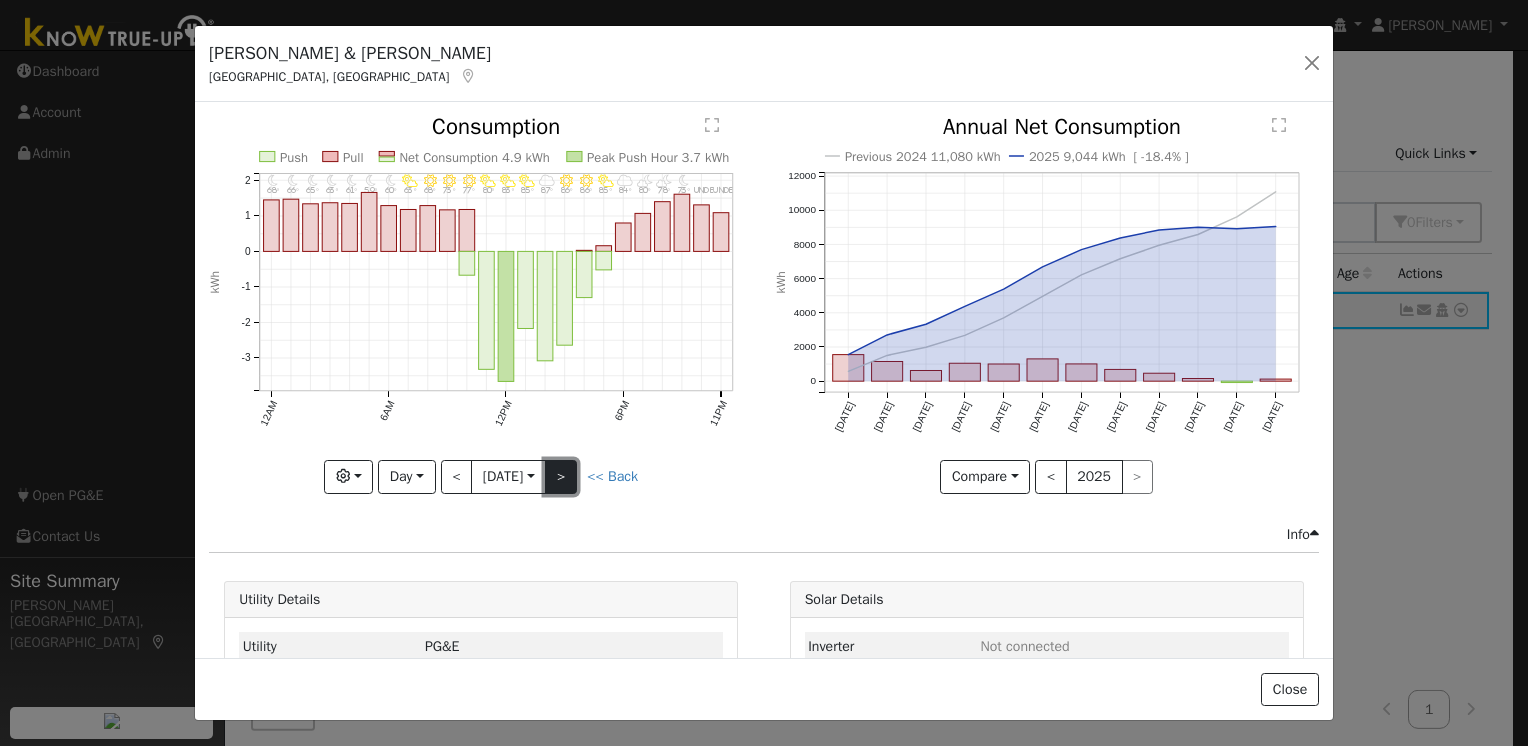 click on ">" at bounding box center (561, 477) 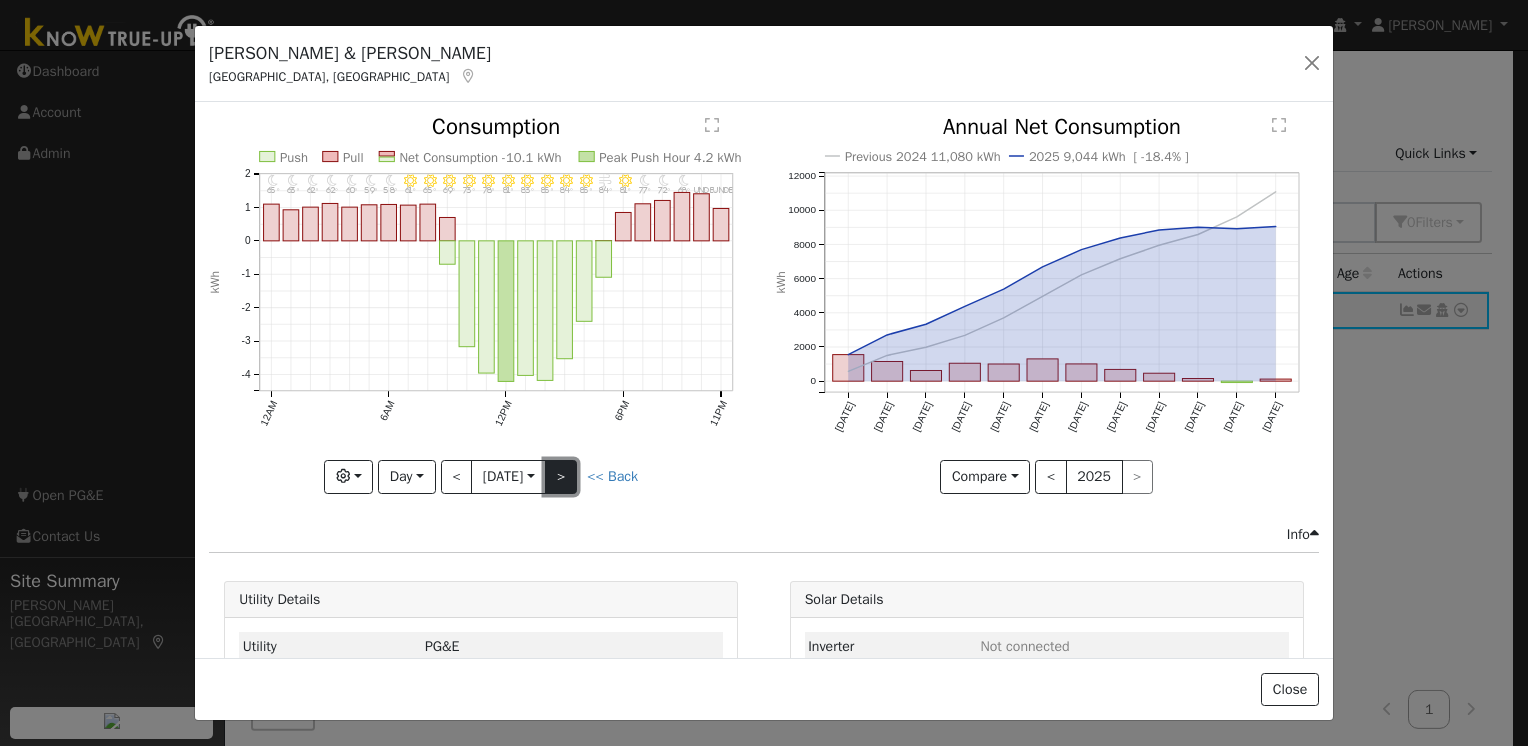 click on ">" at bounding box center [561, 477] 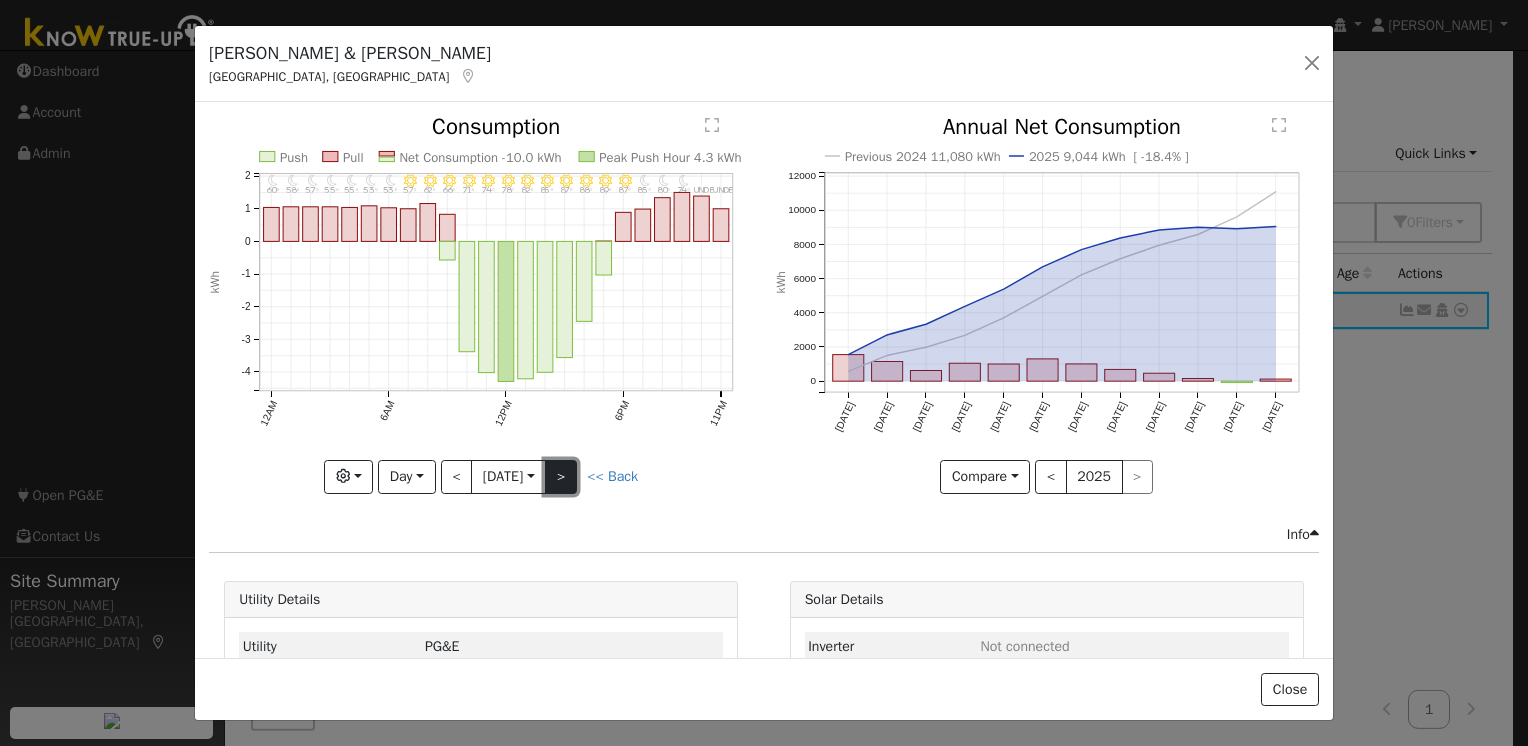 click on ">" at bounding box center (561, 477) 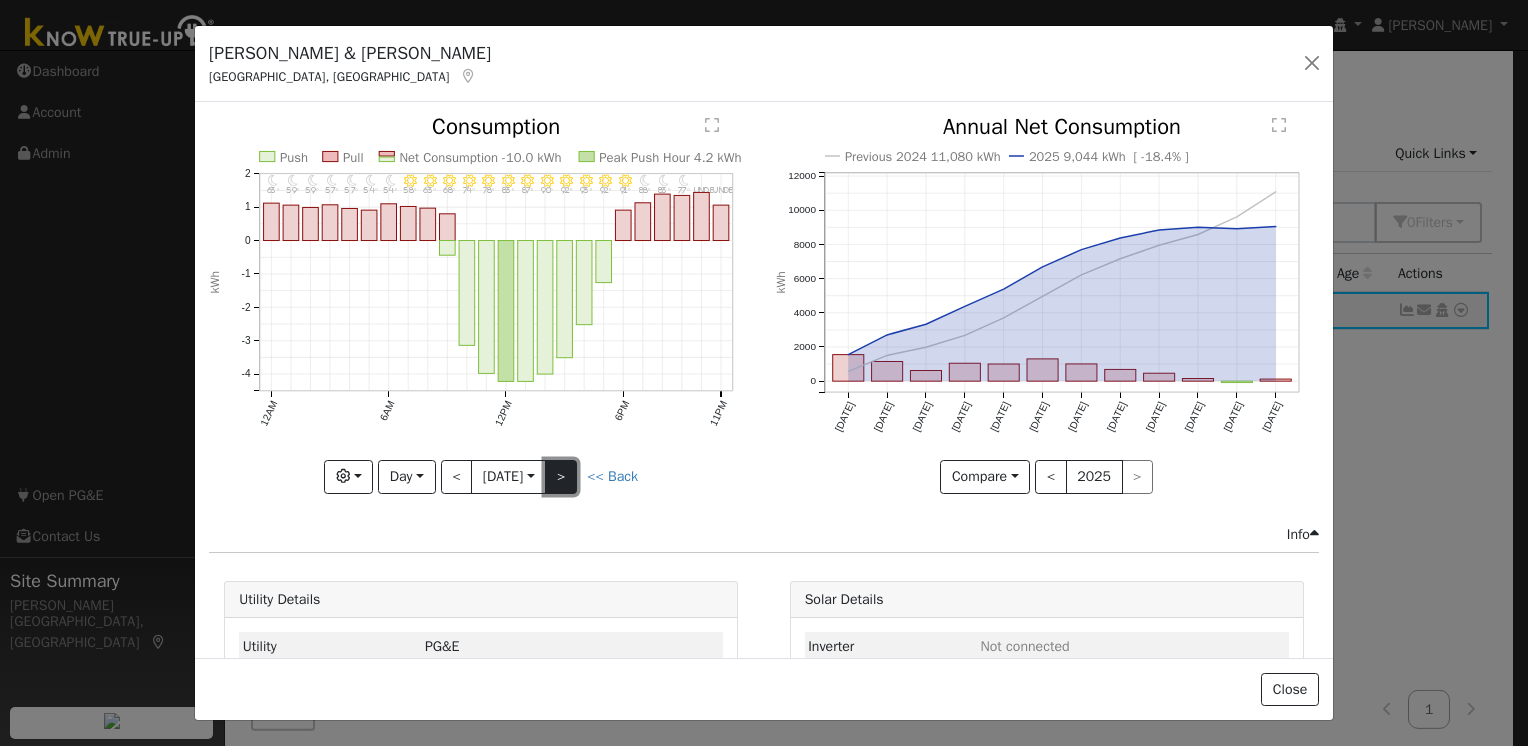 click on ">" at bounding box center (561, 477) 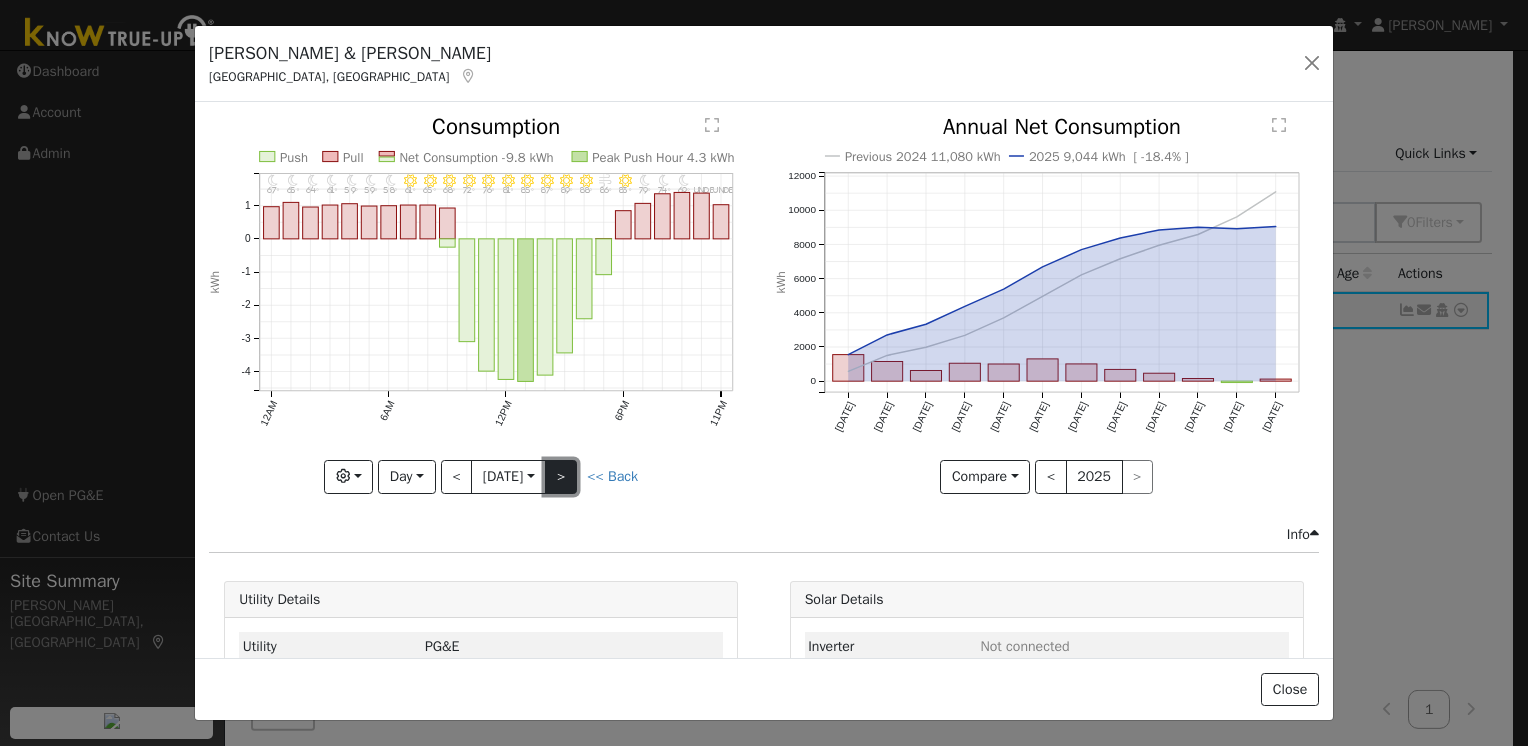 click on ">" at bounding box center (561, 477) 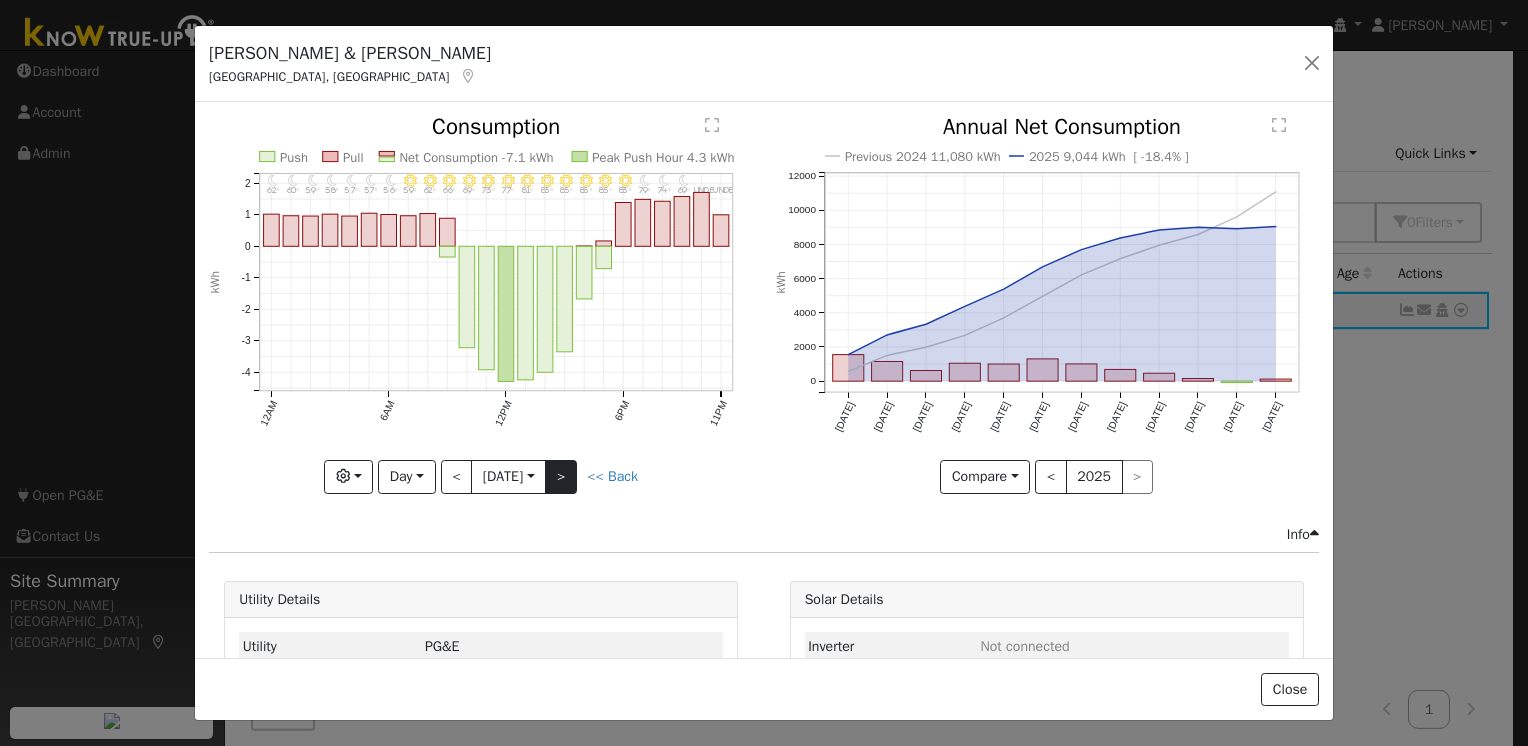 click on "11PM - undefined undefined° 10PM - undefined undefined° 9PM - Clear 69° 8PM - Clear 74° 7PM - Clear 79° 6PM - Clear 83° 5PM - Clear 85° 4PM - Clear 85° 3PM - Clear 85° 2PM - Clear 83° 1PM - Clear 81° 12PM - Clear 77° 11AM - Clear 73° 10AM - Clear 69° 9AM - Clear 66° 8AM - MostlyClear 62° 7AM - Clear 59° 6AM - Clear 56° 5AM - Clear 57° 4AM - Clear 57° 3AM - Clear 58° 2AM - Clear 59° 1AM - Clear 60° 12AM - Clear 62° Push Pull Net Consumption -7.1 kWh Peak Push Hour 4.3 kWh 12AM 6AM 12PM 6PM 11PM -4 -3 -2 -1 0 1 2  Consumption kWh onclick="" onclick="" onclick="" onclick="" onclick="" onclick="" onclick="" onclick="" onclick="" onclick="" onclick="" onclick="" onclick="" onclick="" onclick="" onclick="" onclick="" onclick="" onclick="" onclick="" onclick="" onclick="" onclick="" onclick="" onclick="" onclick="" onclick="" onclick="" onclick="" onclick="" onclick="" onclick="" onclick="" onclick="" onclick="" onclick="" onclick="" onclick="" onclick="" onclick="" onclick="" onclick="" $" 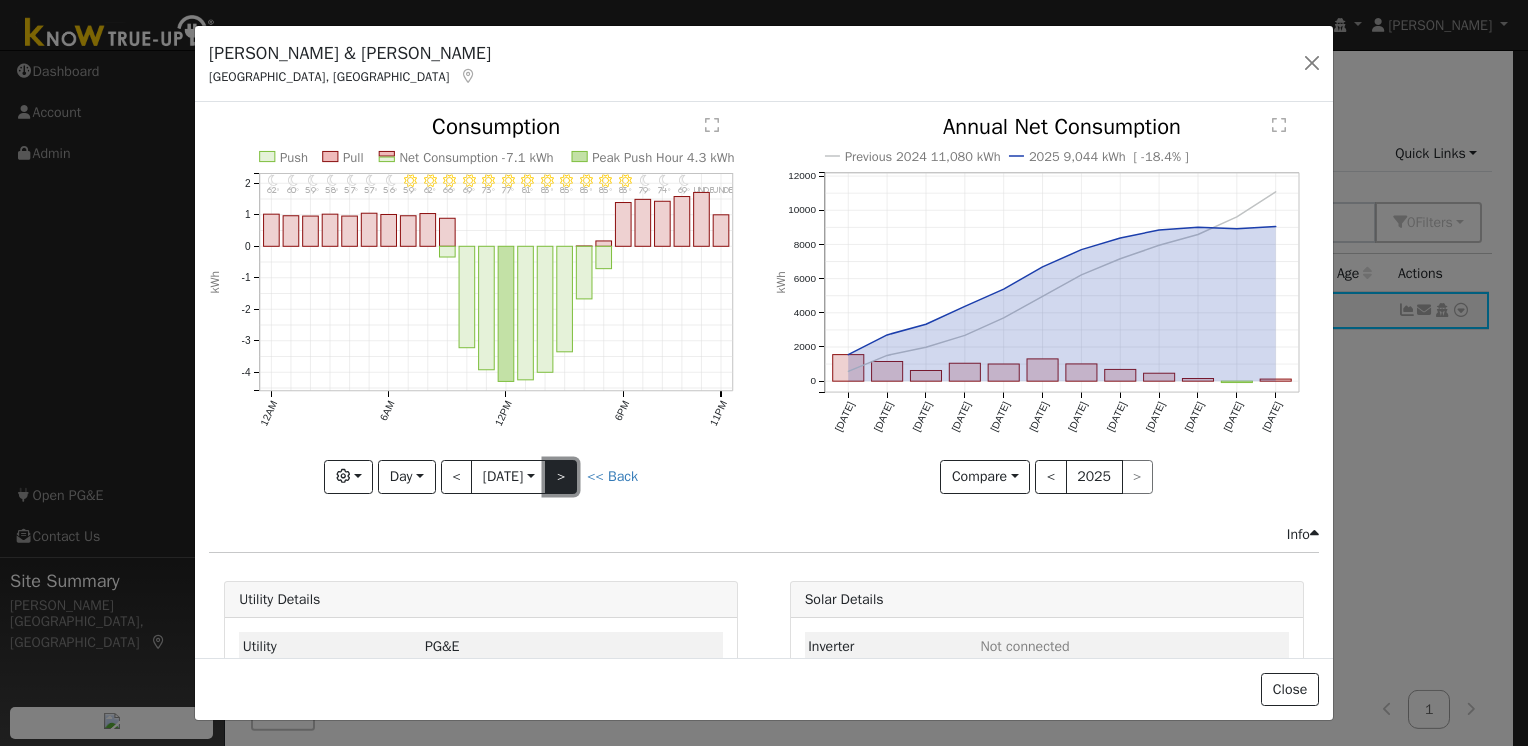 click on ">" at bounding box center (561, 477) 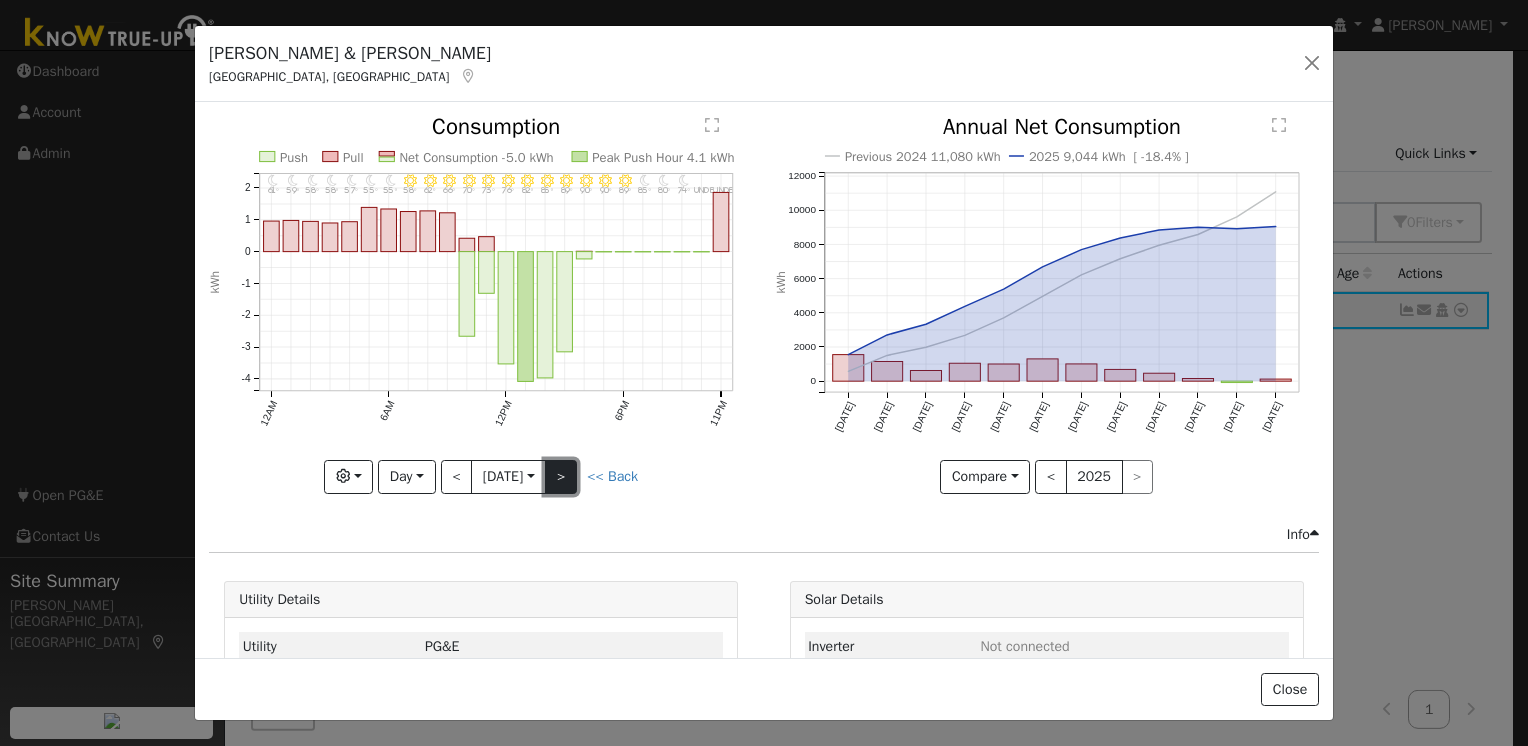 click on ">" at bounding box center (561, 477) 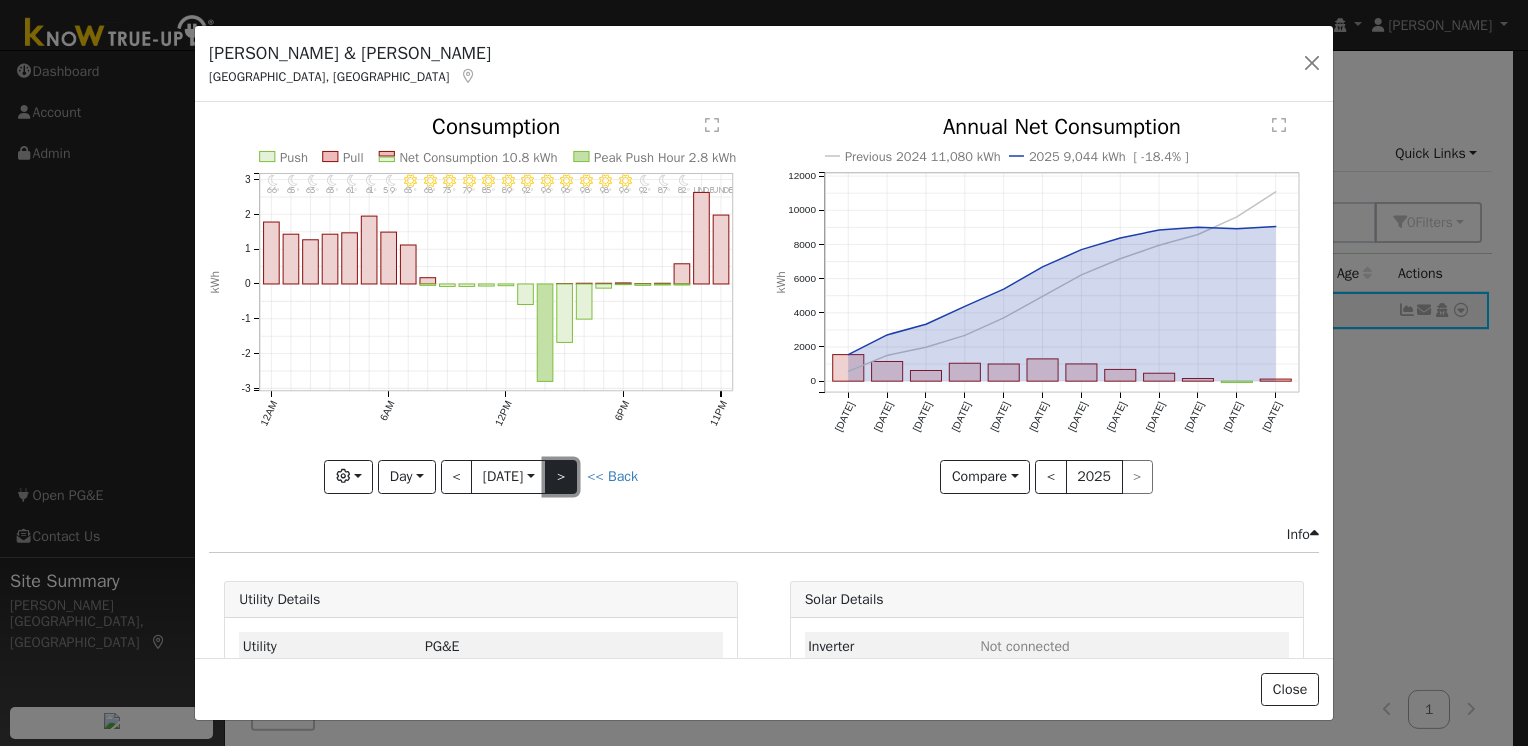 click on ">" at bounding box center [561, 477] 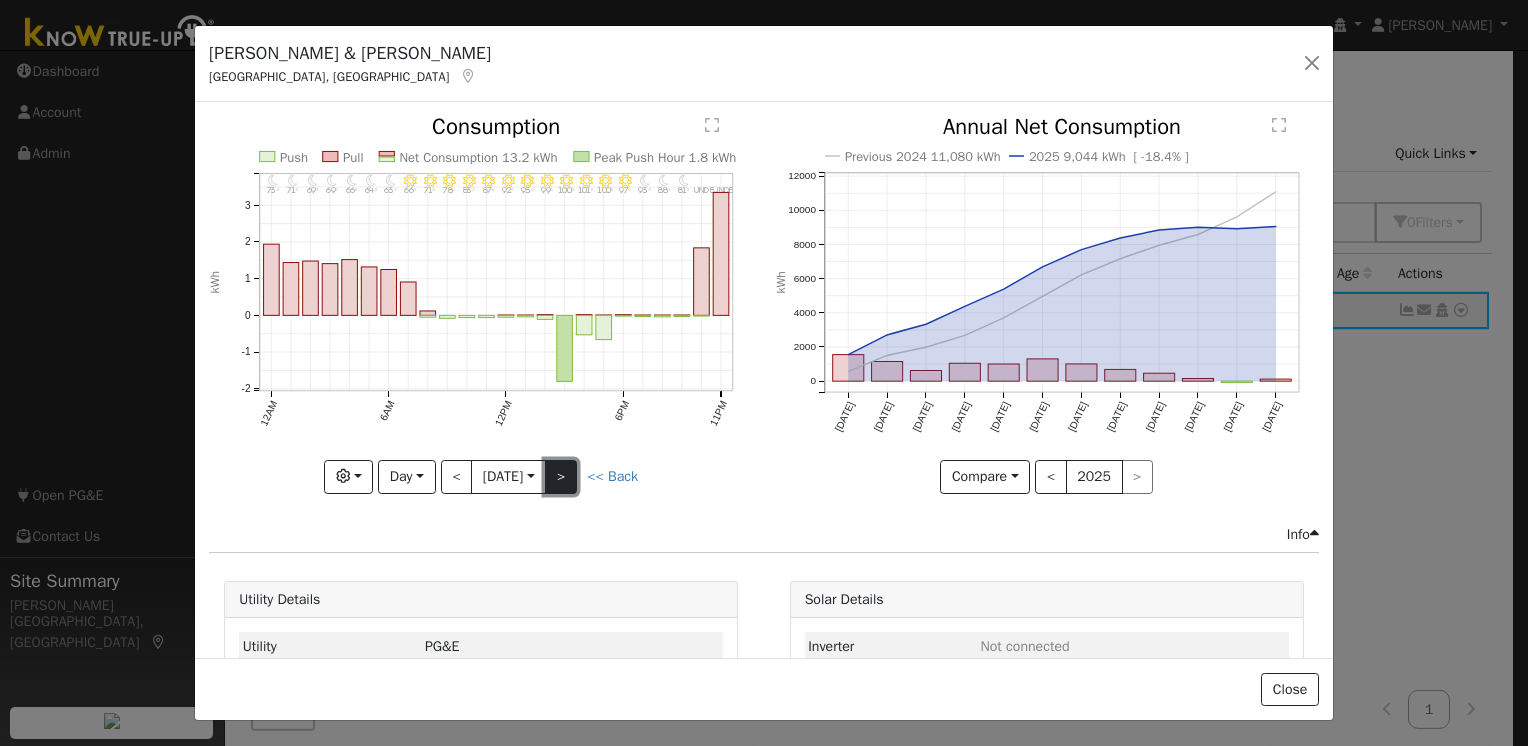 click on ">" at bounding box center (561, 477) 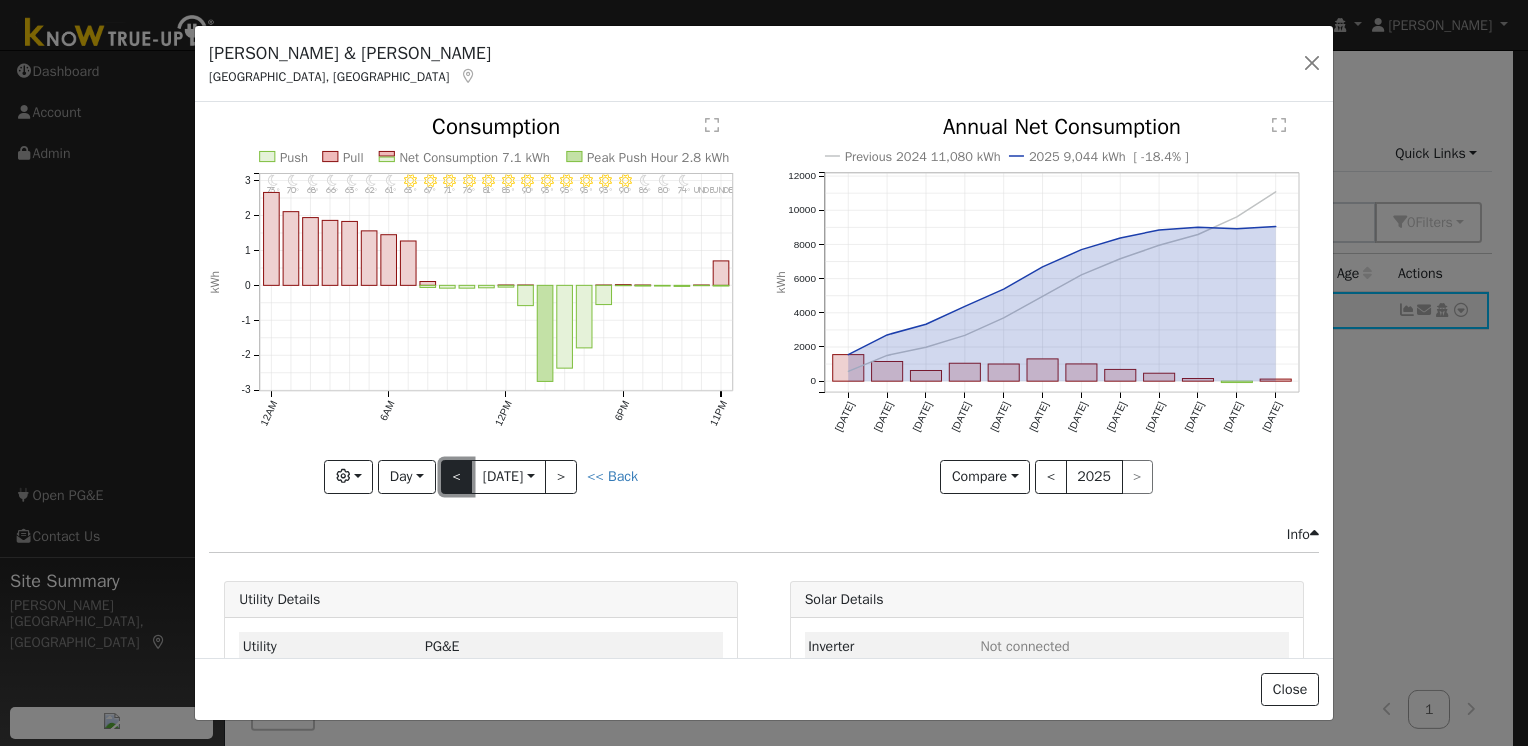 click on "<" at bounding box center (457, 477) 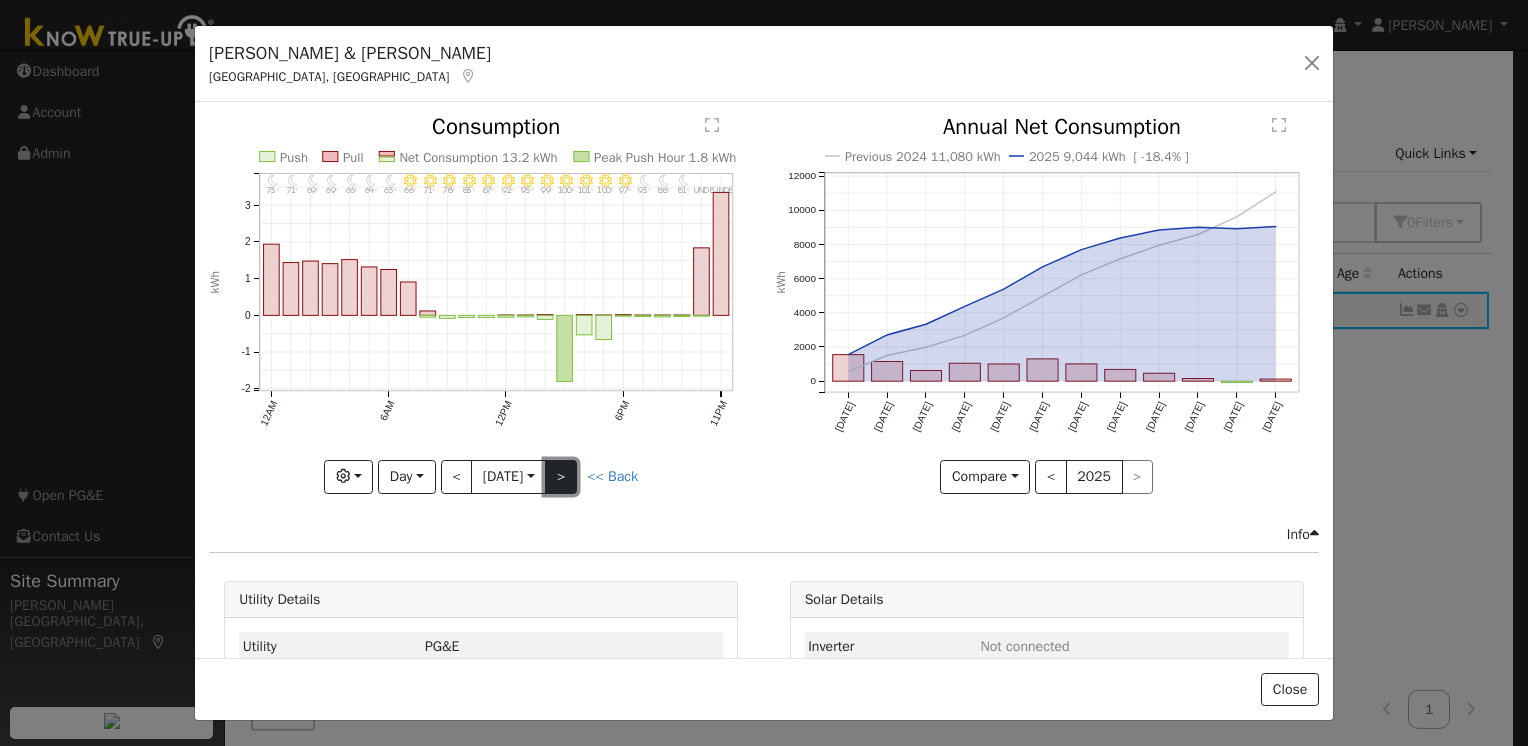 click on ">" at bounding box center [561, 477] 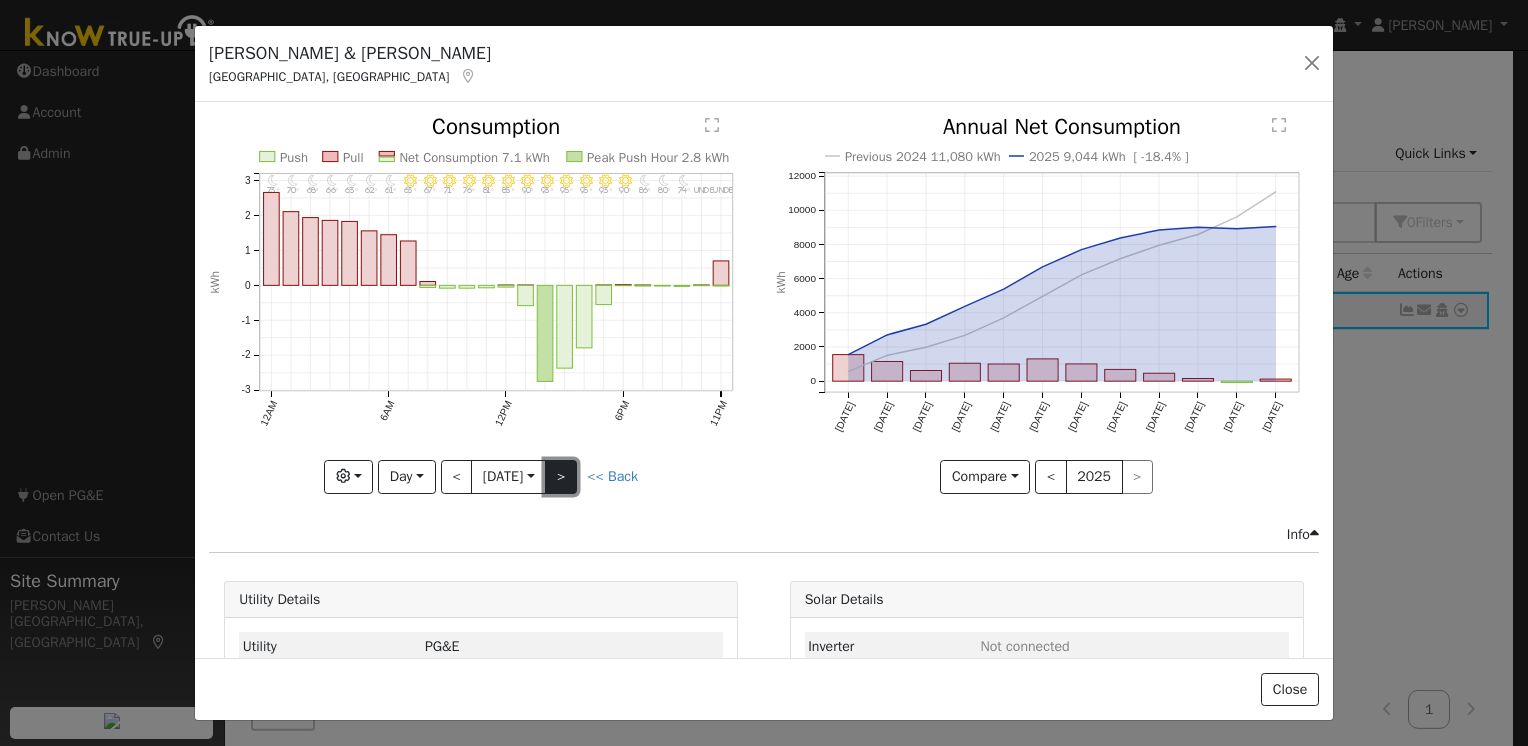 click on ">" at bounding box center [561, 477] 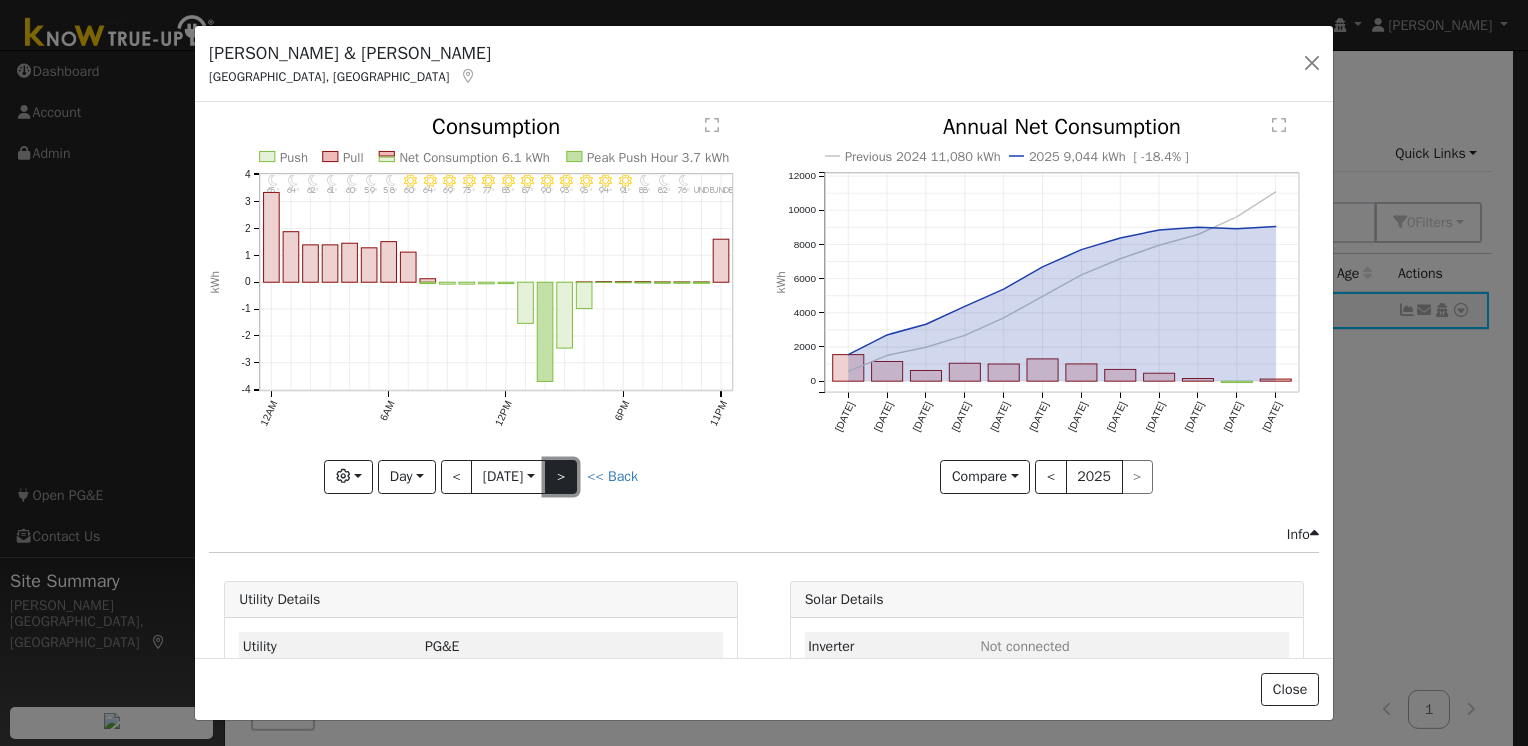 click on ">" at bounding box center (561, 477) 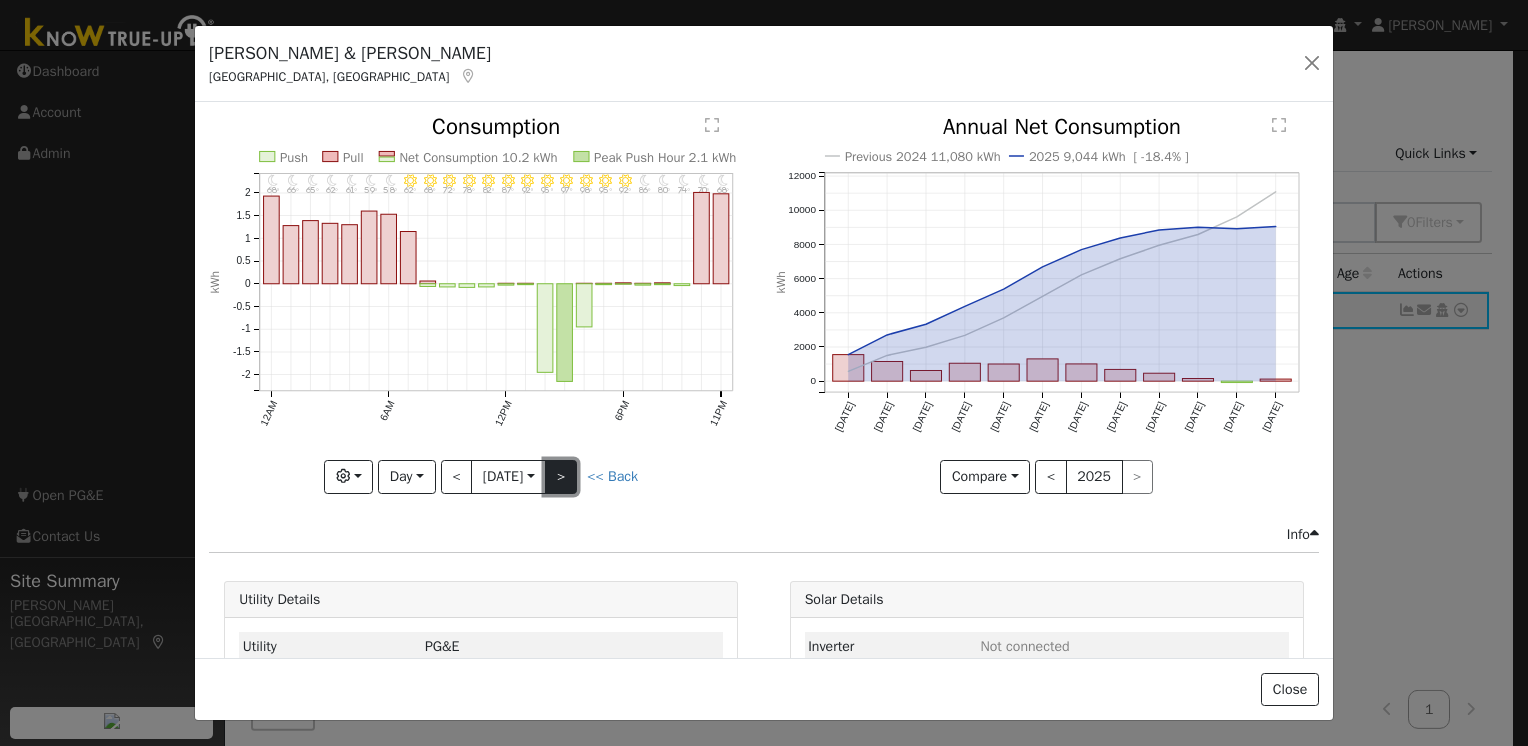 click on ">" at bounding box center [561, 477] 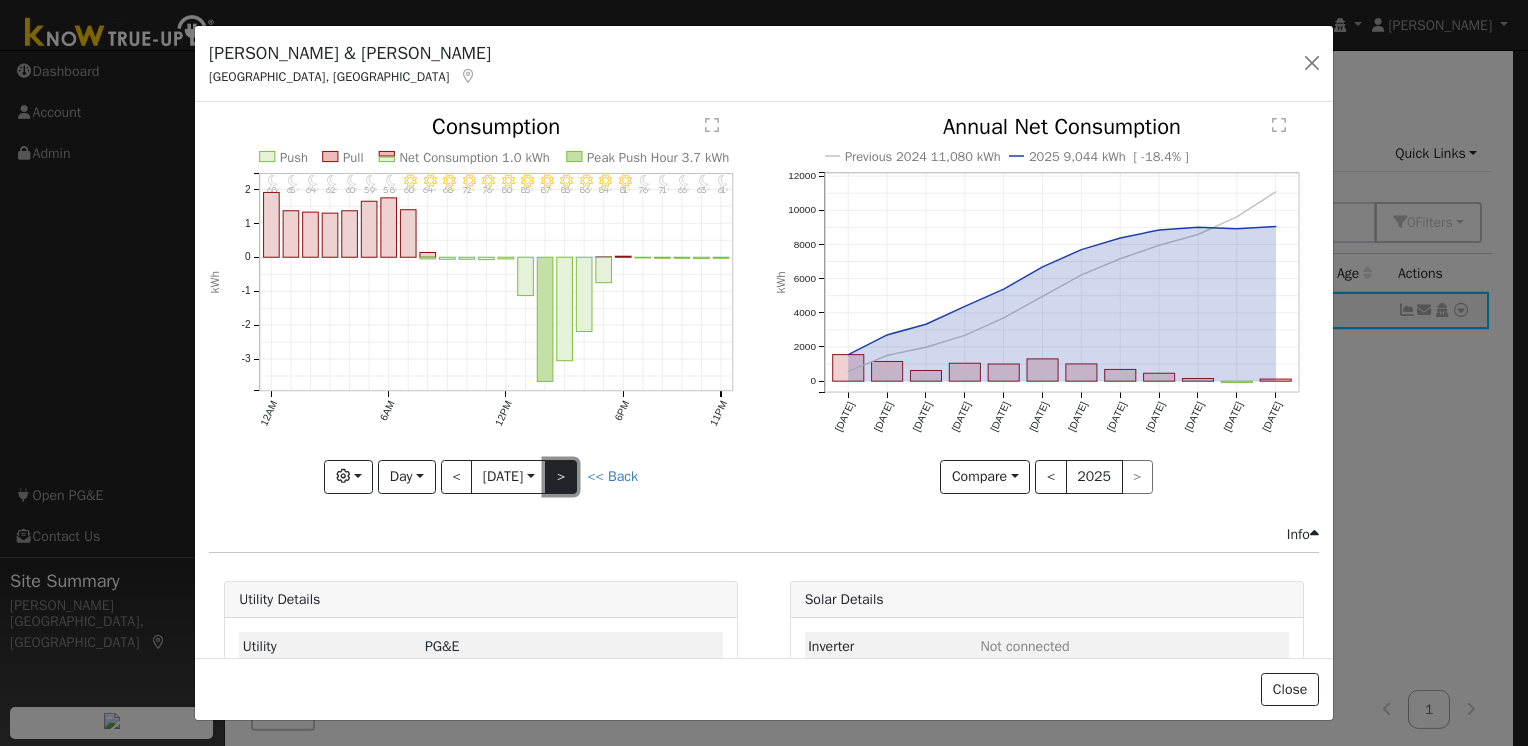 click on ">" at bounding box center (561, 477) 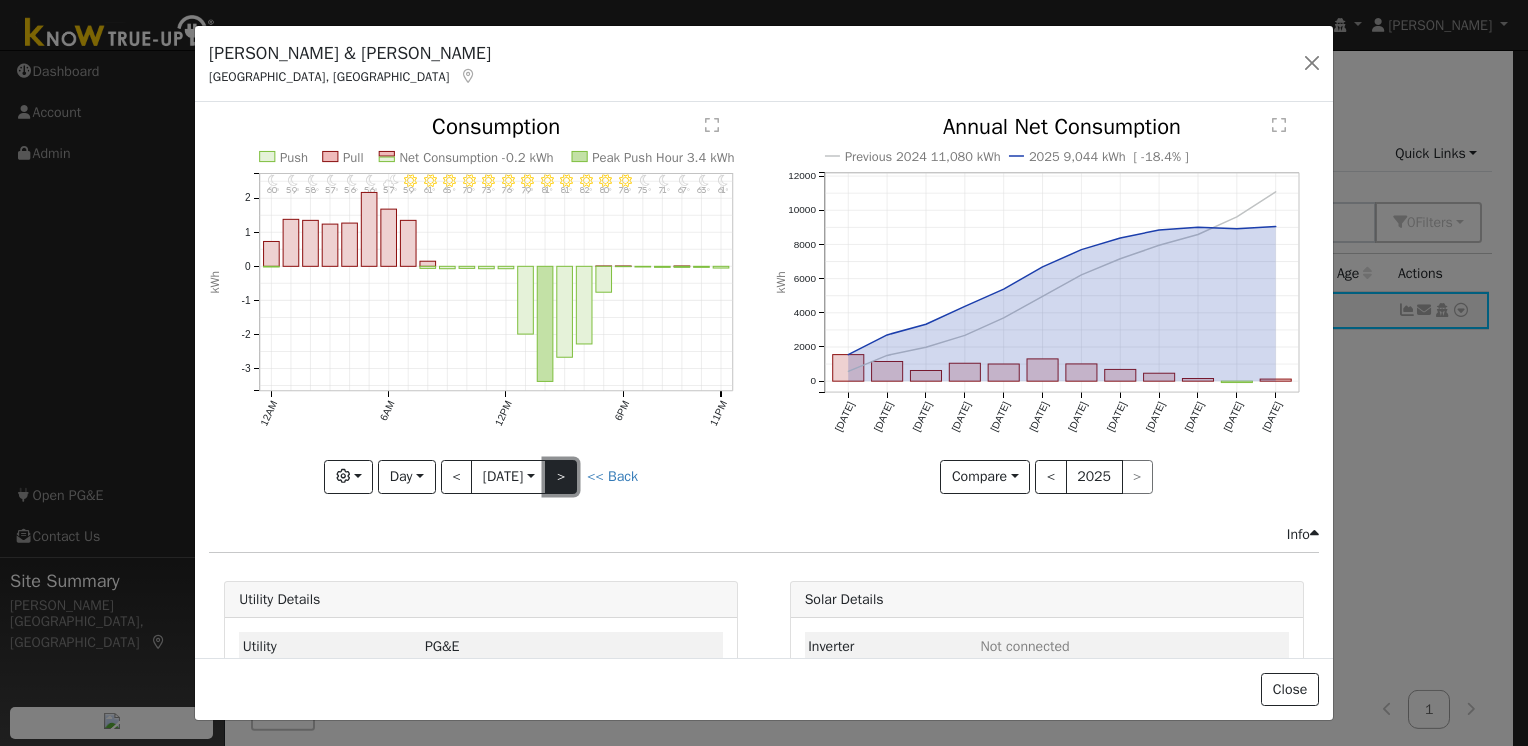 click on ">" at bounding box center (561, 477) 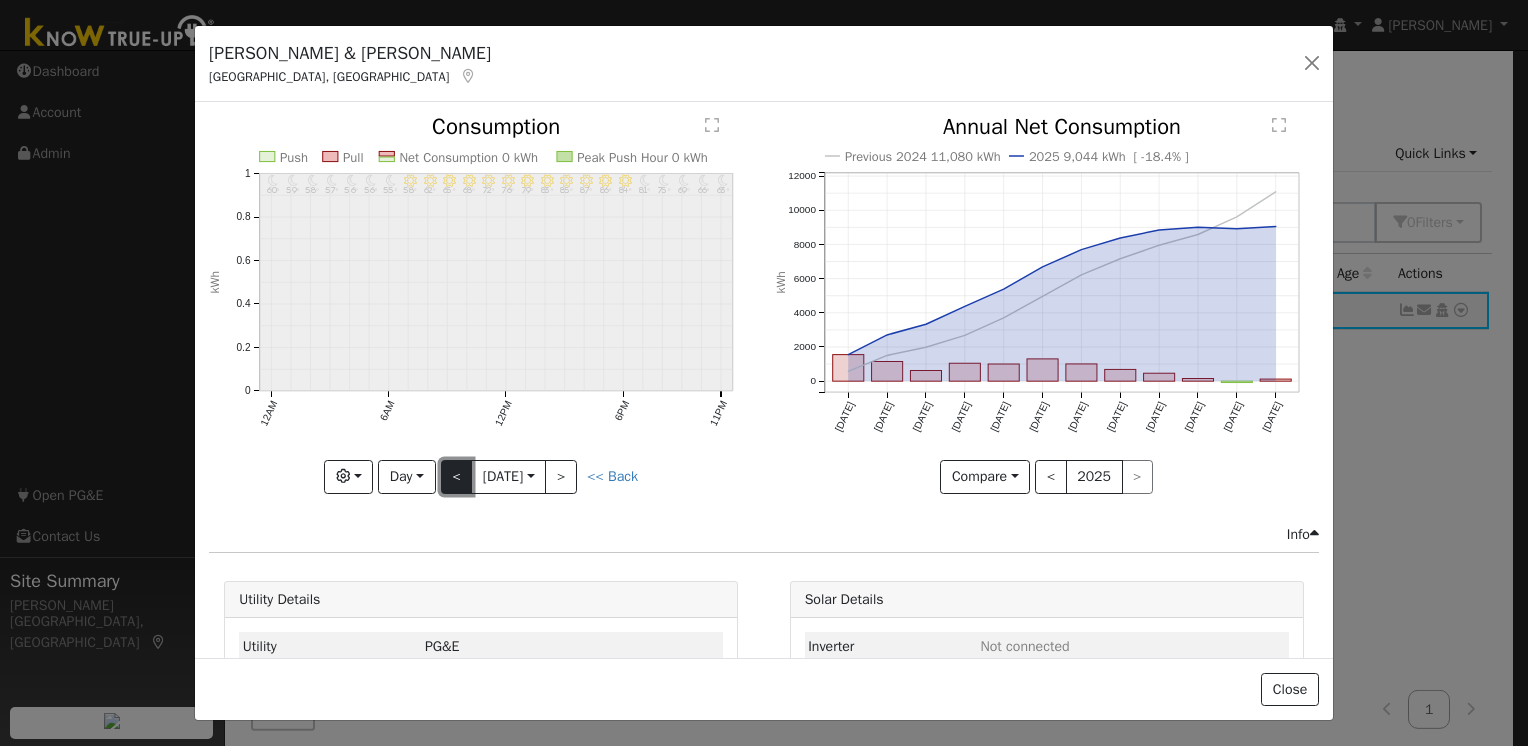 click on "<" at bounding box center (457, 477) 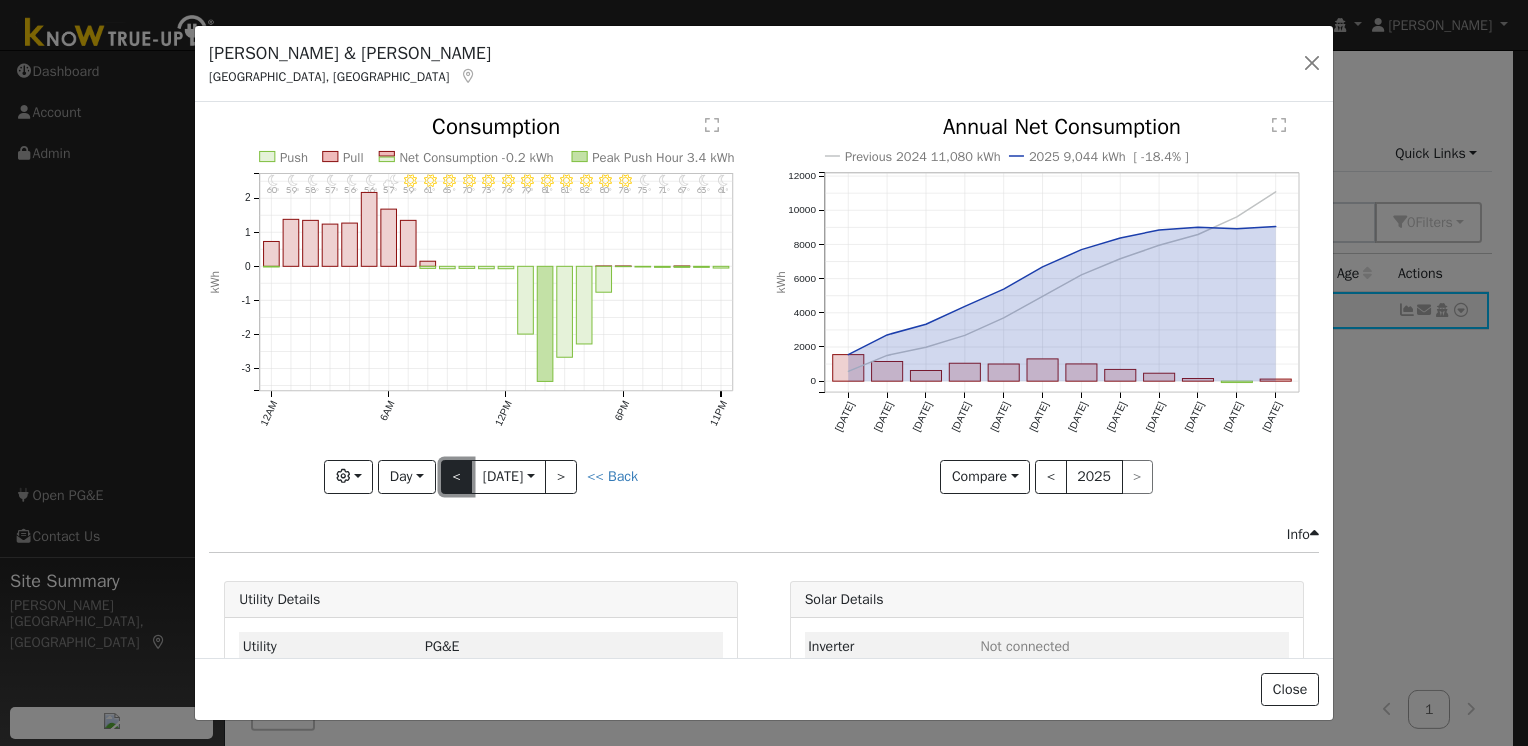click on "<" at bounding box center [457, 477] 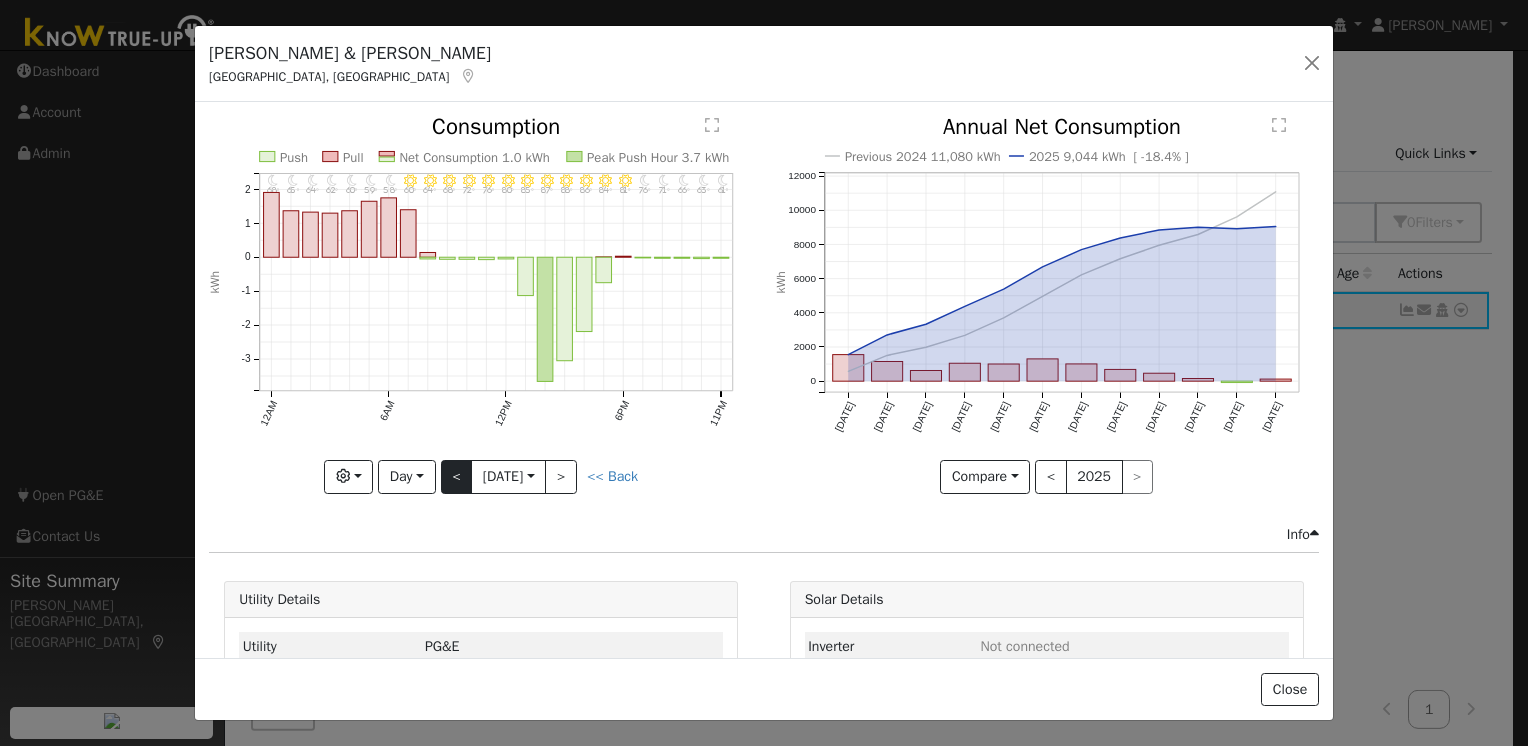click on "11PM - Clear 61° 10PM - Clear 63° 9PM - Clear 66° 8PM - Clear 71° 7PM - Clear 76° 6PM - Clear 81° 5PM - Clear 84° 4PM - Clear 86° 3PM - Clear 88° 2PM - Clear 87° 1PM - Clear 85° 12PM - Clear 80° 11AM - Clear 76° 10AM - Clear 72° 9AM - Clear 68° 8AM - Clear 64° 7AM - Clear 60° 6AM - Clear 58° 5AM - Clear 59° 4AM - Clear 60° 3AM - Clear 62° 2AM - Clear 64° 1AM - Clear 65° 12AM - Clear 68° Push Pull Net Consumption 1.0 kWh Peak Push Hour 3.7 kWh 12AM 6AM 12PM 6PM 11PM -3 -2 -1 0 1 2  Consumption kWh onclick="" onclick="" onclick="" onclick="" onclick="" onclick="" onclick="" onclick="" onclick="" onclick="" onclick="" onclick="" onclick="" onclick="" onclick="" onclick="" onclick="" onclick="" onclick="" onclick="" onclick="" onclick="" onclick="" onclick="" onclick="" onclick="" onclick="" onclick="" onclick="" onclick="" onclick="" onclick="" onclick="" onclick="" onclick="" onclick="" onclick="" onclick="" onclick="" onclick="" onclick="" onclick="" onclick="" onclick="" onclick=""" 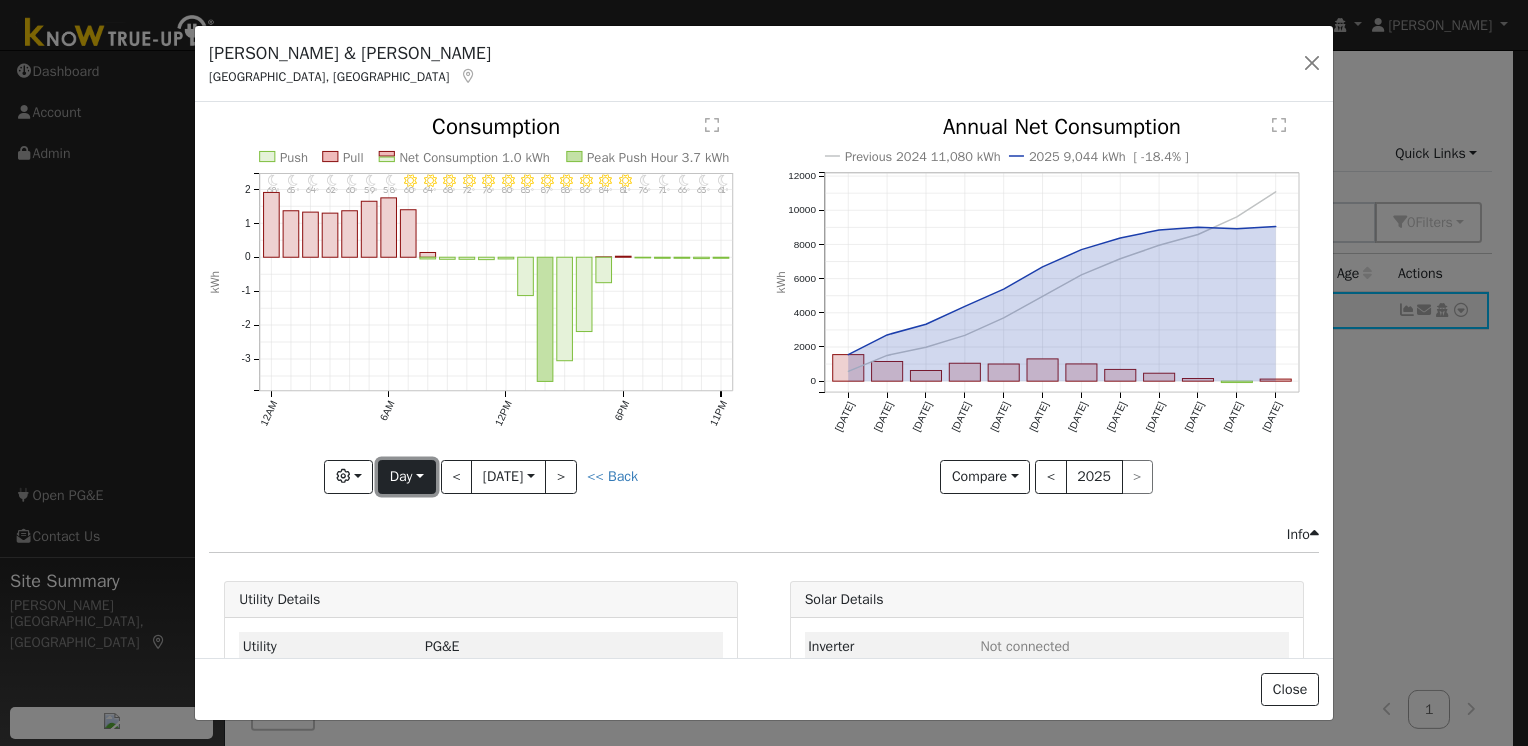 click on "Day" at bounding box center (406, 477) 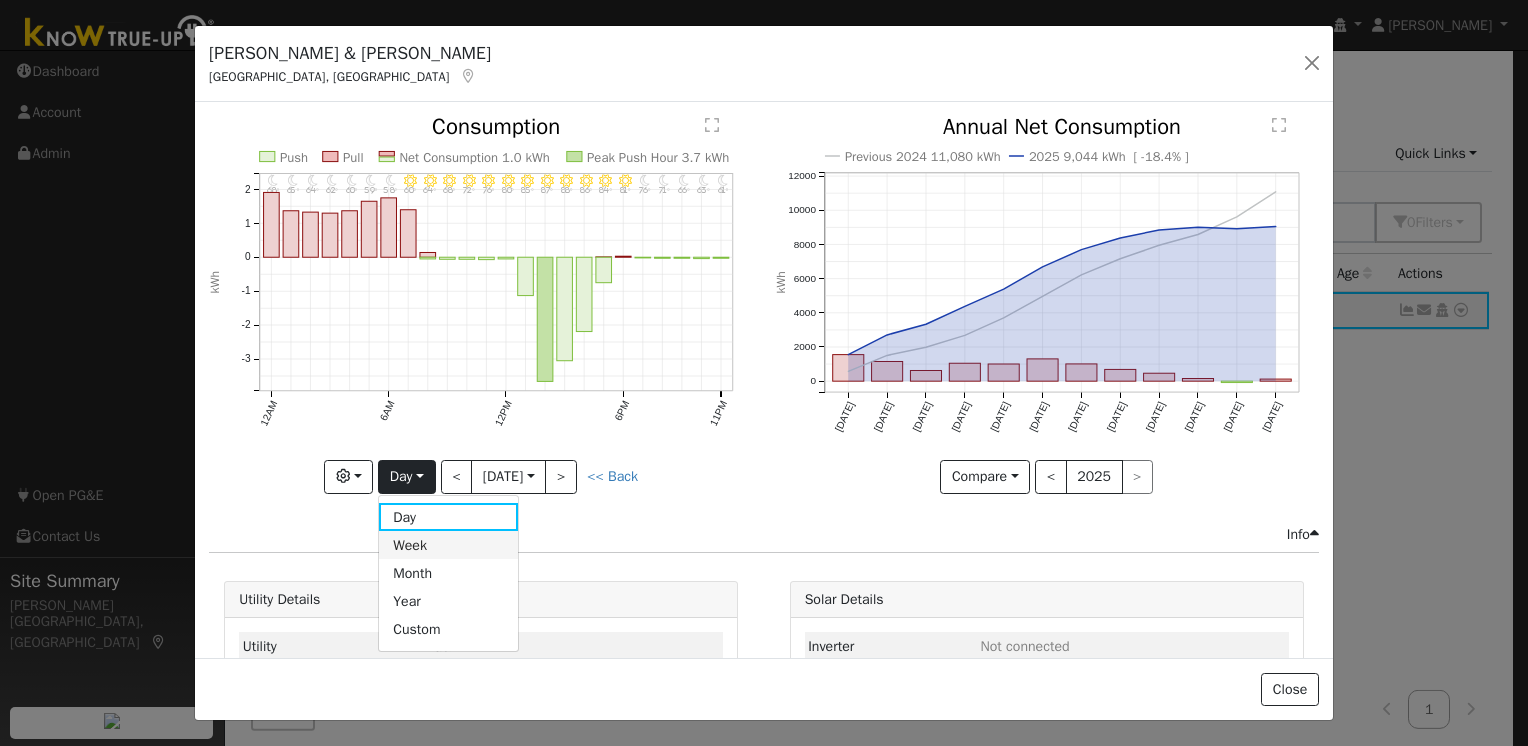 click on "Week" at bounding box center [448, 545] 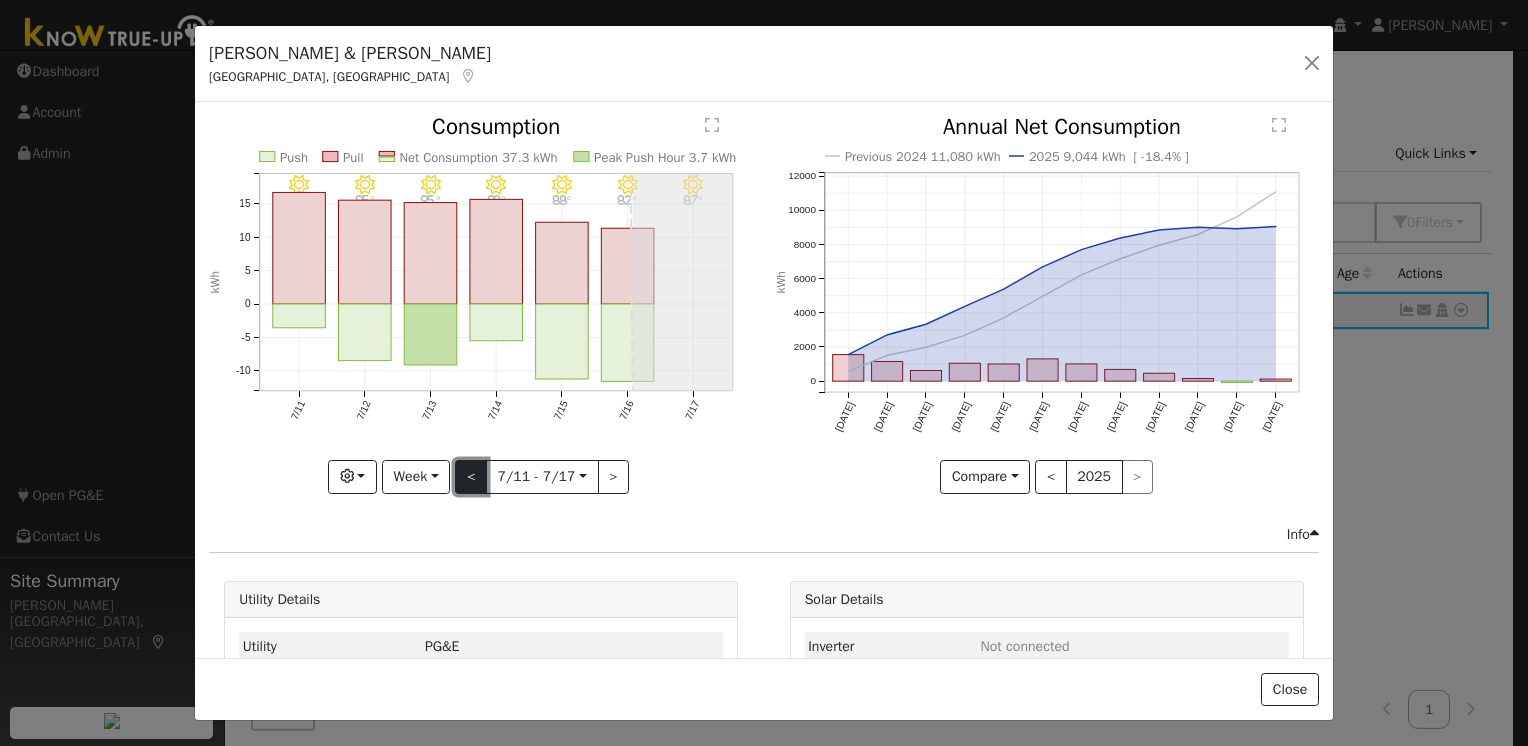 click on "<" at bounding box center (471, 477) 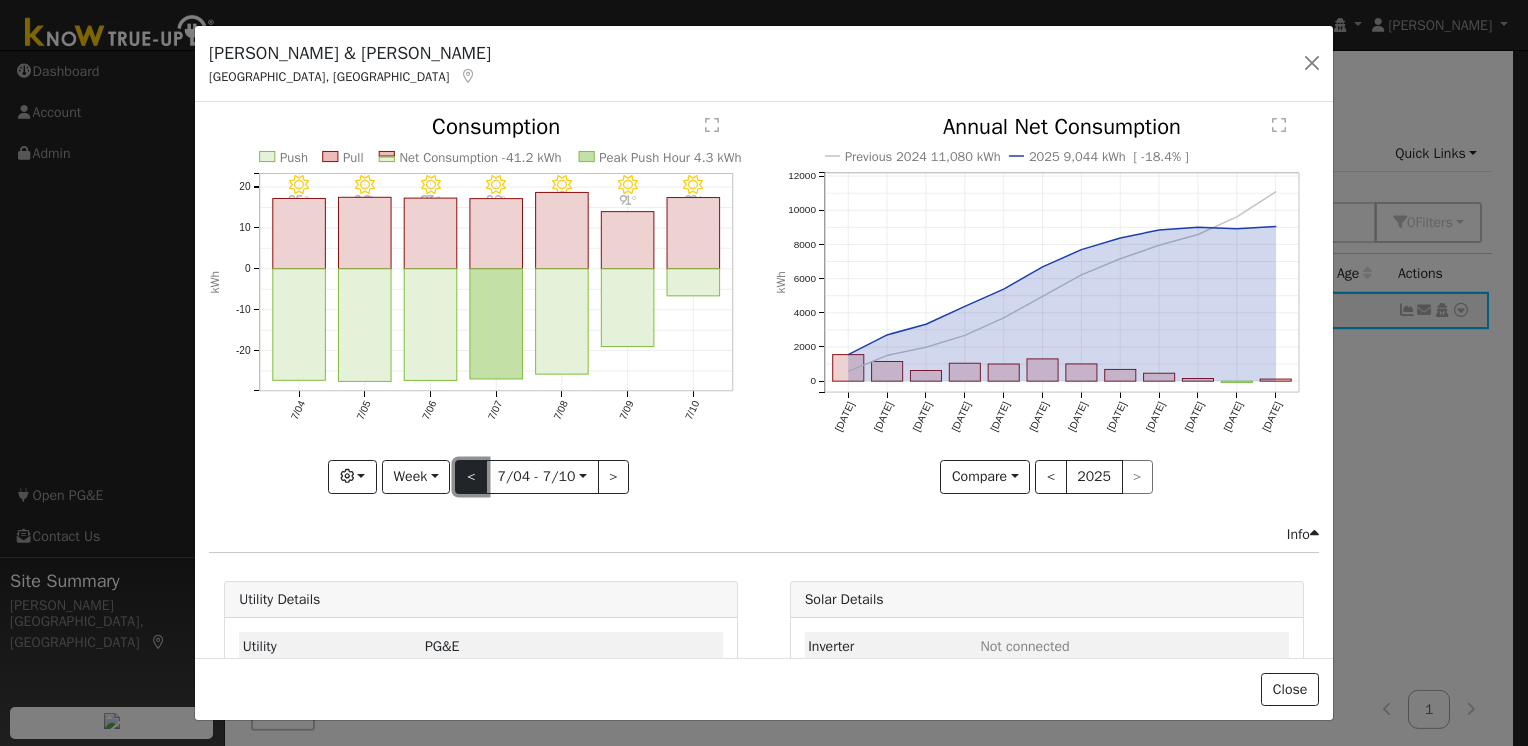 click on "<" at bounding box center (471, 477) 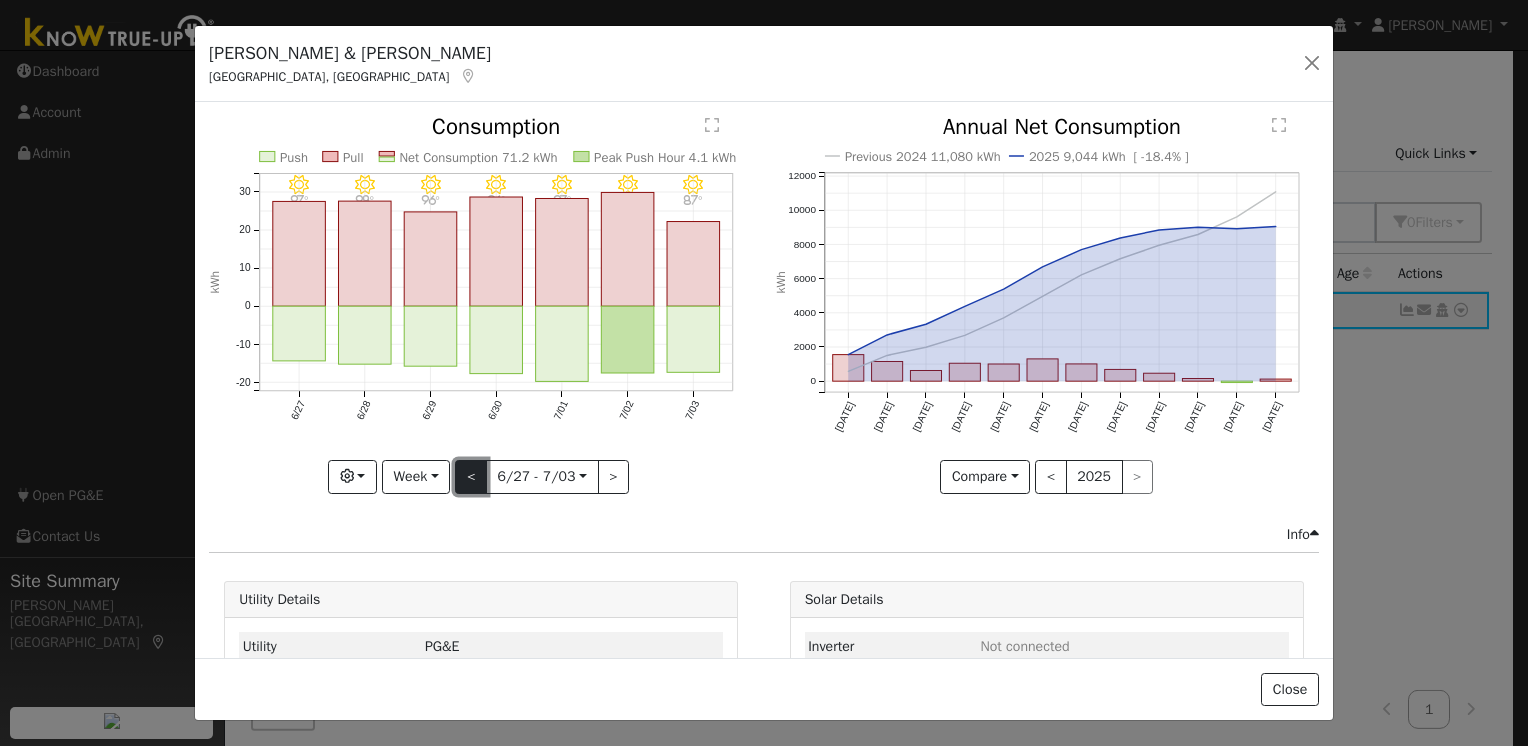 click on "<" at bounding box center (471, 477) 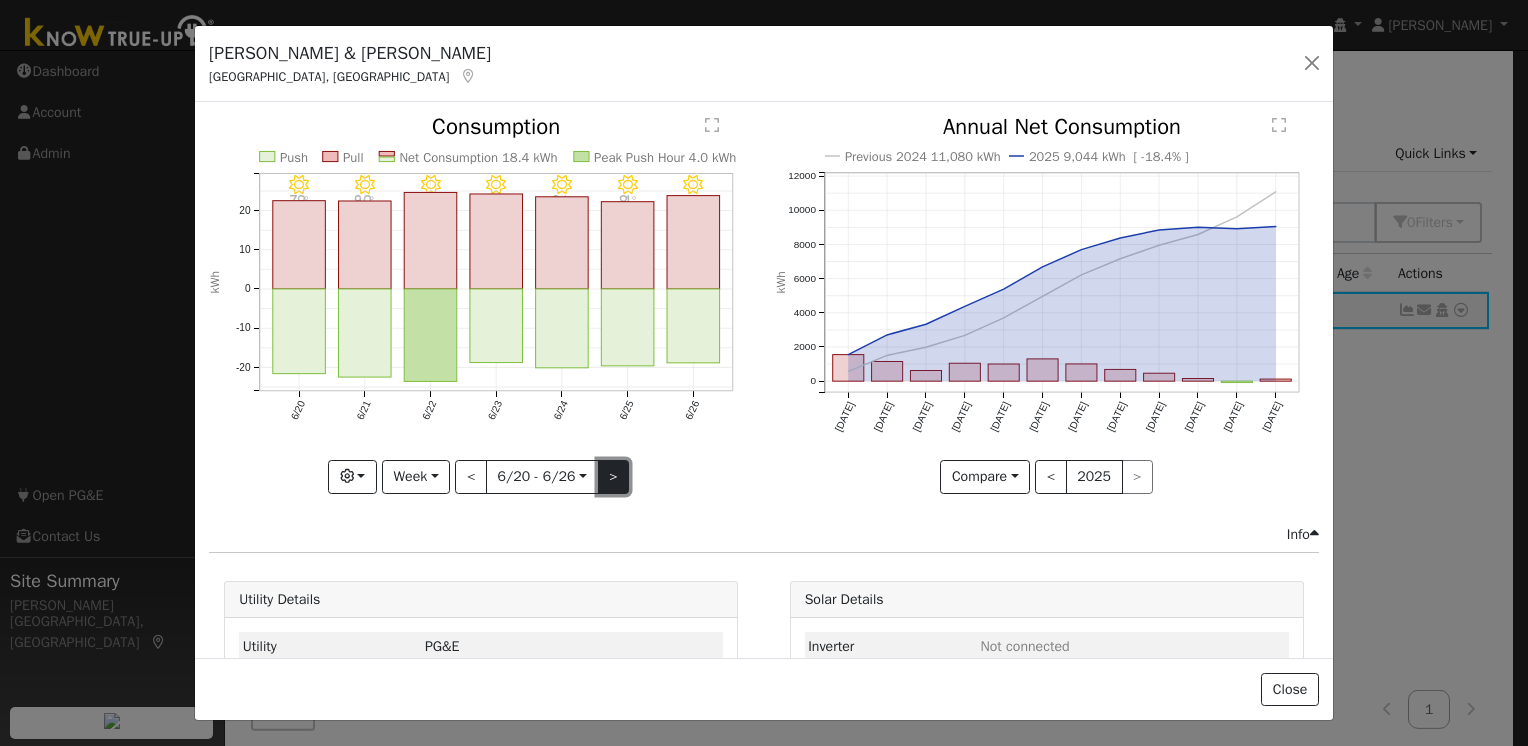 click on ">" at bounding box center [614, 477] 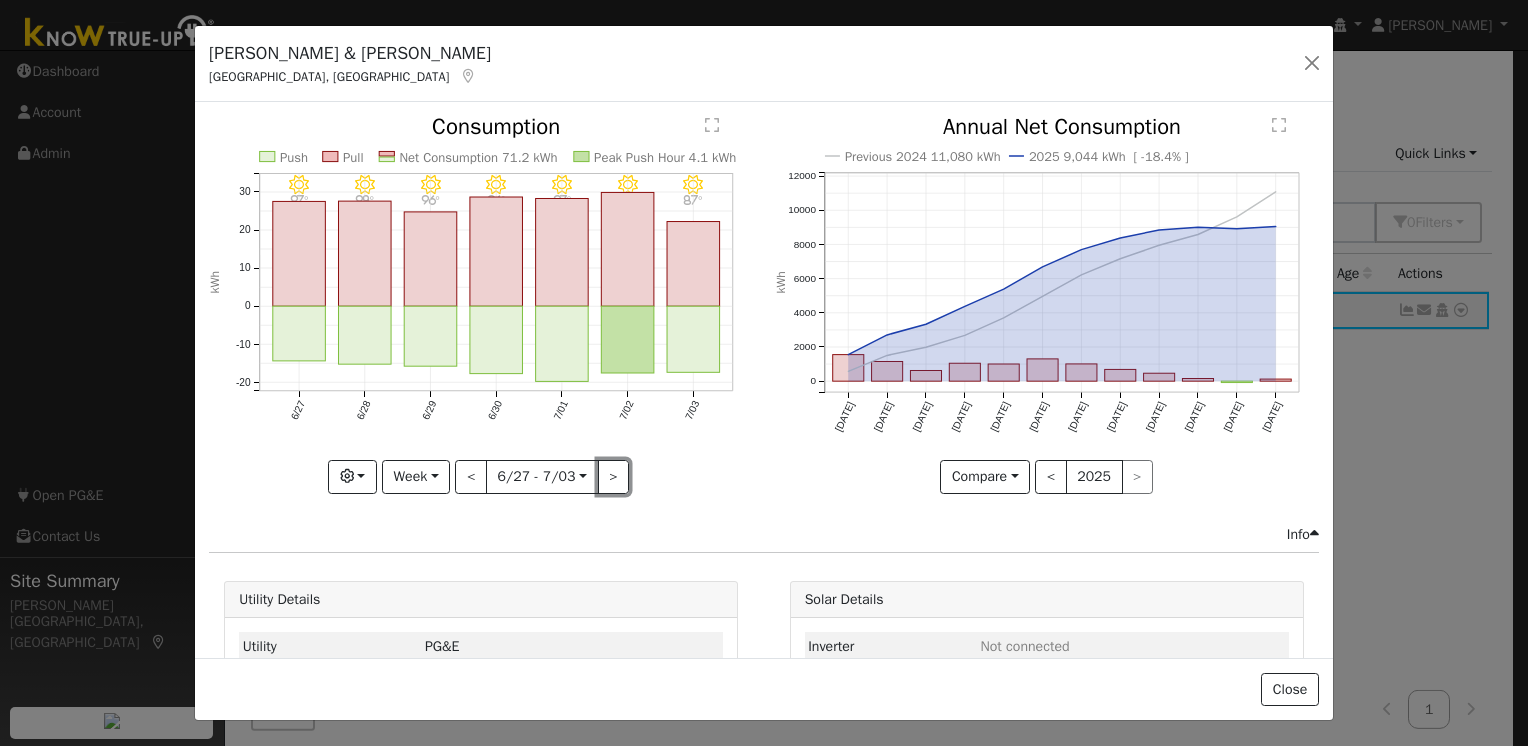 click on ">" at bounding box center [614, 477] 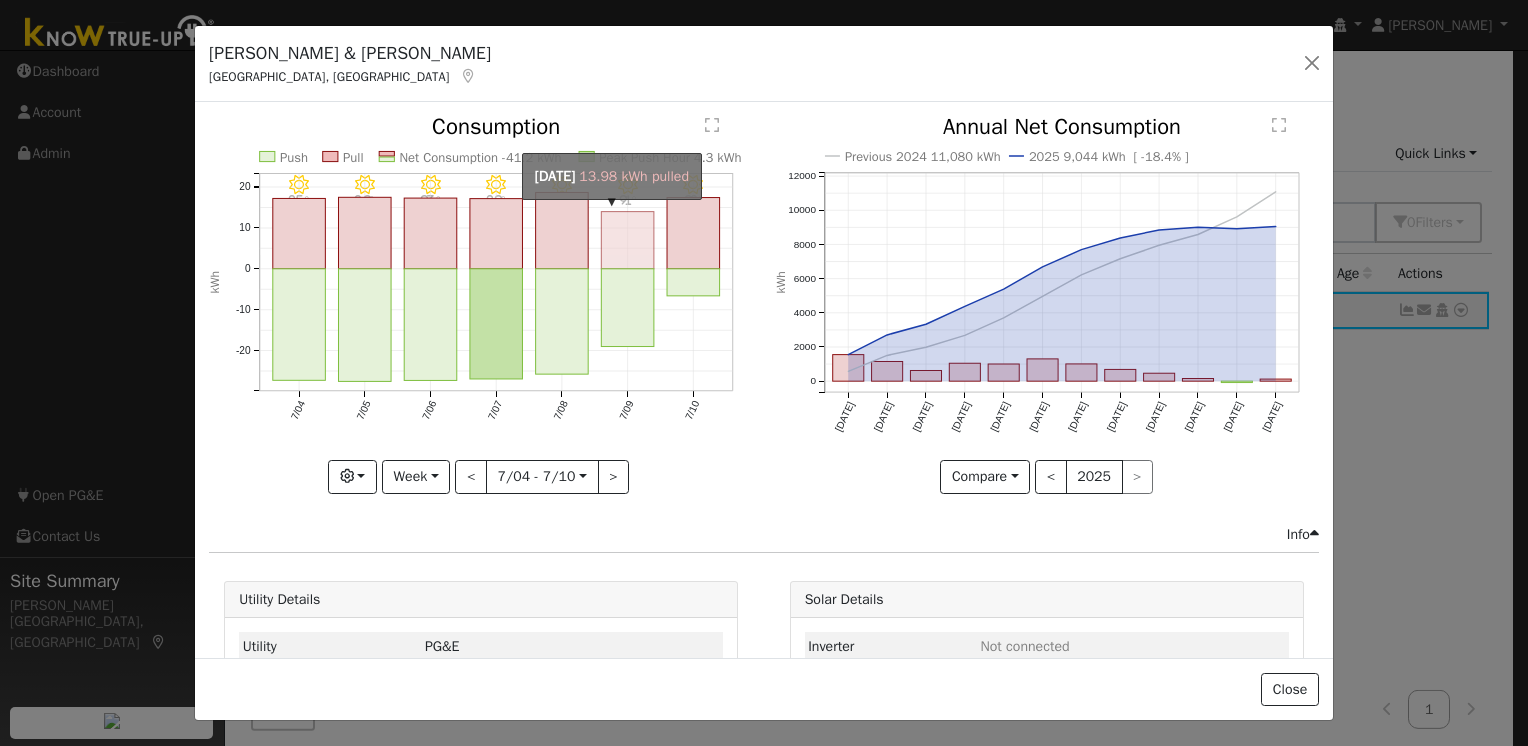click on "onclick=""" 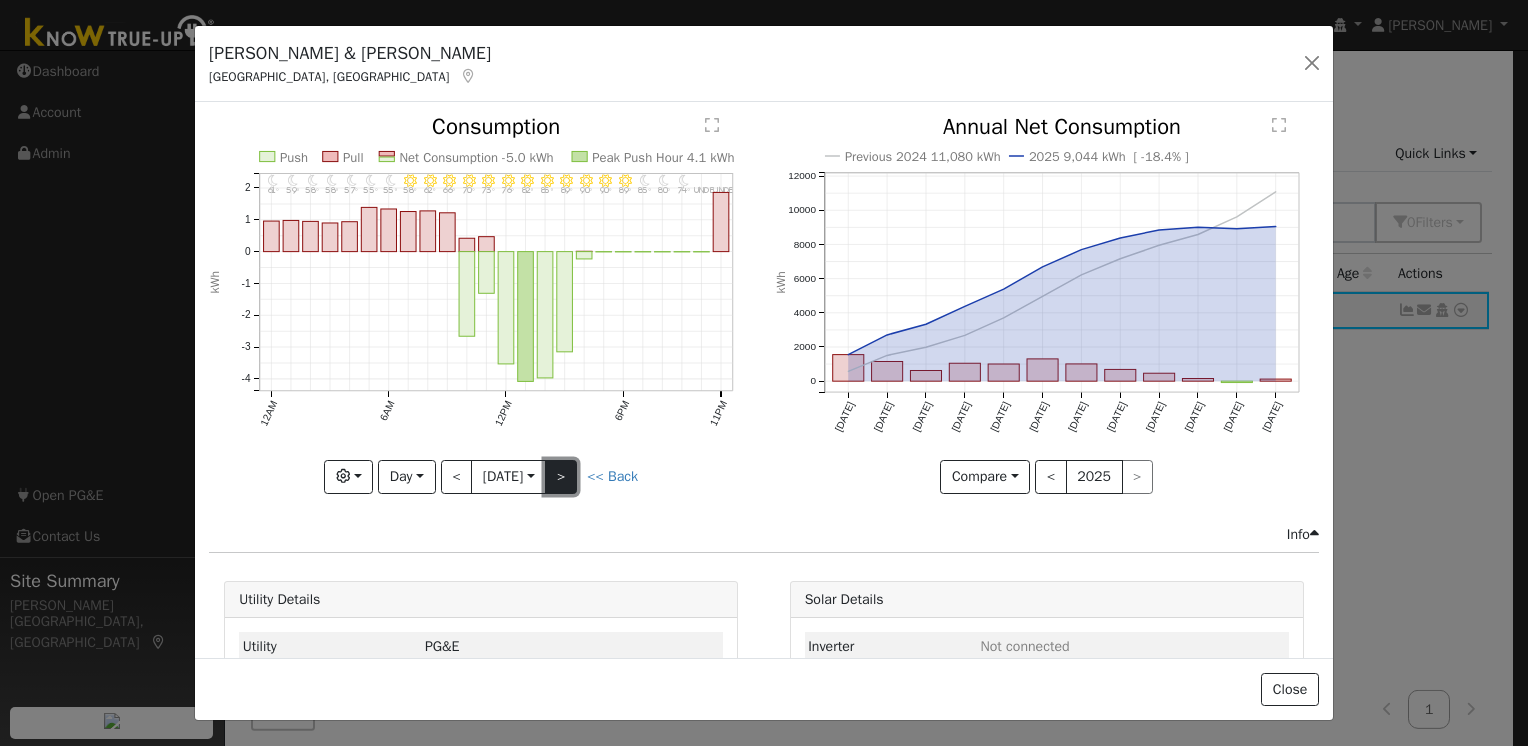click on ">" at bounding box center [561, 477] 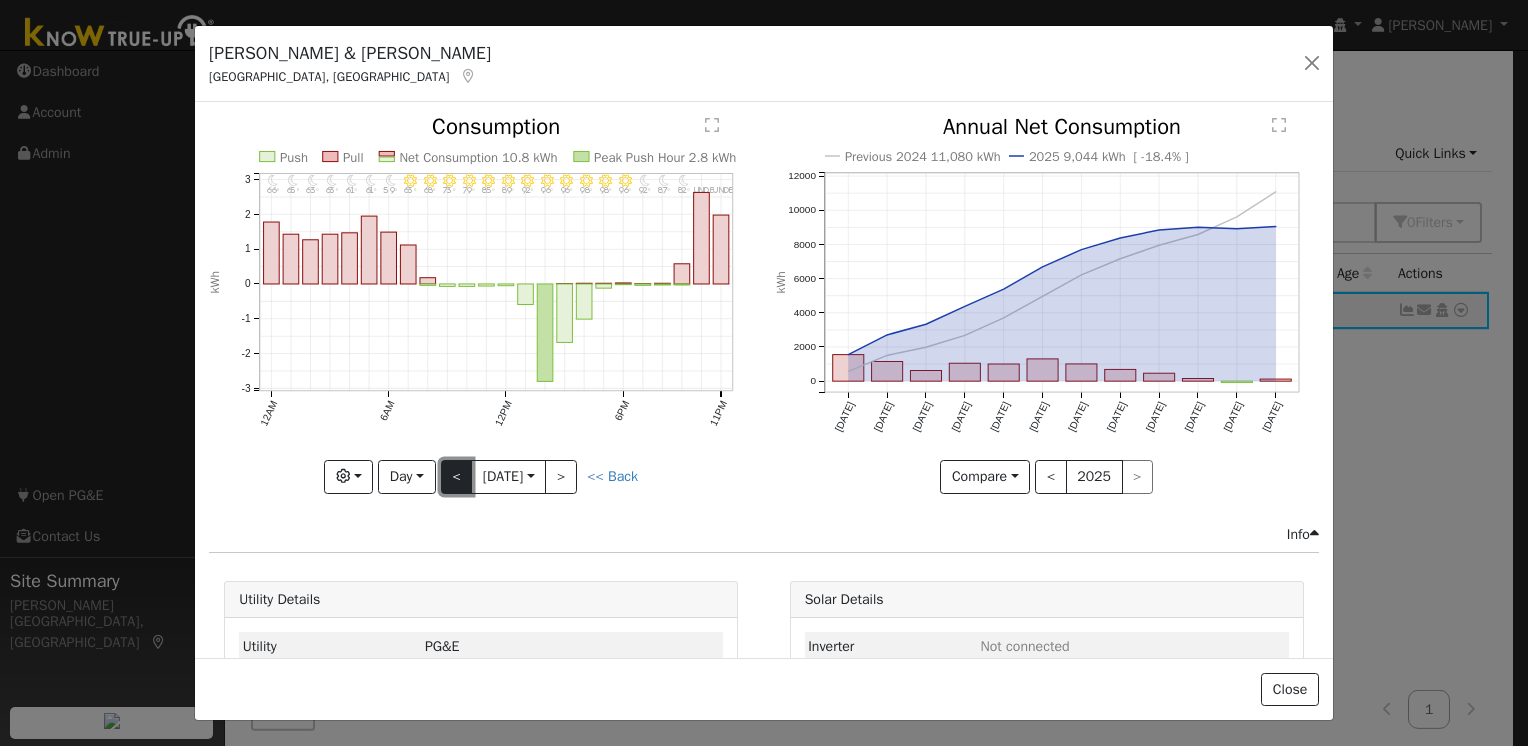 click on "<" at bounding box center [457, 477] 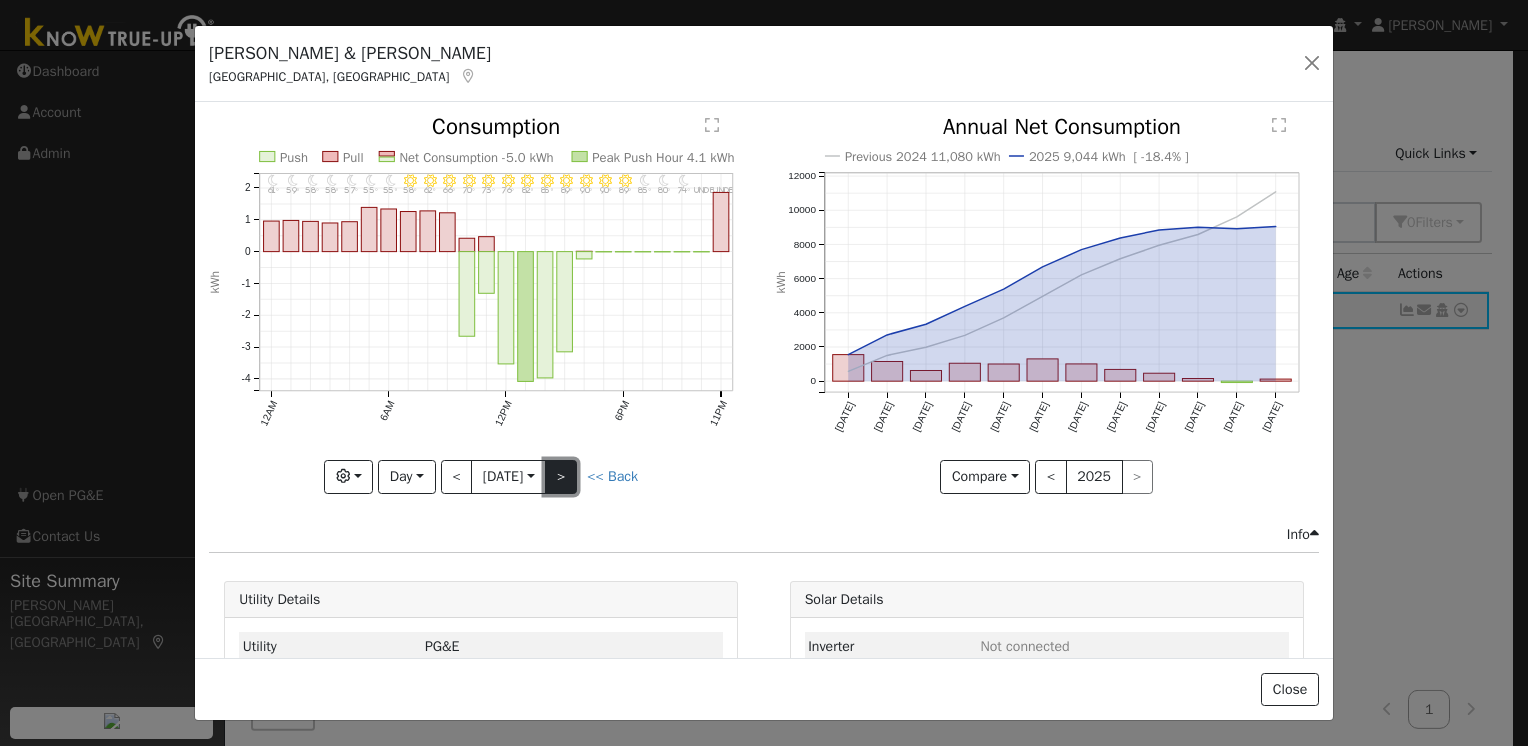 click on ">" at bounding box center [561, 477] 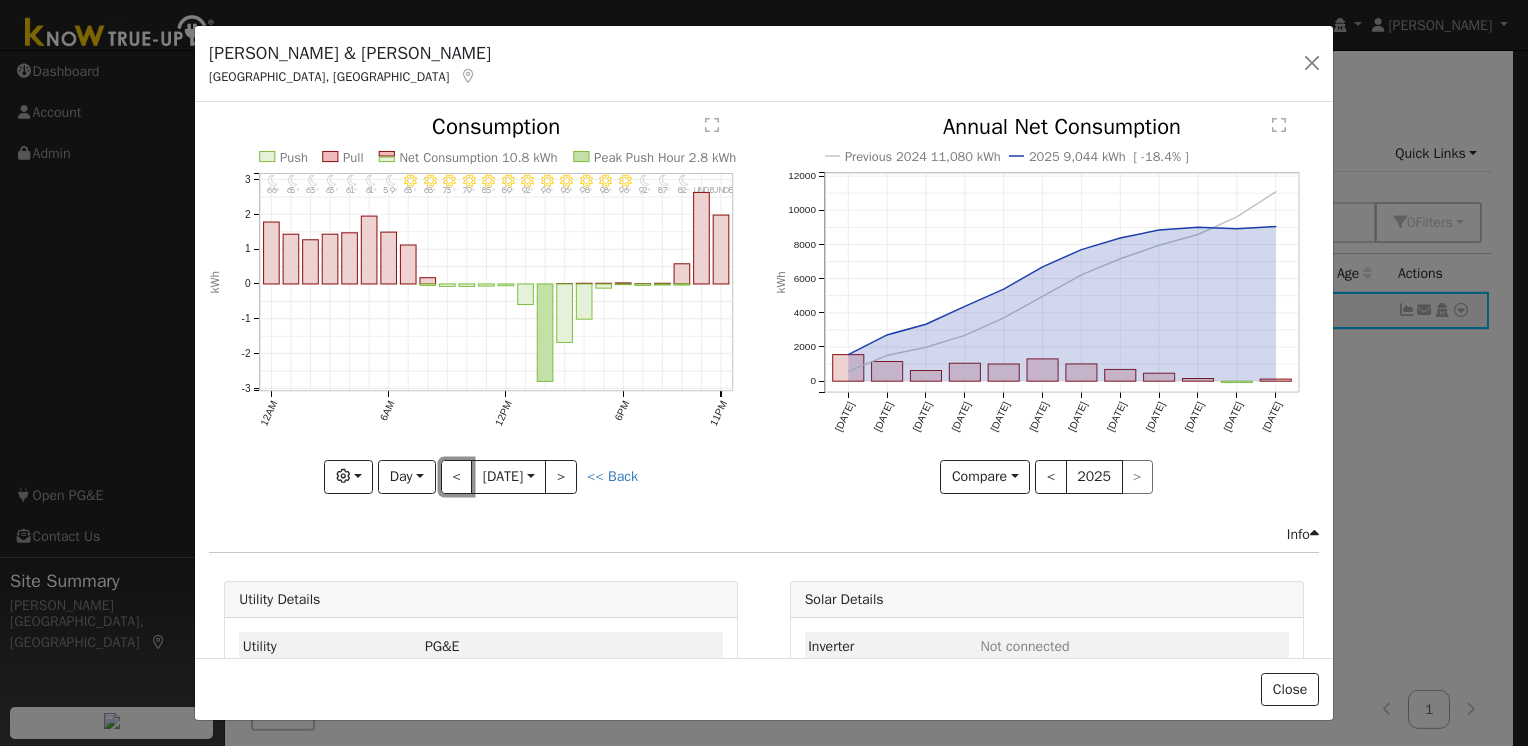 click on "<" at bounding box center [457, 477] 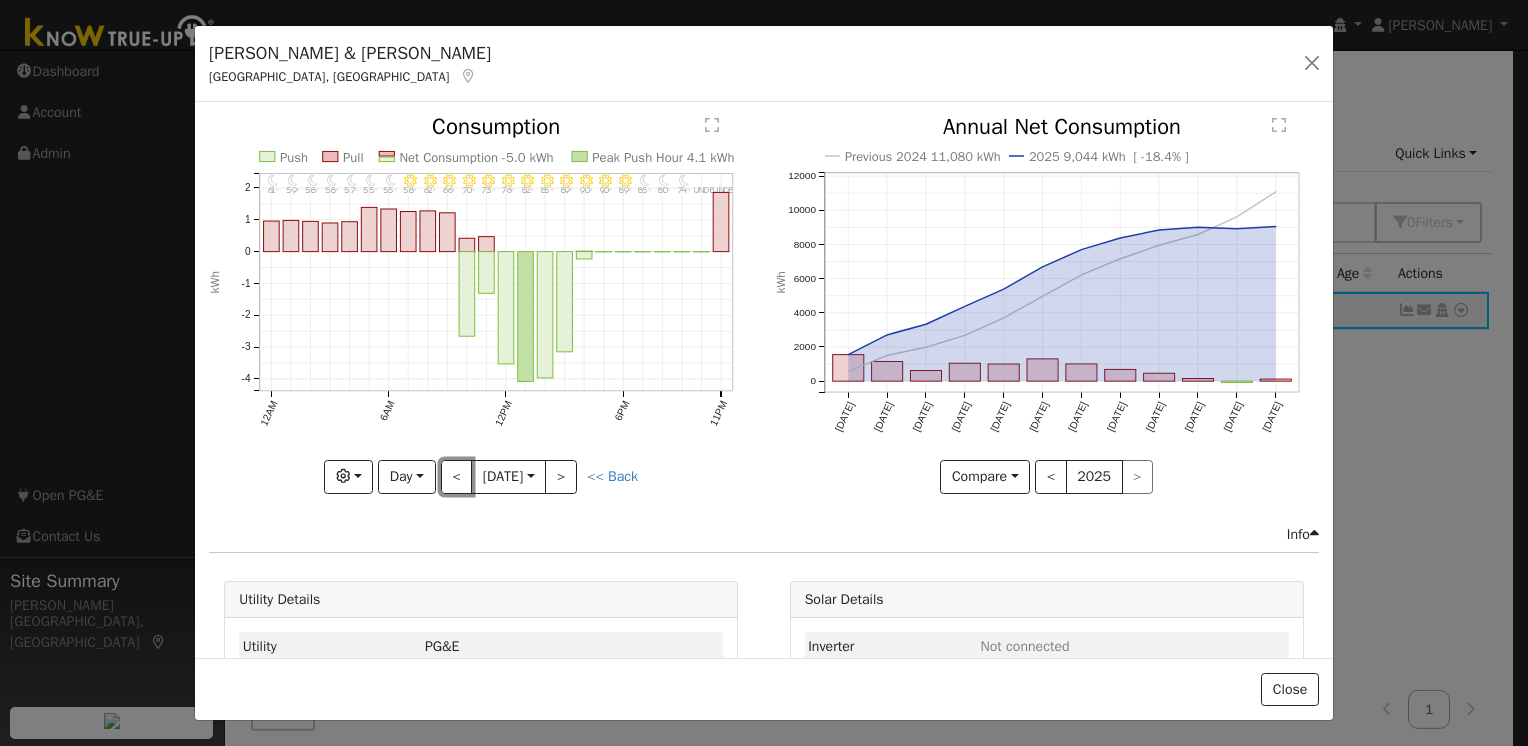 click on "<" at bounding box center [457, 477] 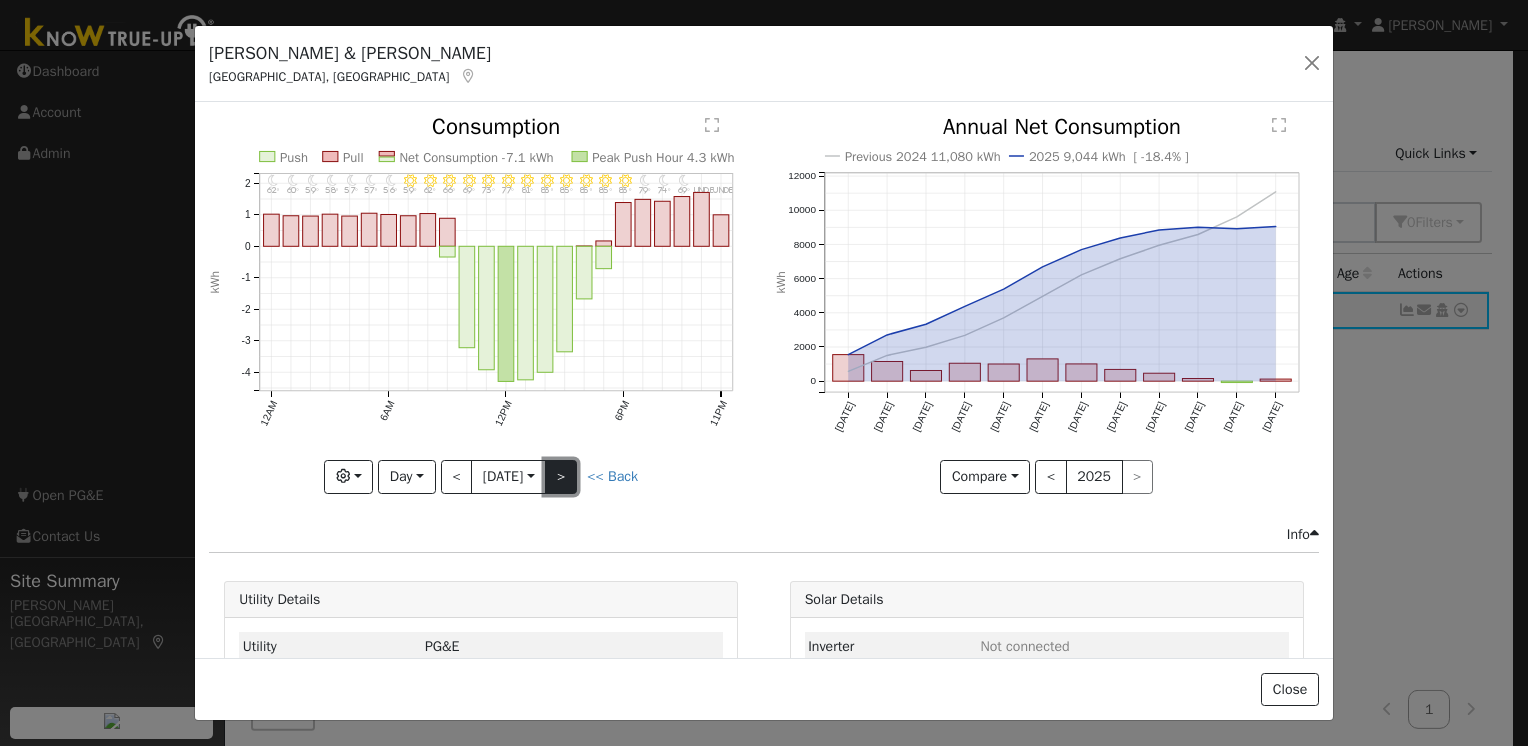click on ">" at bounding box center (561, 477) 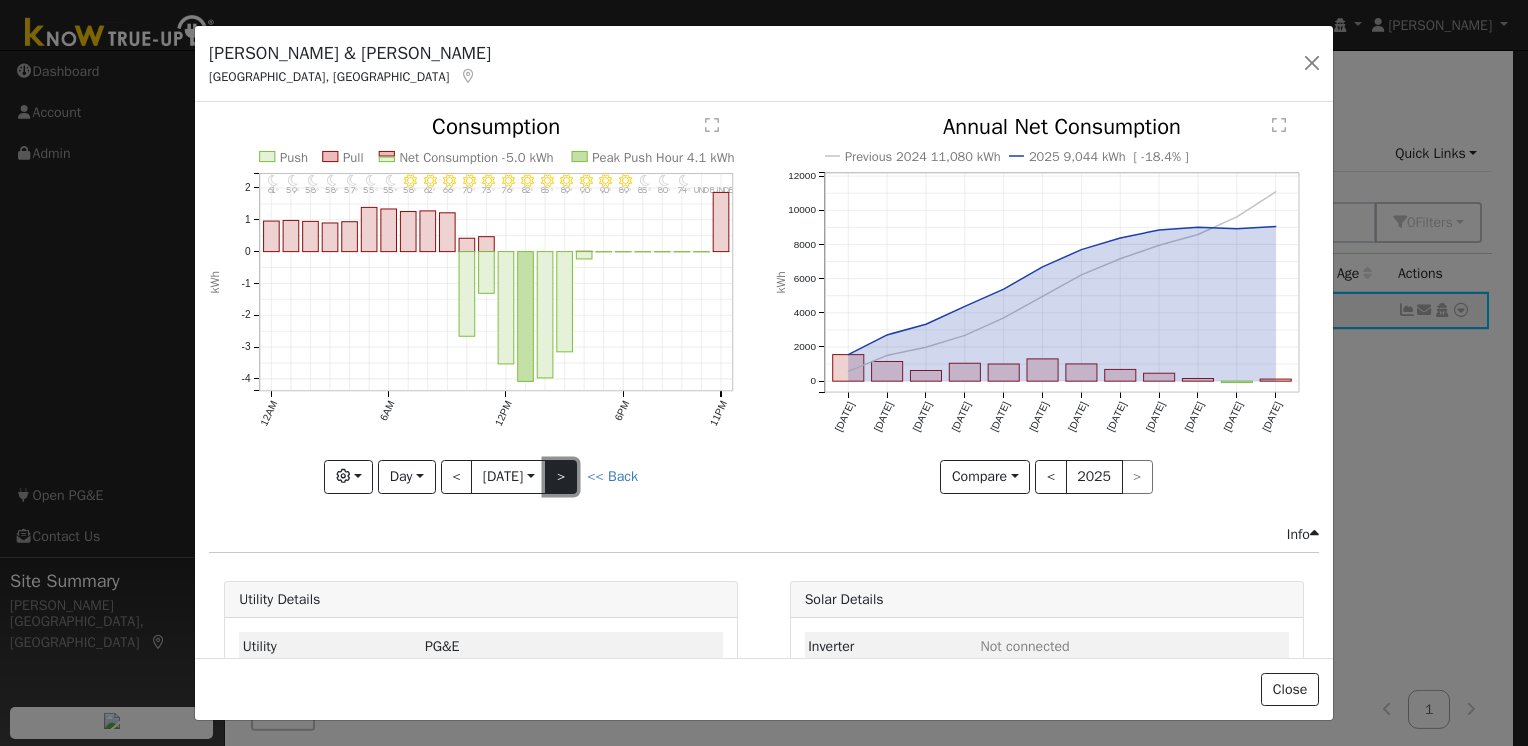 click on ">" at bounding box center (561, 477) 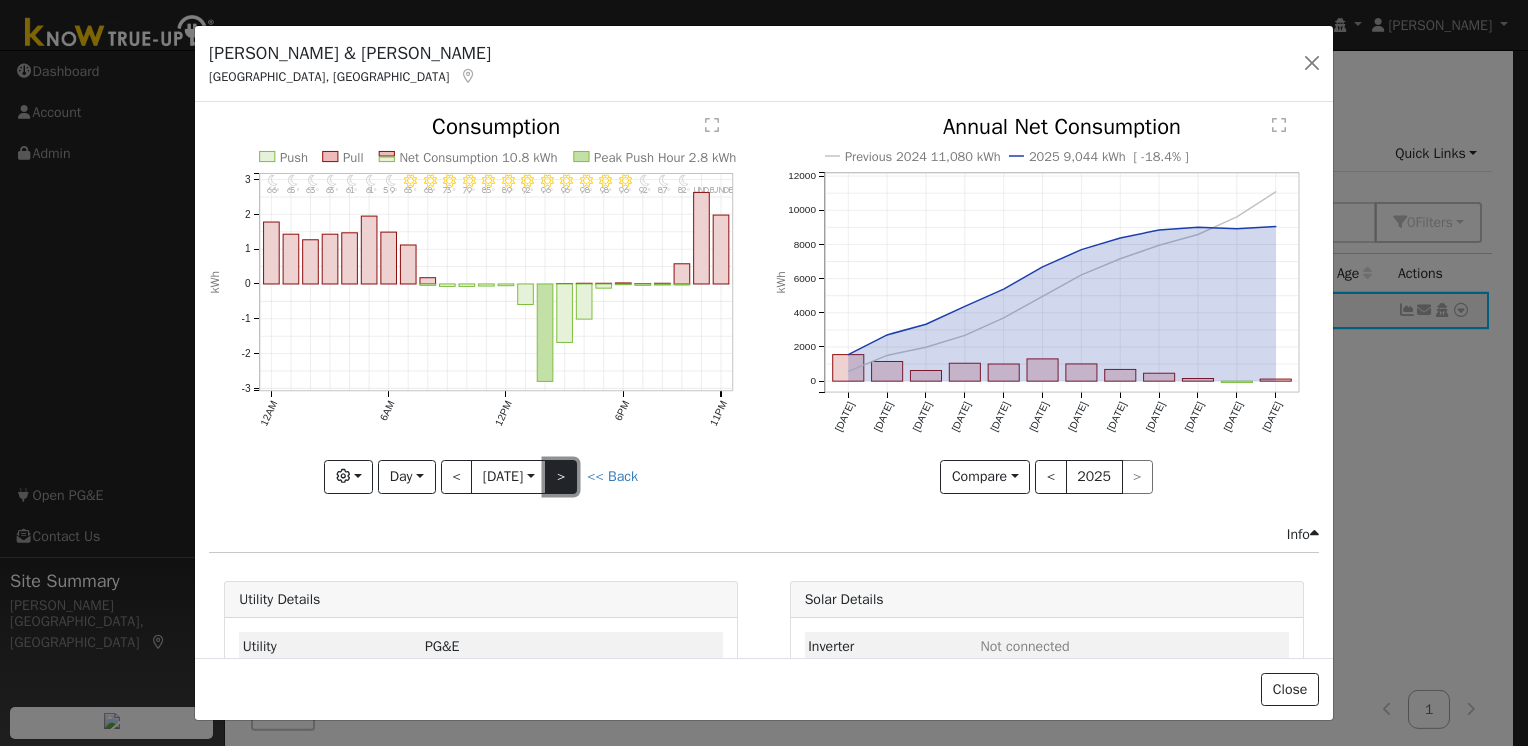 click on ">" at bounding box center (561, 477) 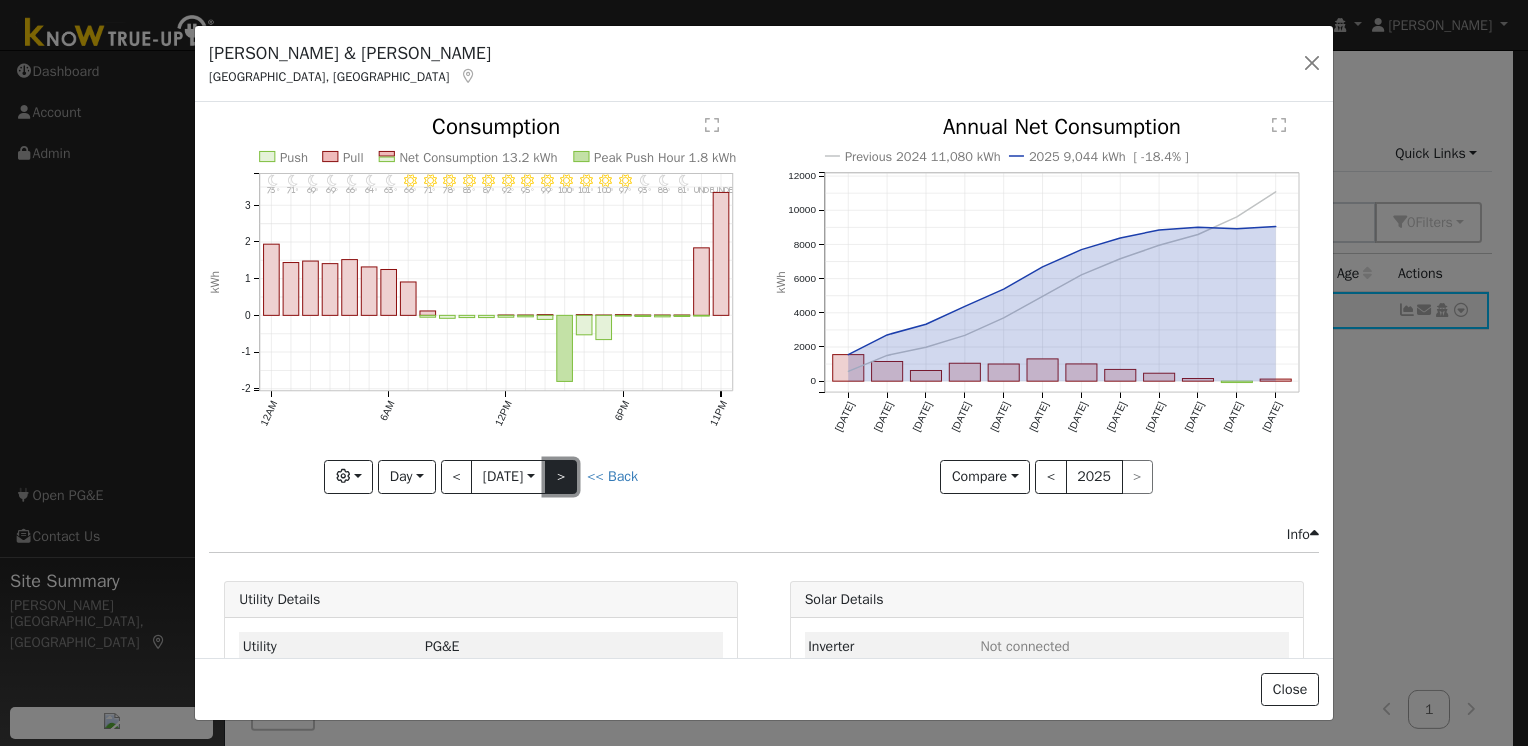 click on ">" at bounding box center (561, 477) 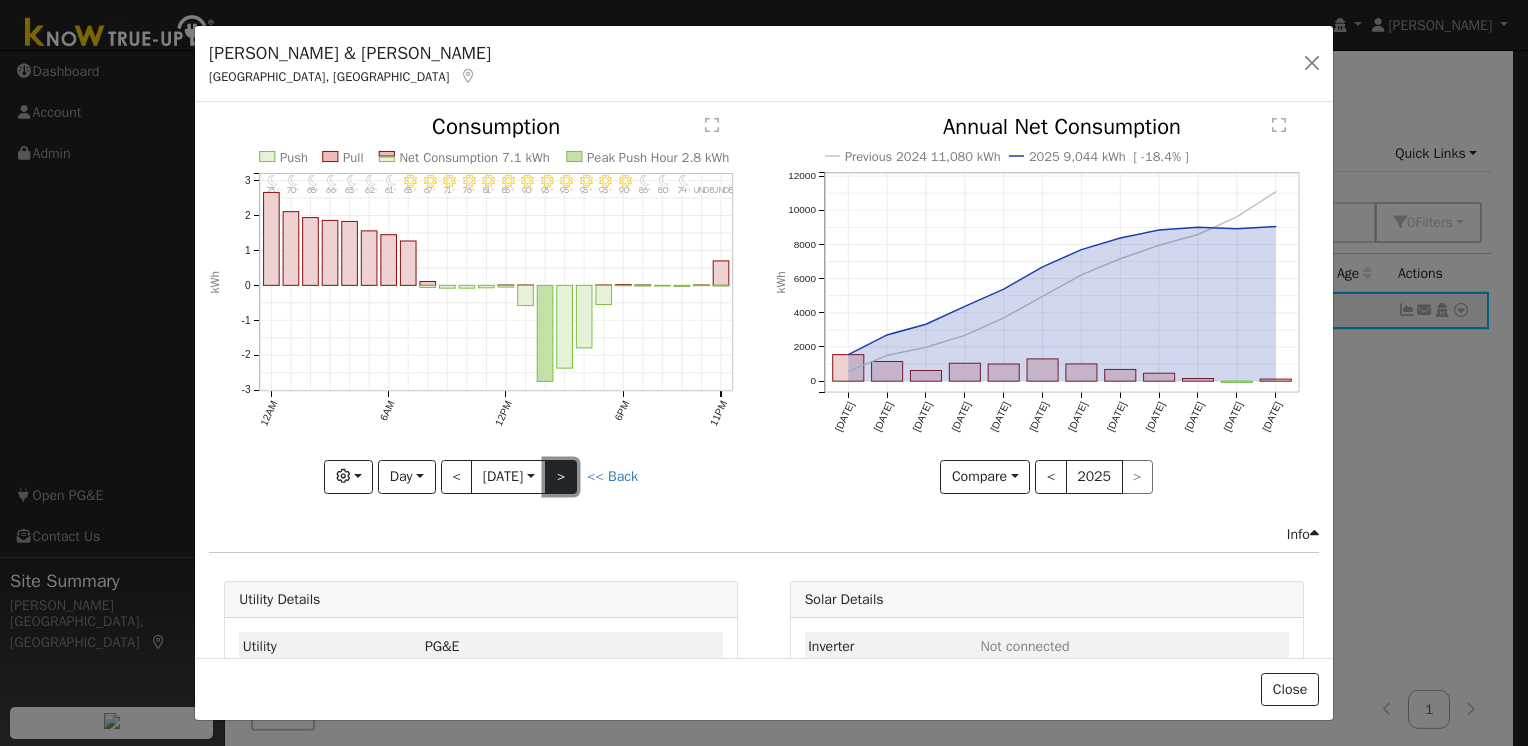 click on ">" at bounding box center [561, 477] 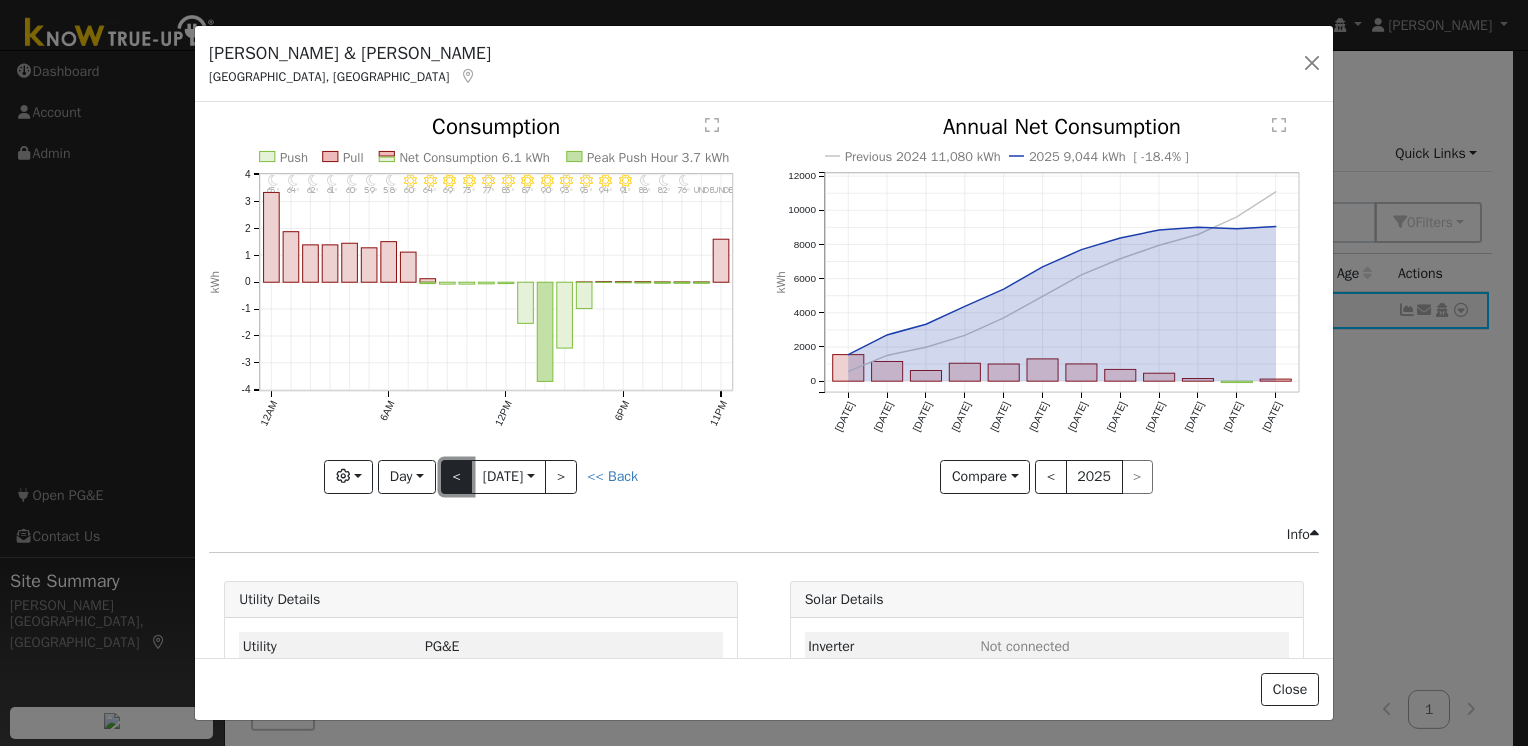 click on "<" at bounding box center [457, 477] 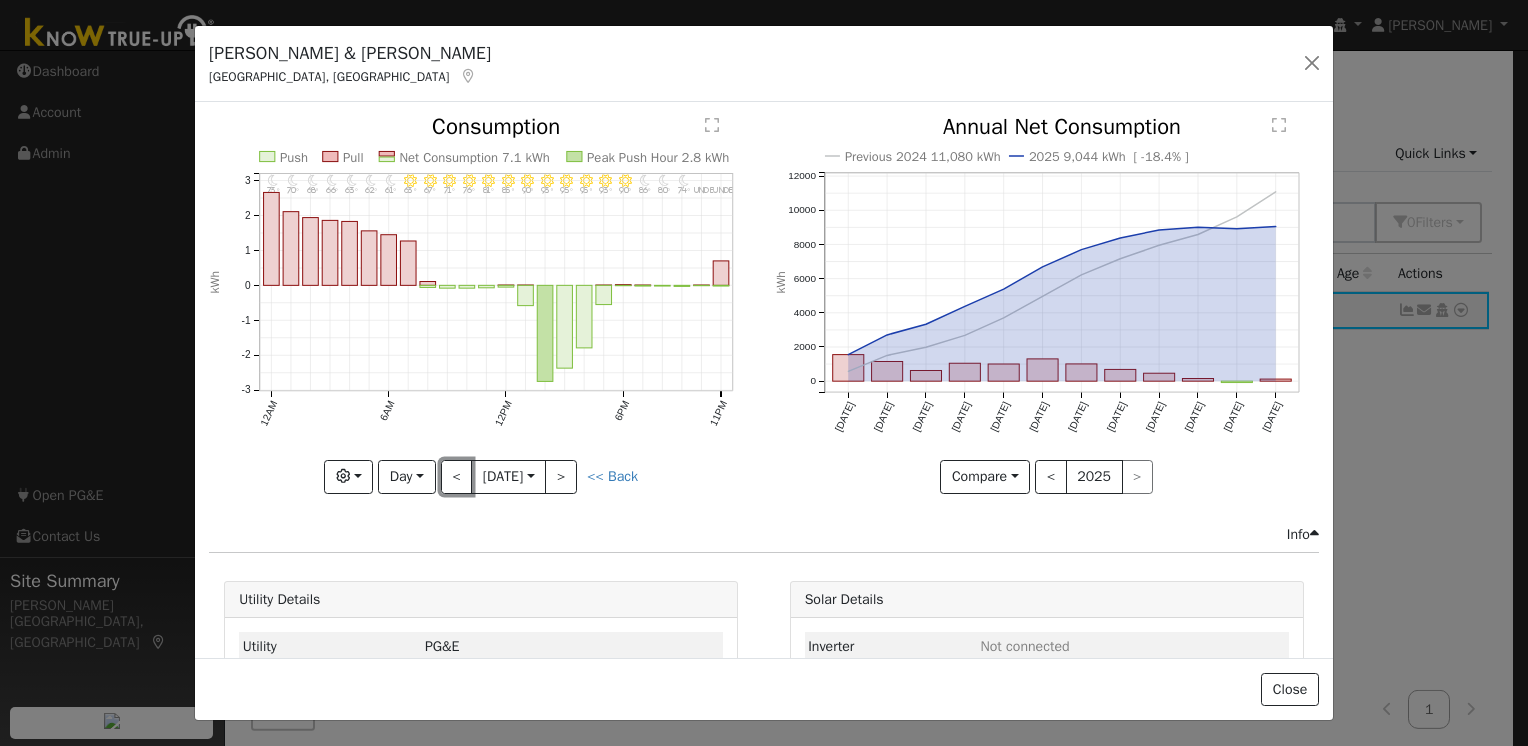click on "<" at bounding box center [457, 477] 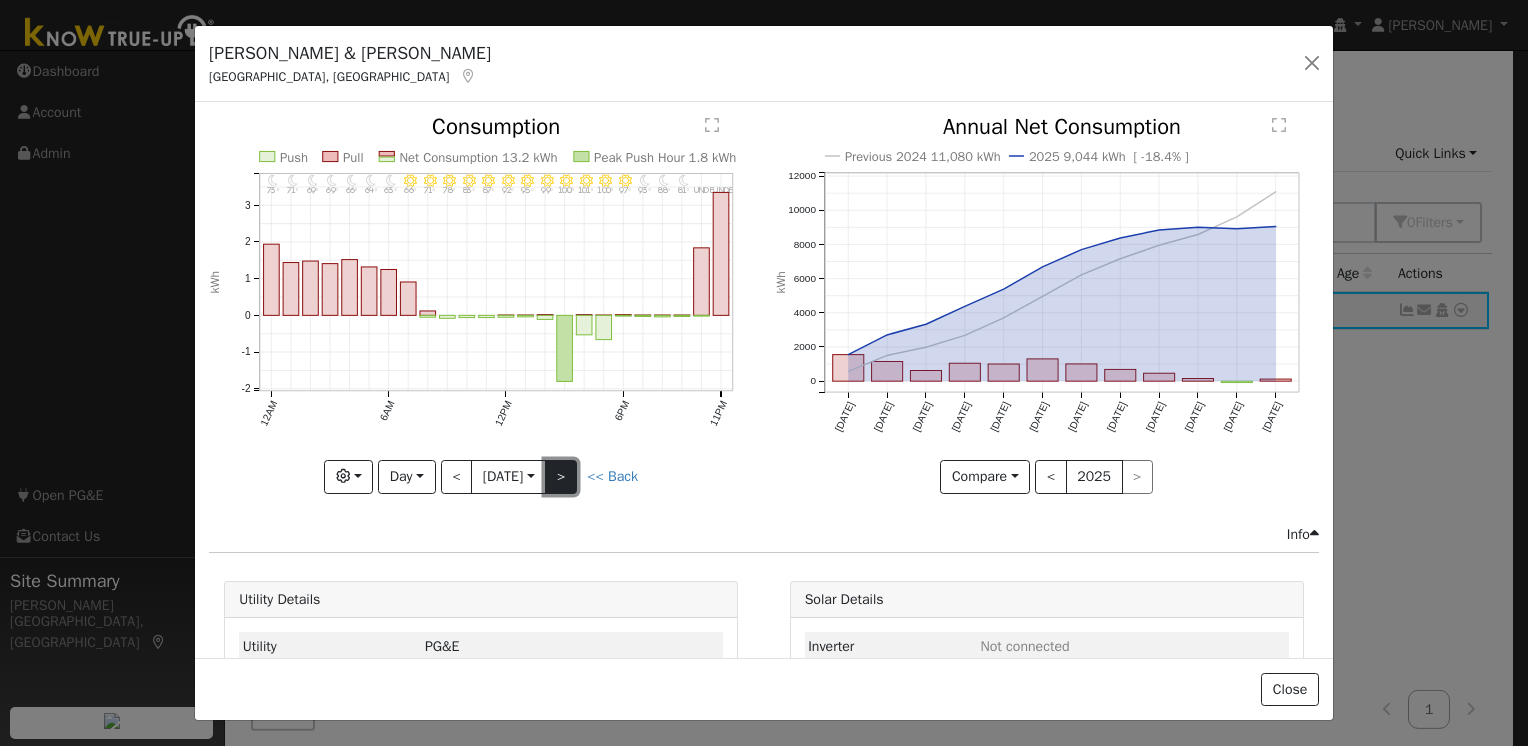 click on ">" at bounding box center [561, 477] 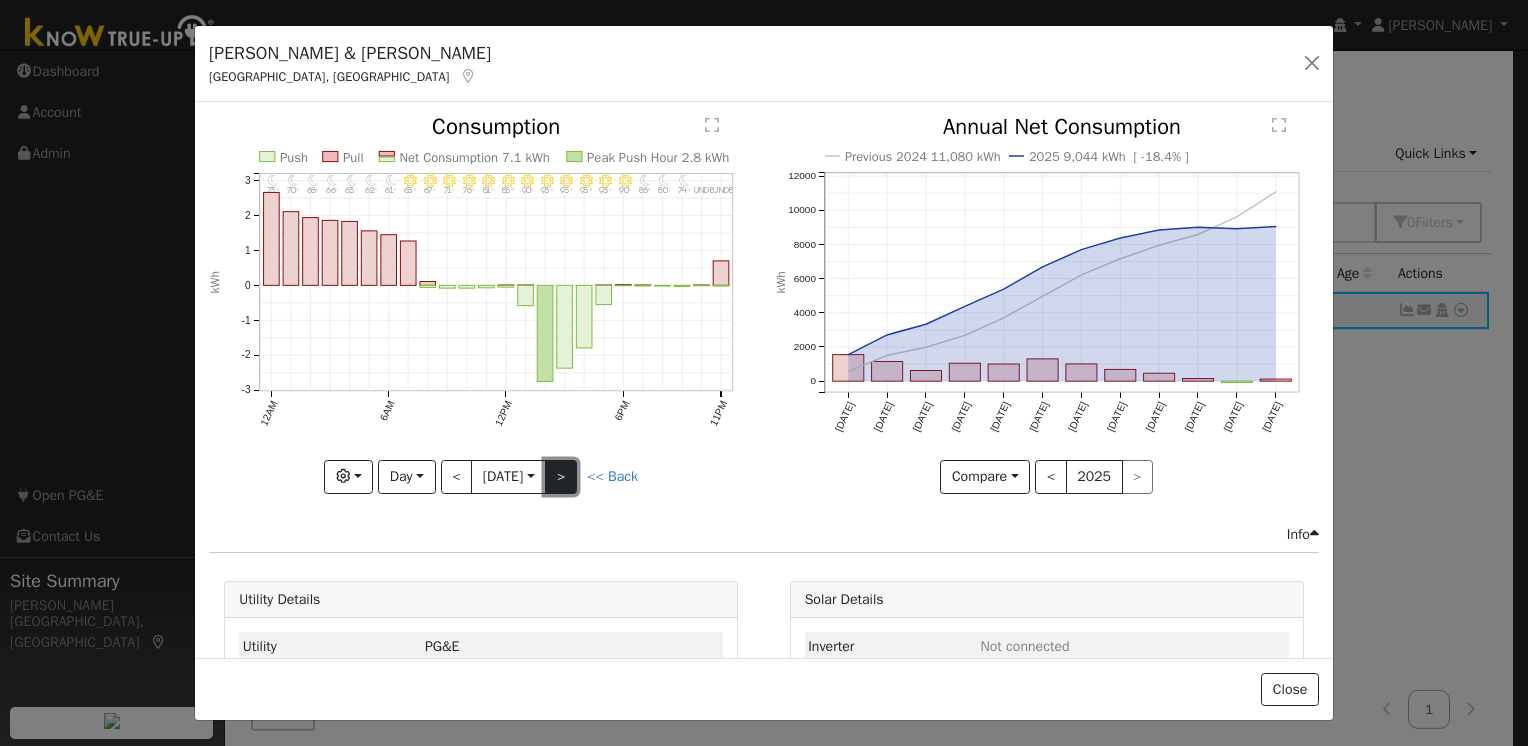 click on ">" at bounding box center [561, 477] 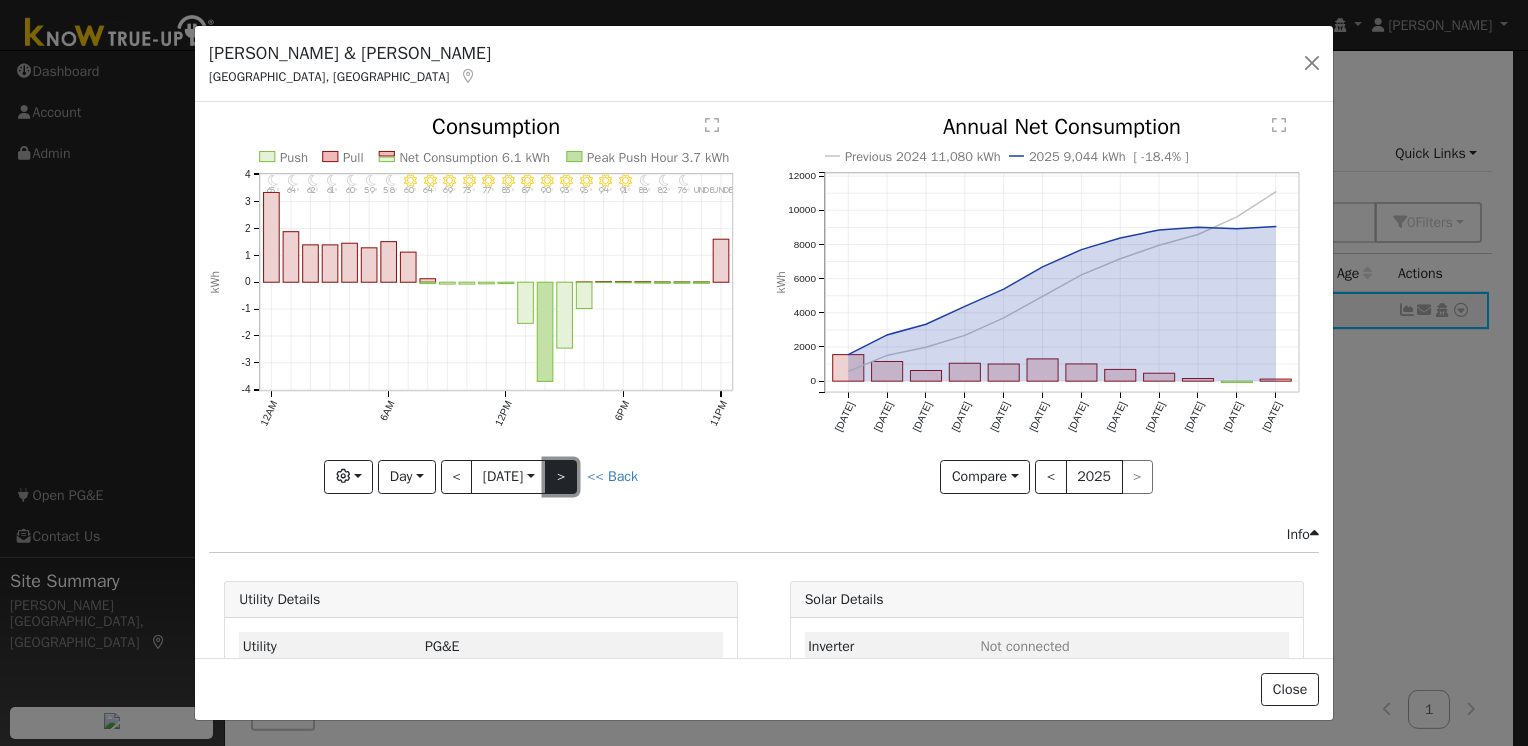 click on ">" at bounding box center (561, 477) 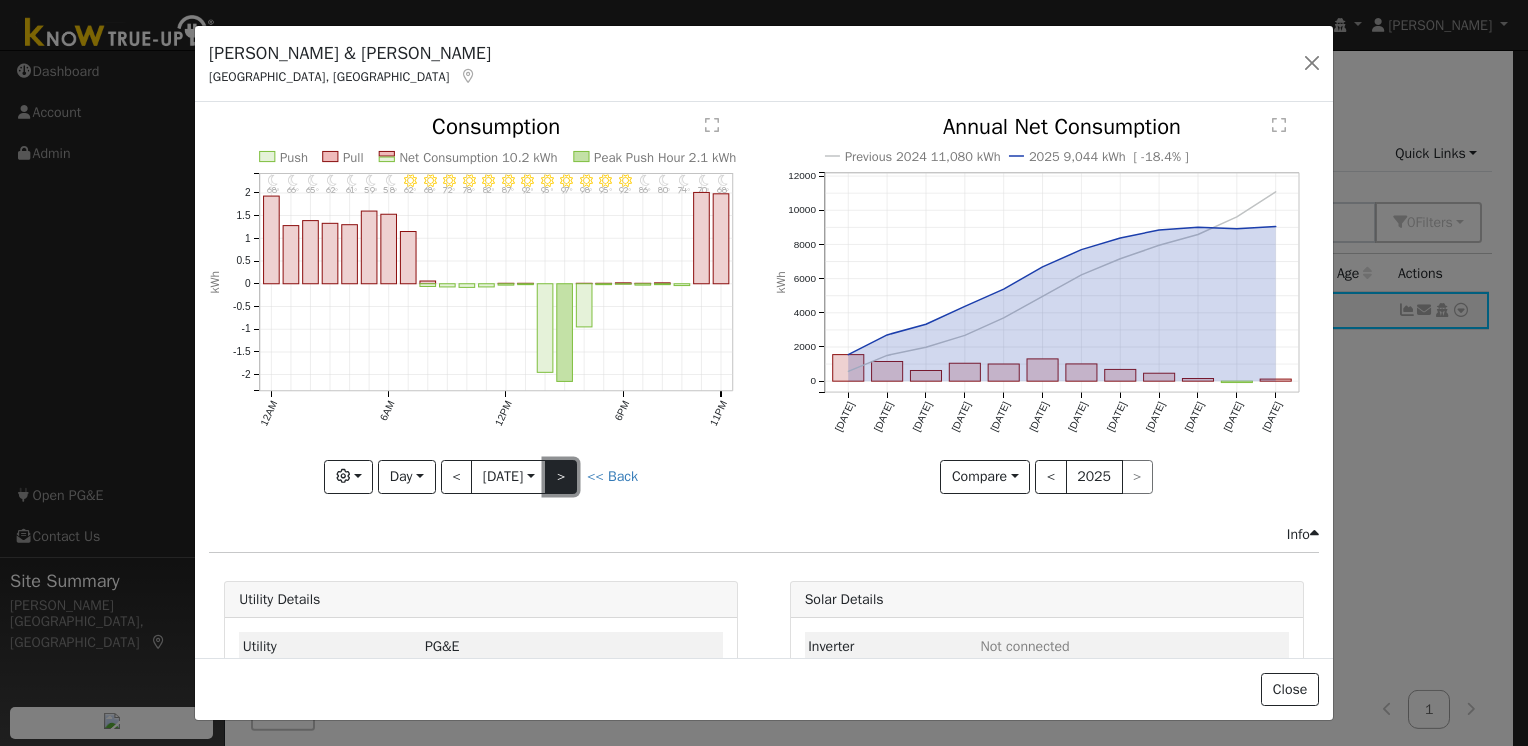 click on ">" at bounding box center [561, 477] 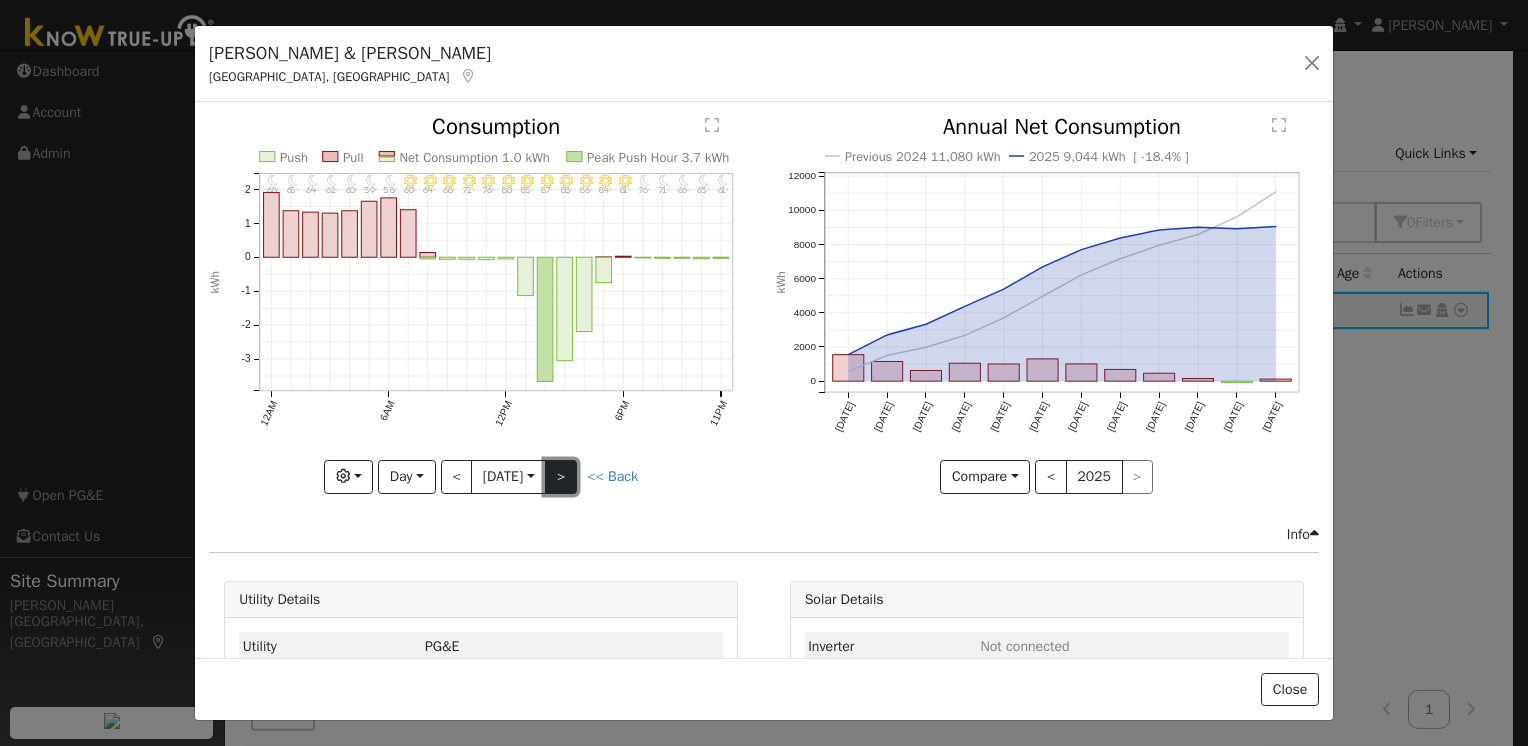 click on ">" at bounding box center (561, 477) 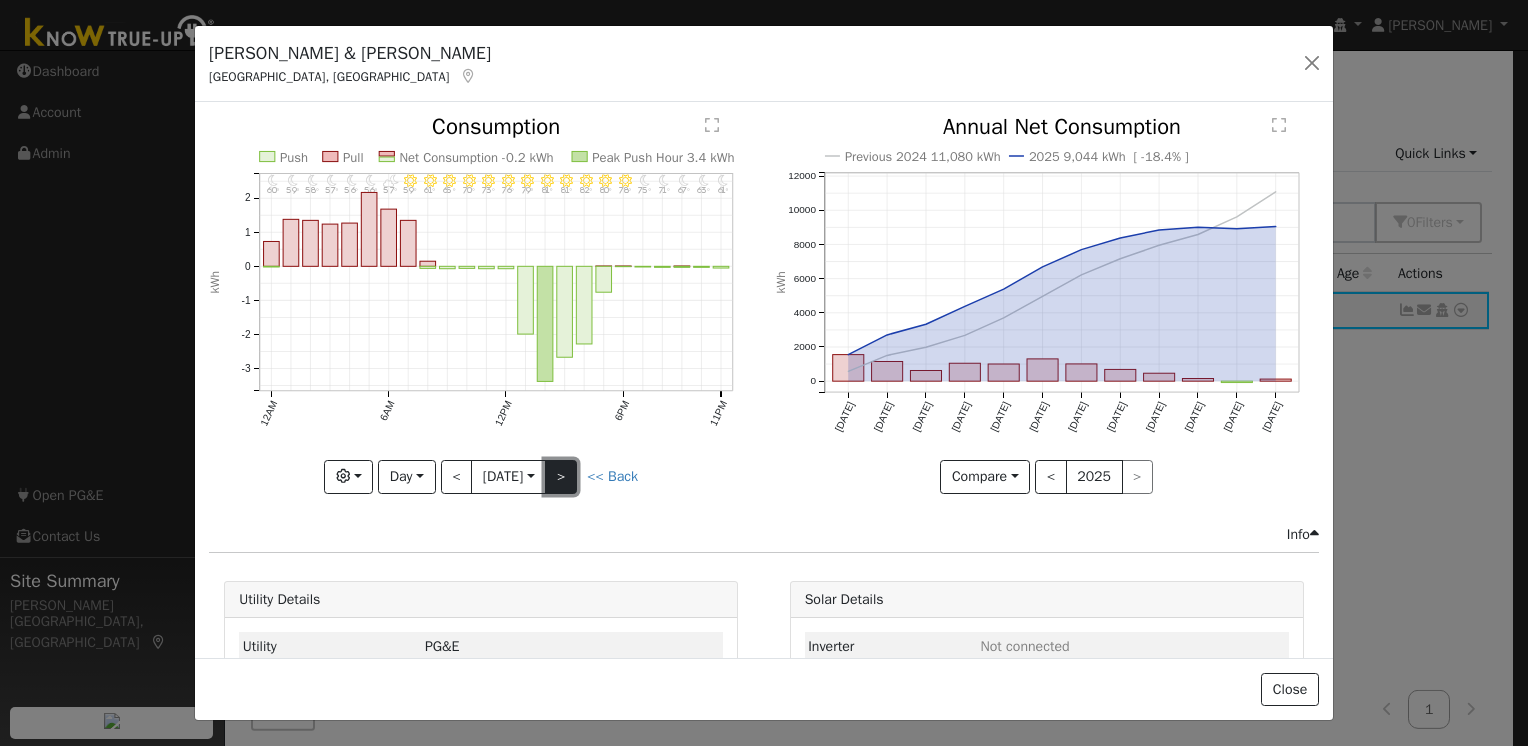 click on ">" at bounding box center (561, 477) 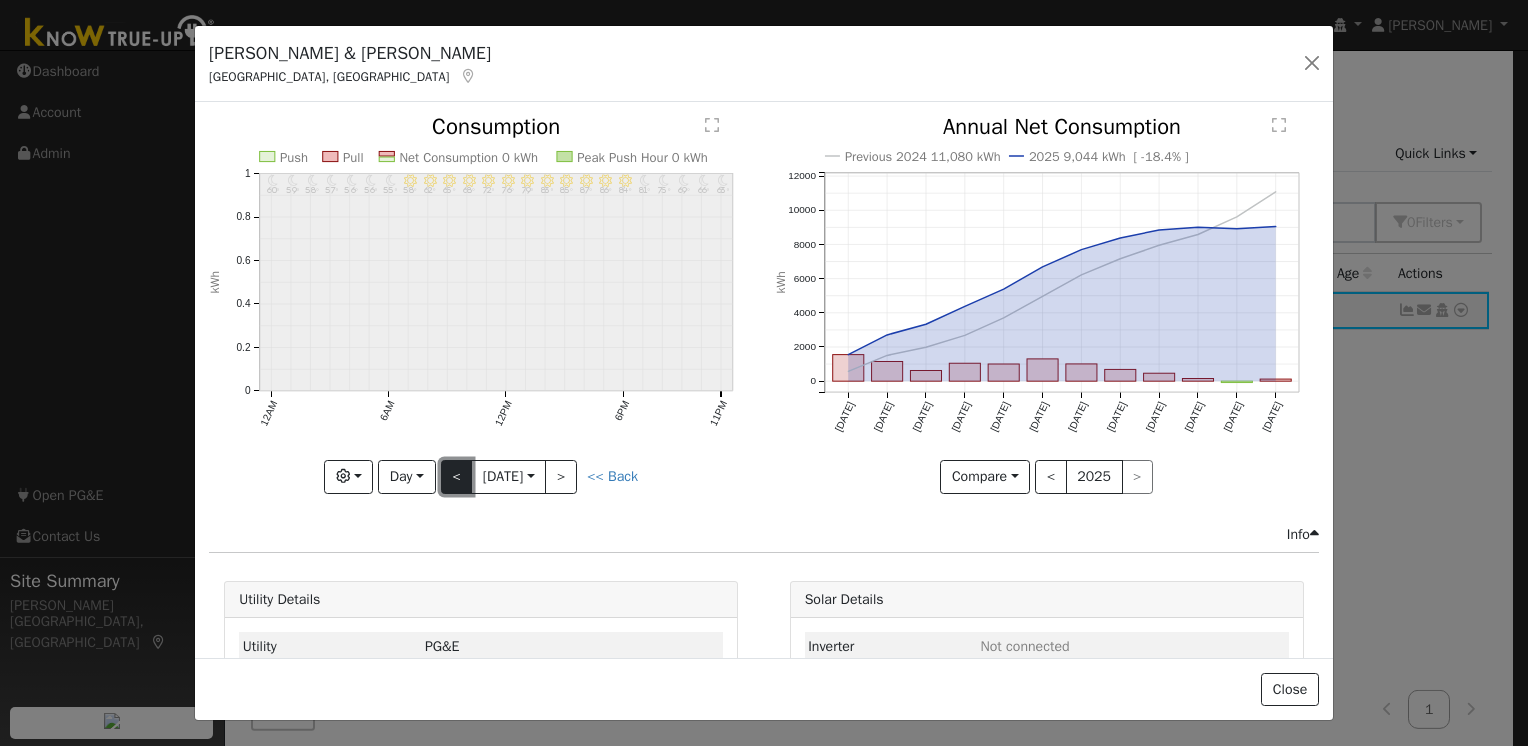 click on "<" at bounding box center [457, 477] 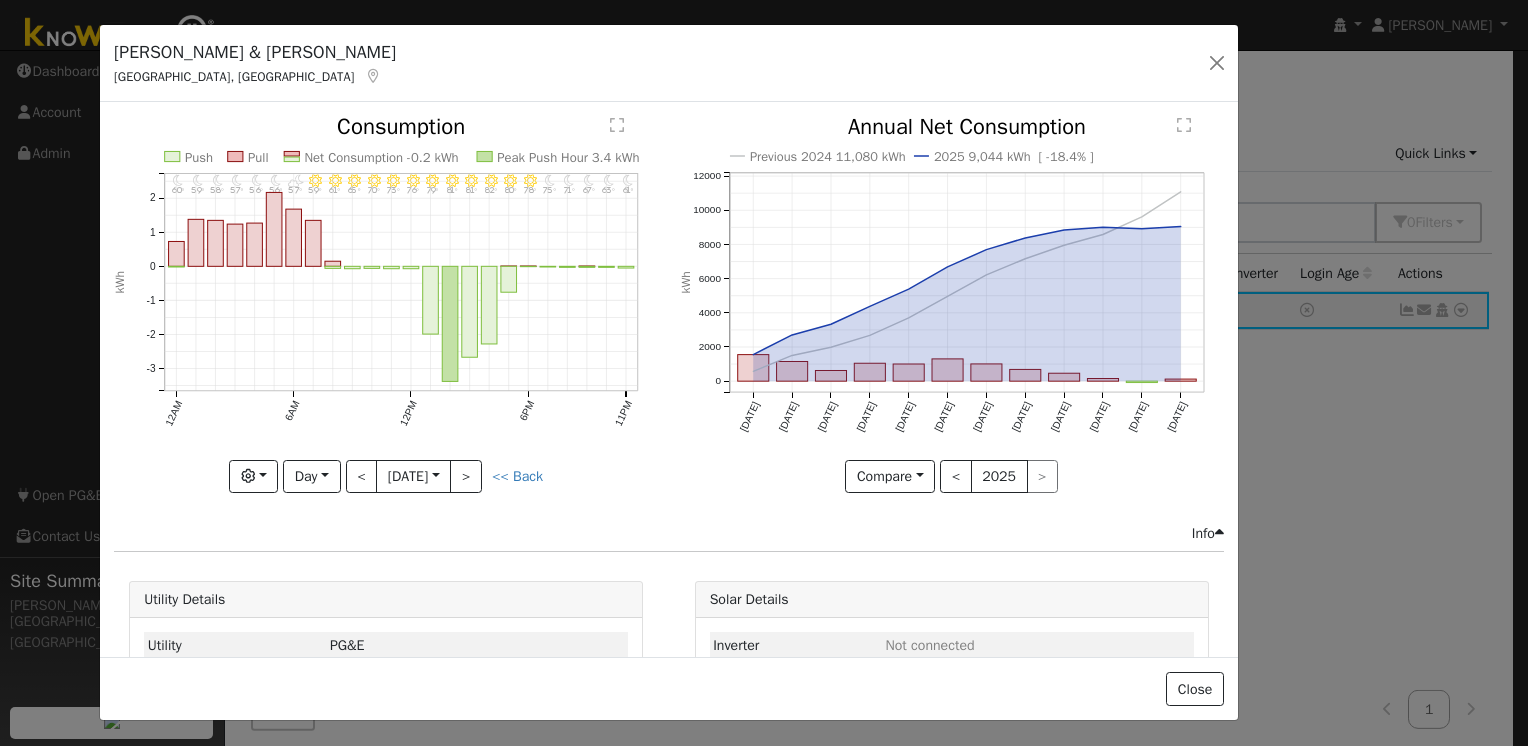 drag, startPoint x: 363, startPoint y: 50, endPoint x: 276, endPoint y: 50, distance: 87 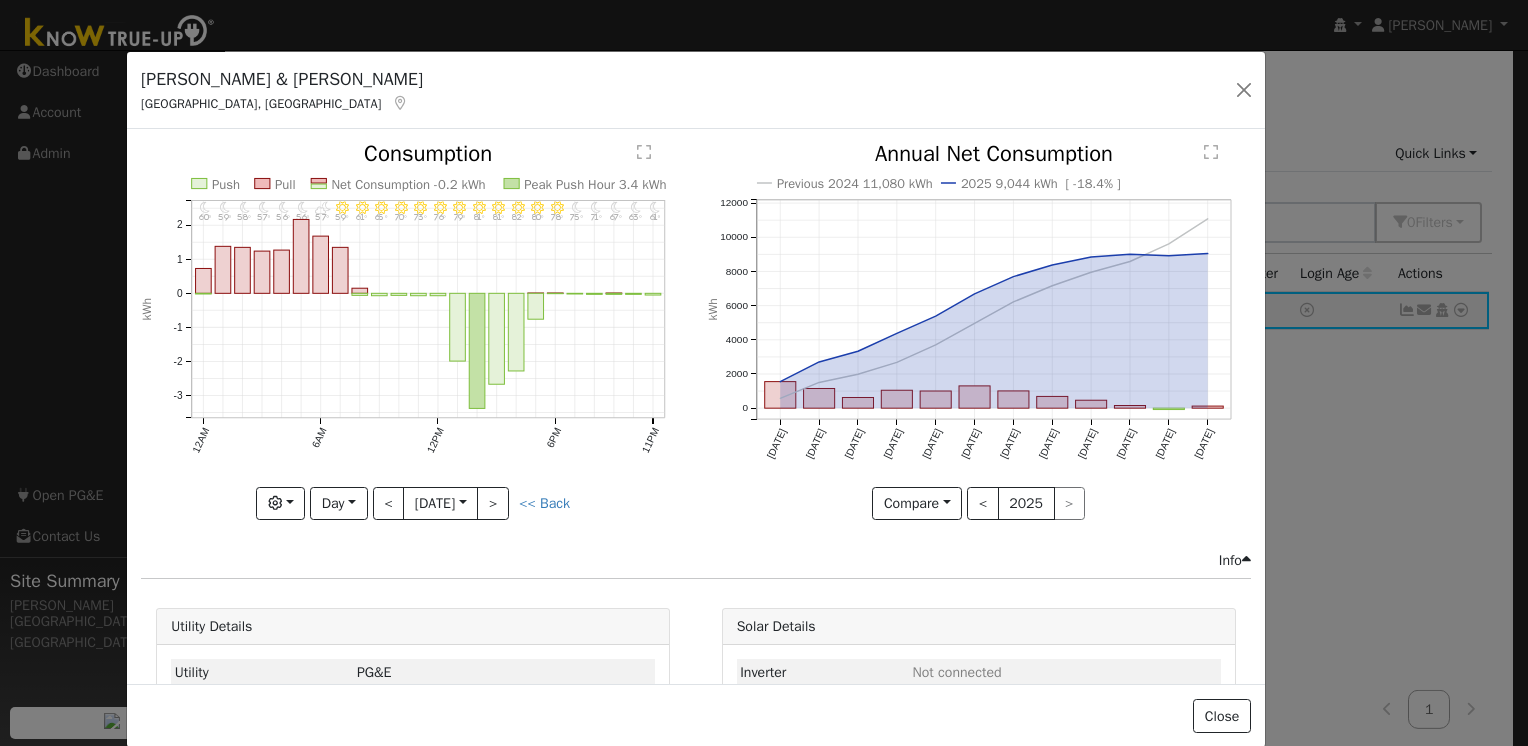 drag, startPoint x: 255, startPoint y: 50, endPoint x: 308, endPoint y: 76, distance: 59.03389 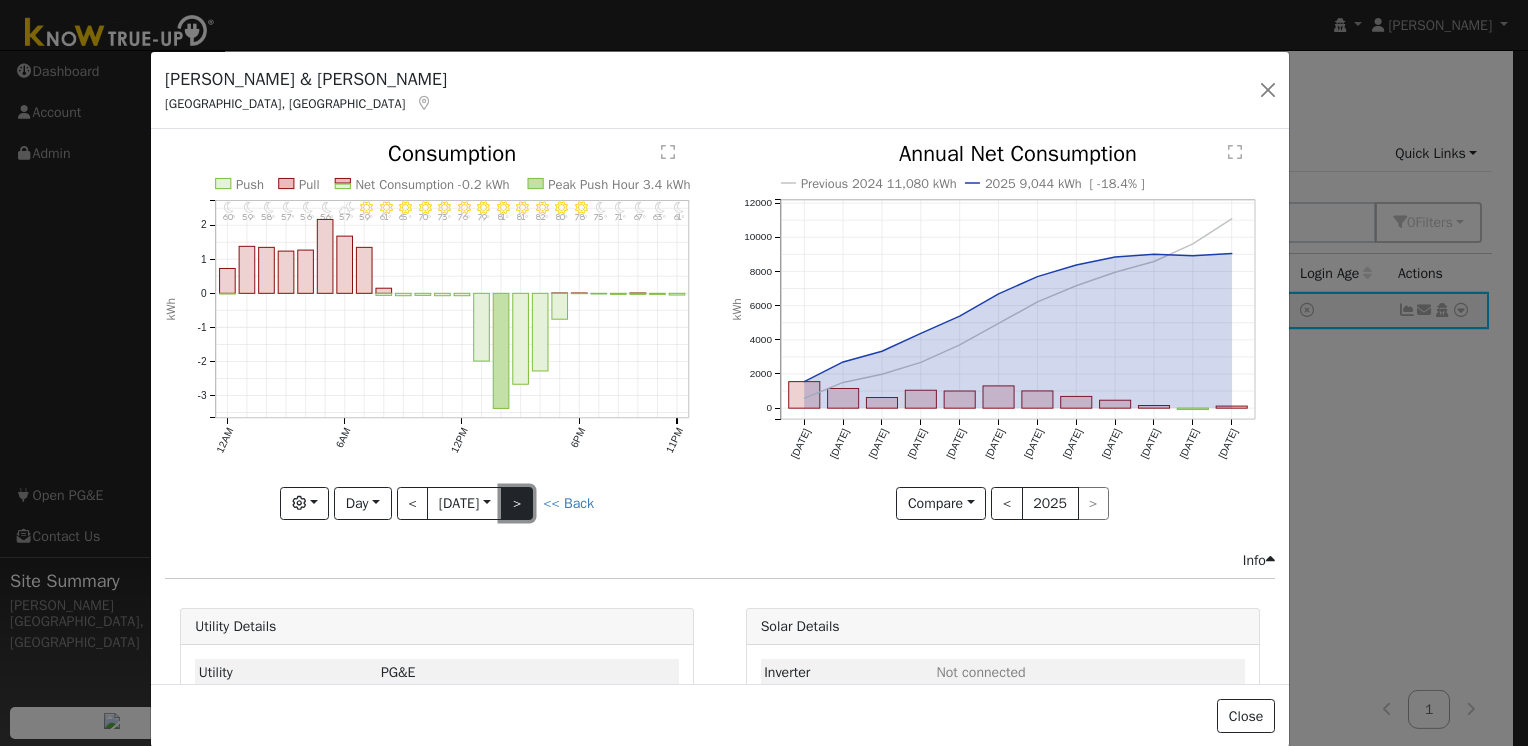 click on ">" at bounding box center (517, 504) 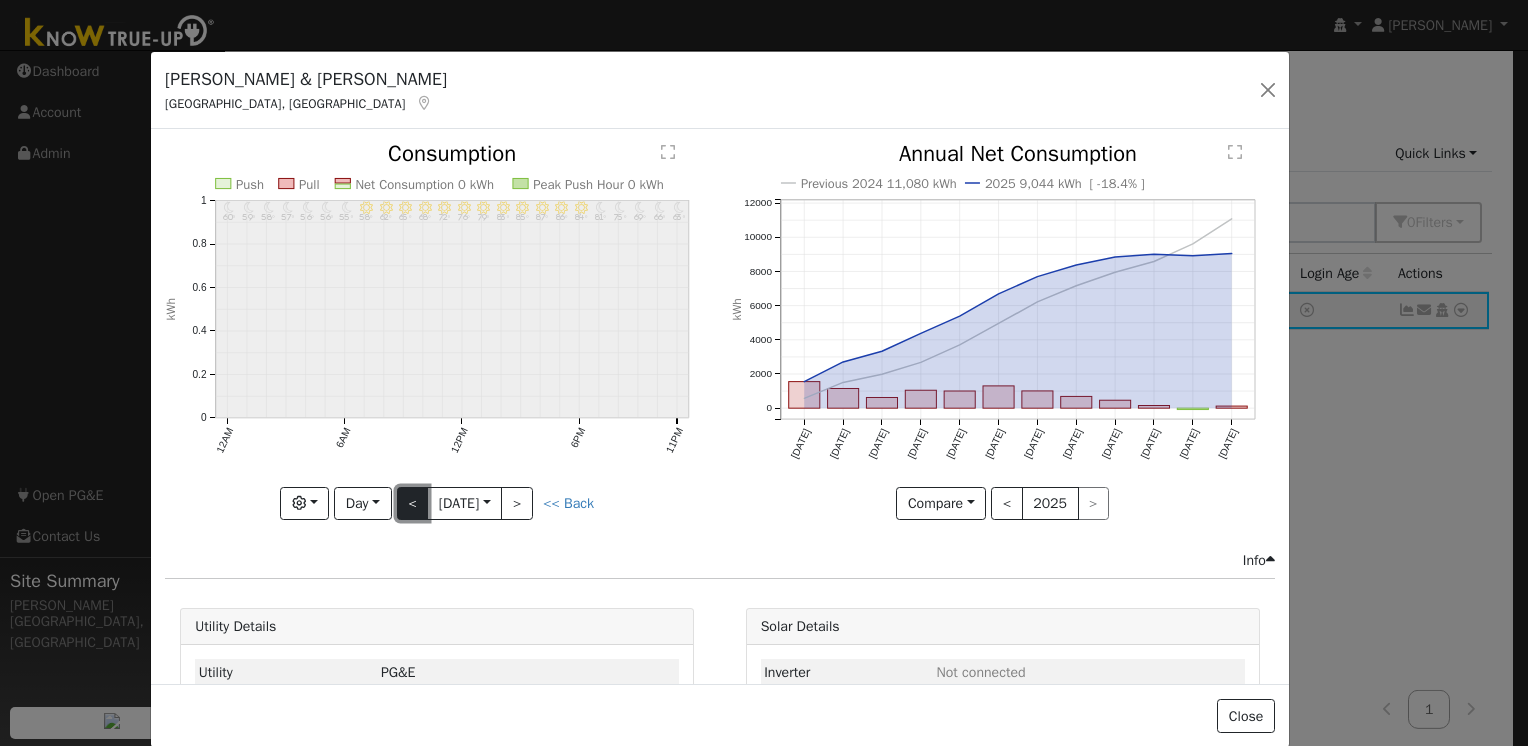 click on "<" at bounding box center [413, 504] 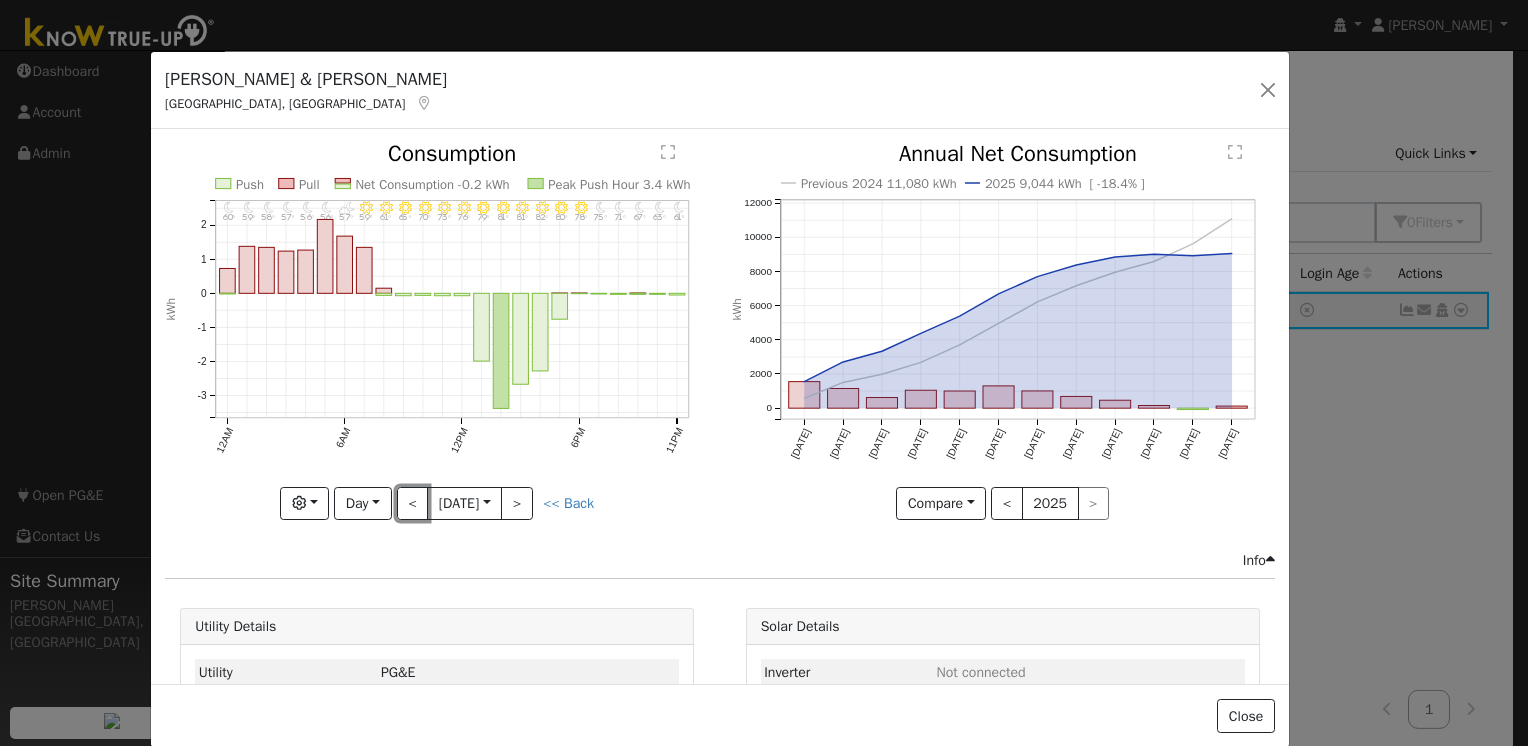 click on "<" at bounding box center [413, 504] 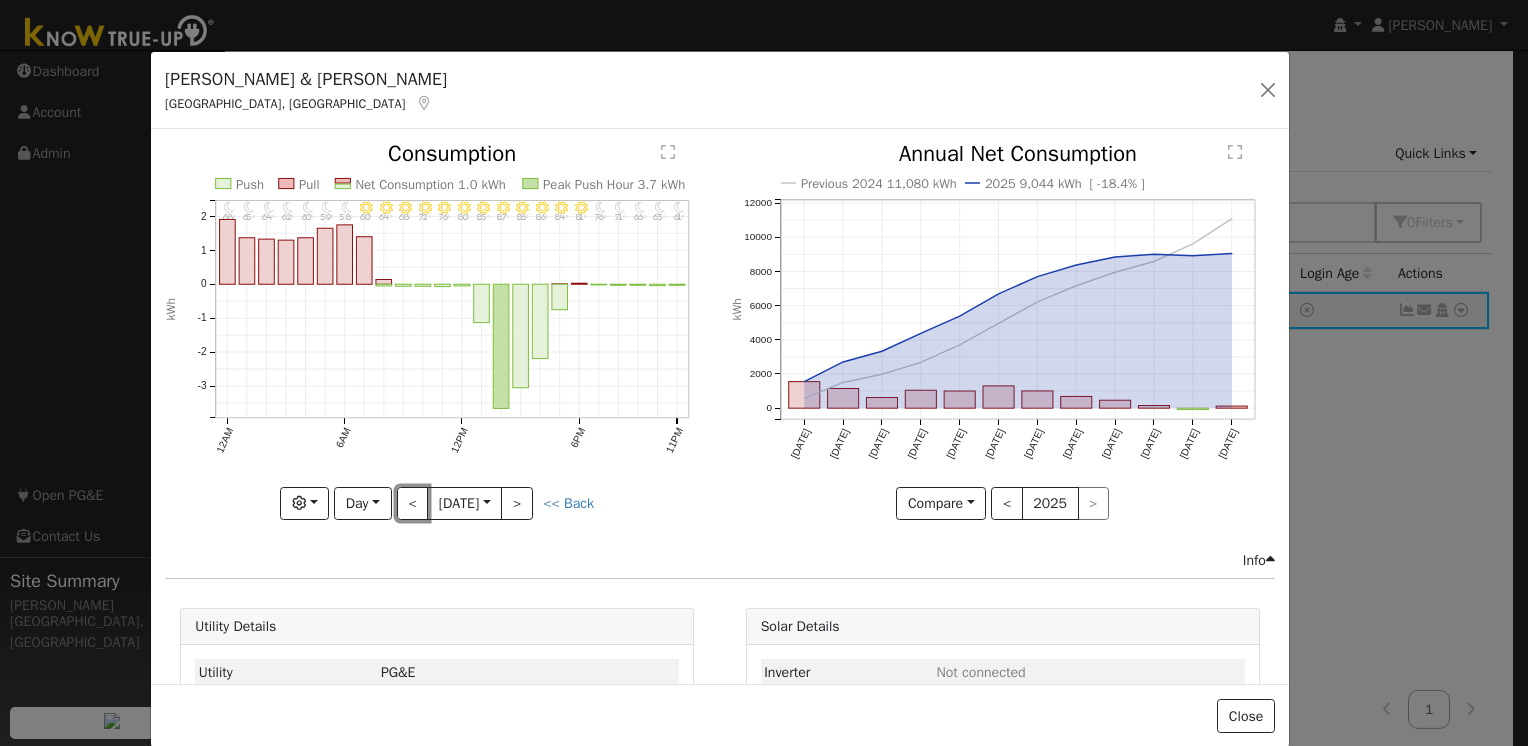 click on "<" at bounding box center [413, 504] 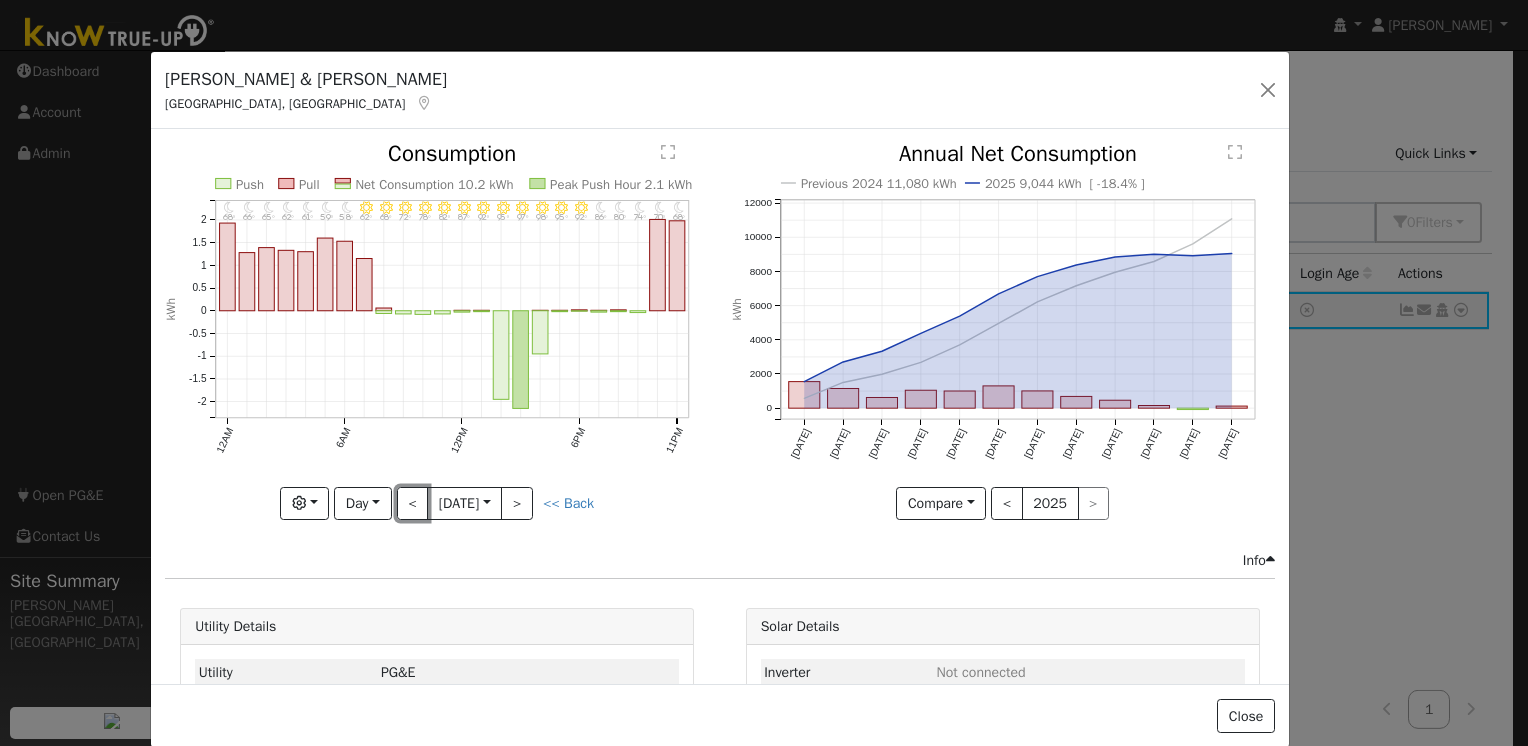 click on "<" at bounding box center (413, 504) 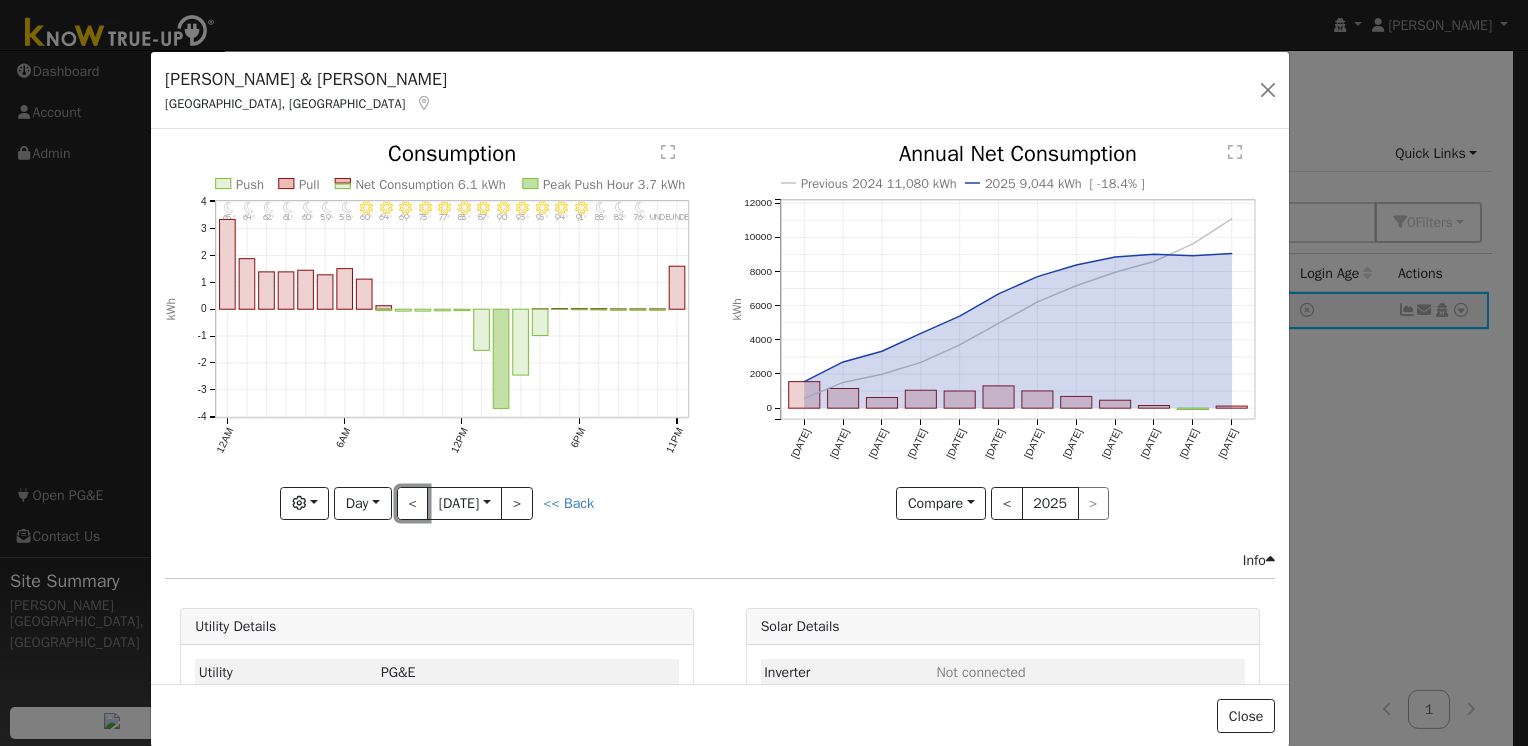 click on "<" at bounding box center (413, 504) 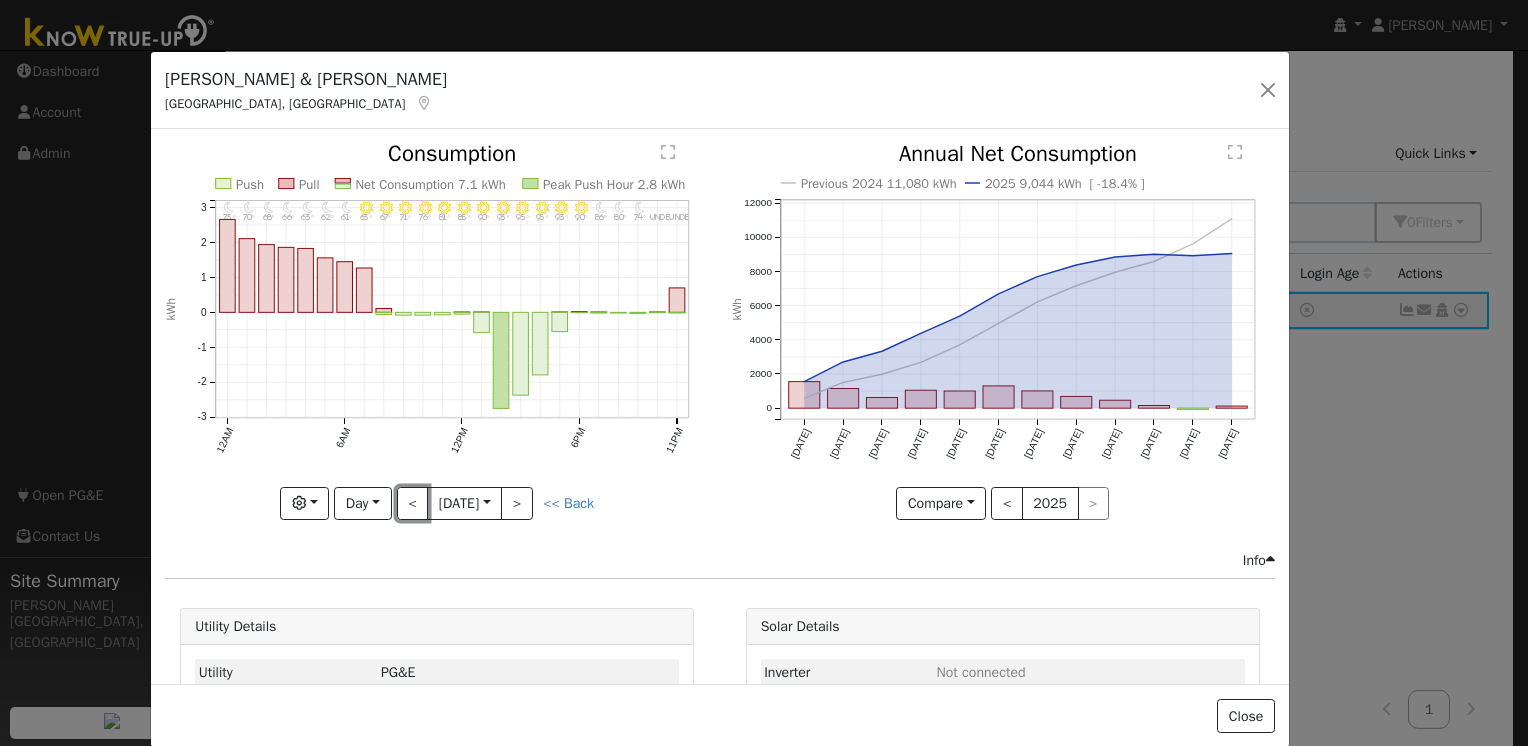click on "<" at bounding box center [413, 504] 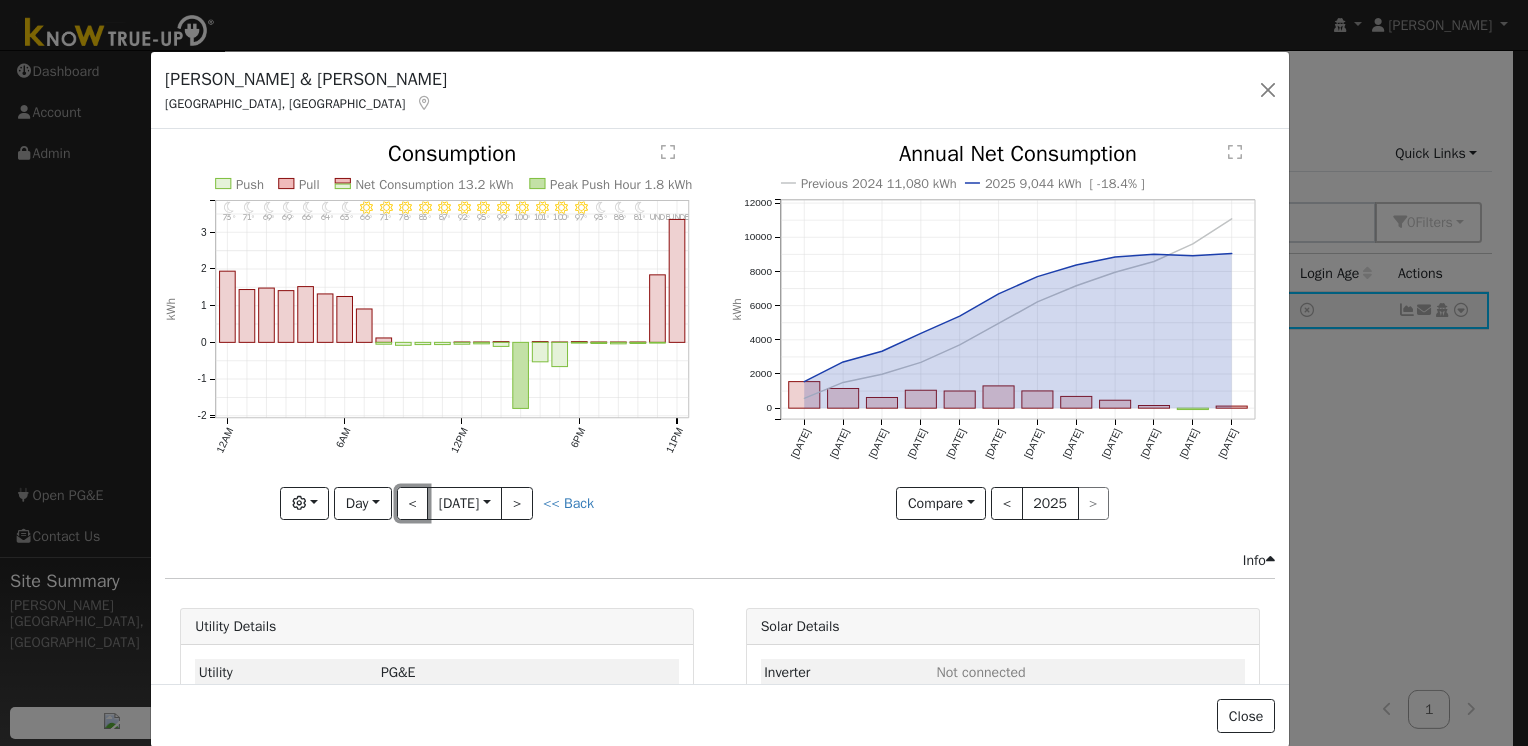 click on "<" at bounding box center (413, 504) 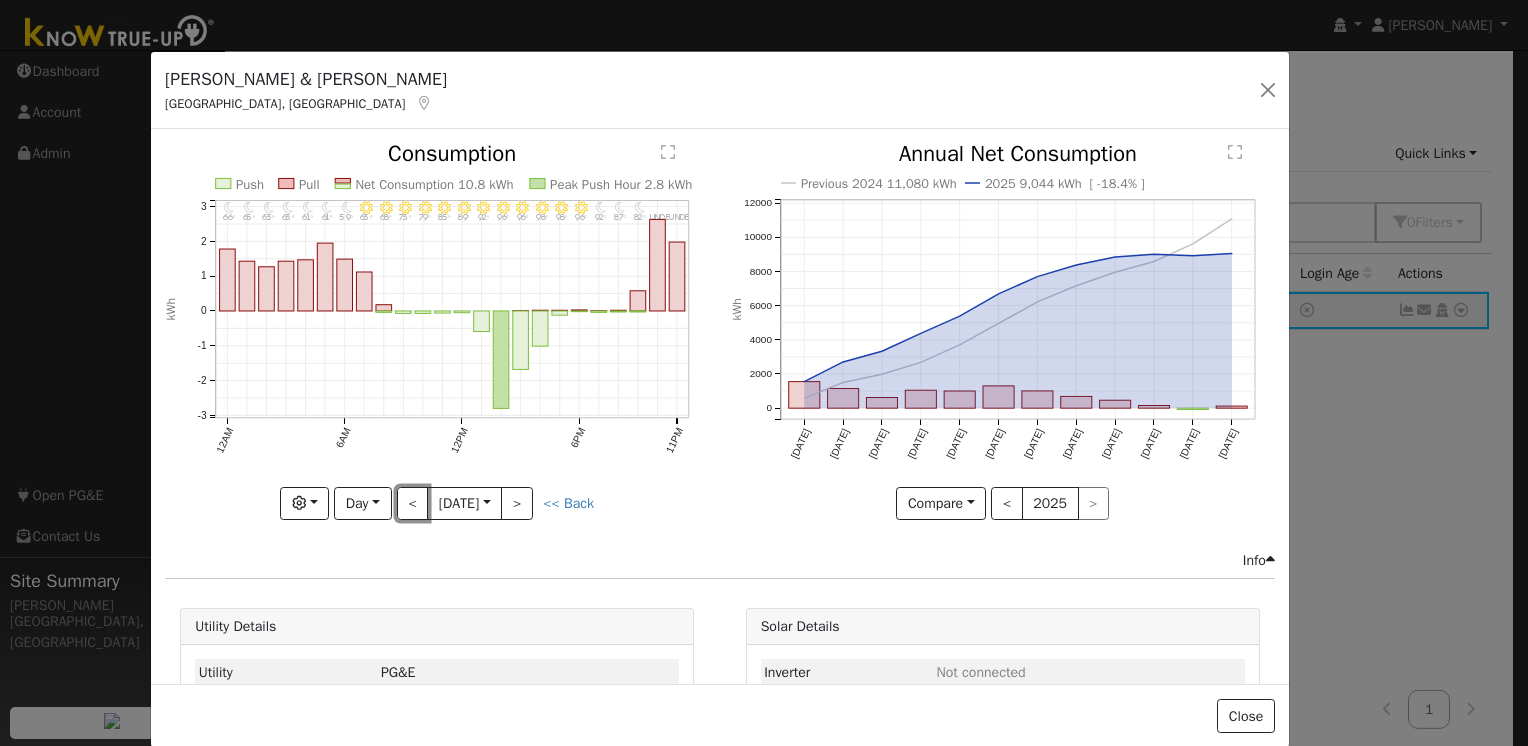 click on "<" at bounding box center [413, 504] 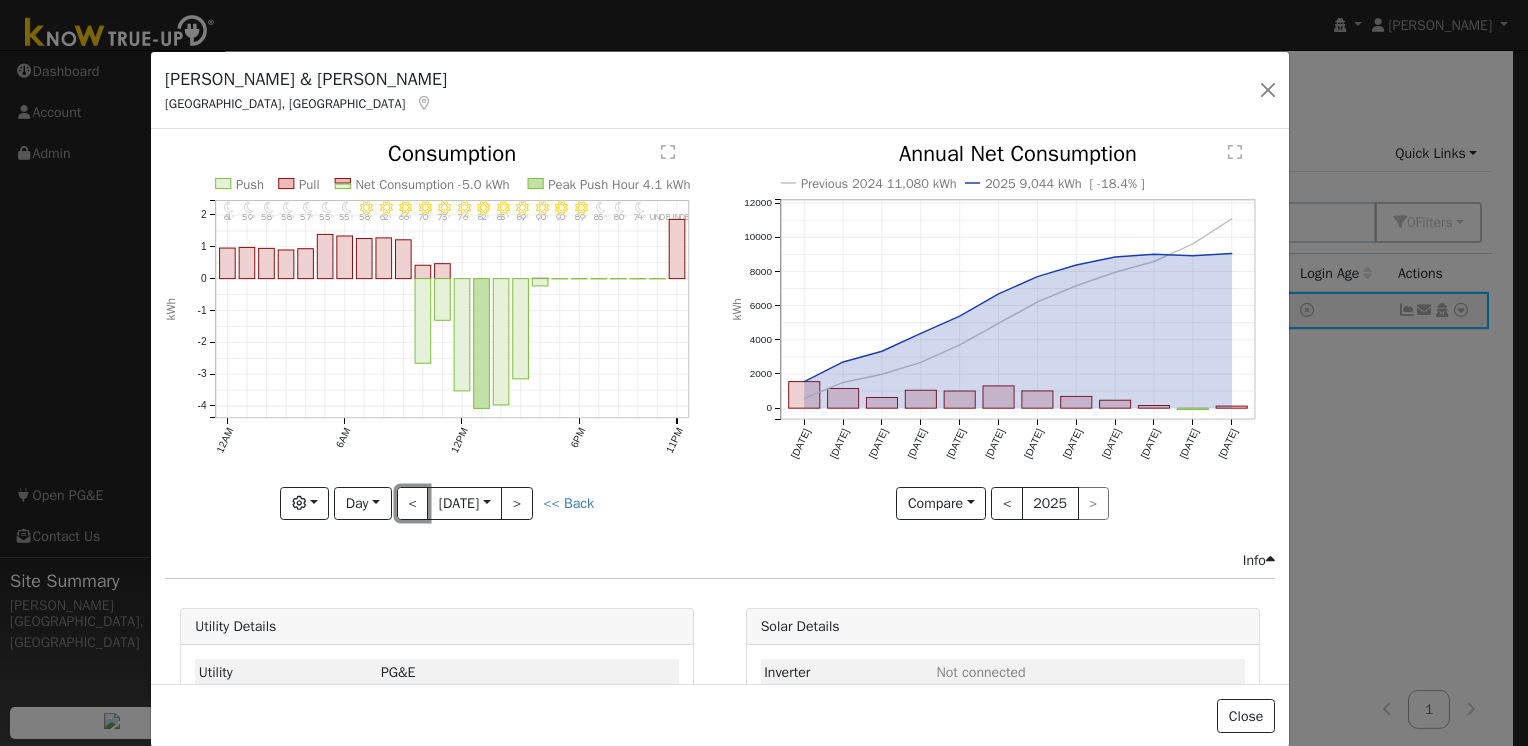 click on "<" at bounding box center [413, 504] 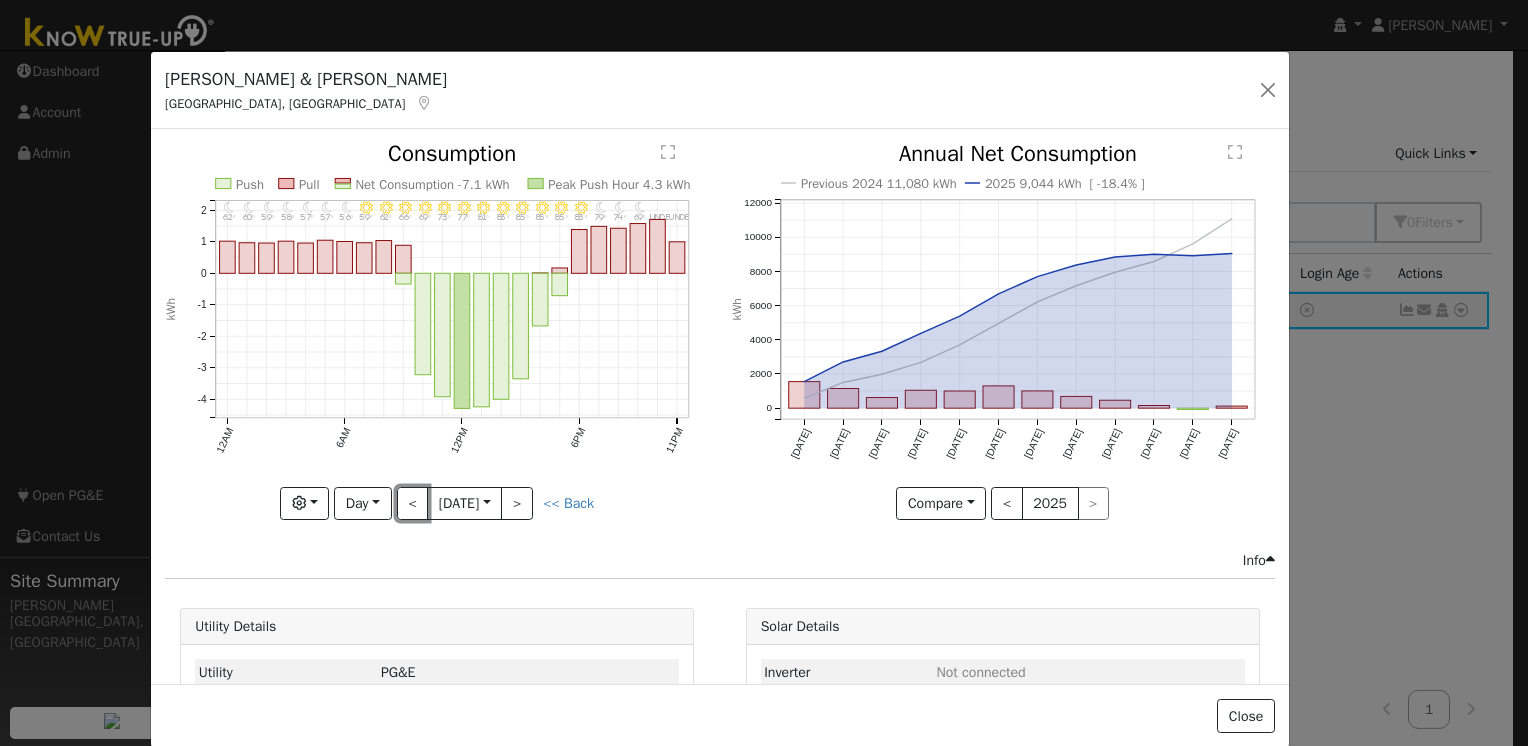 click on "<" at bounding box center (413, 504) 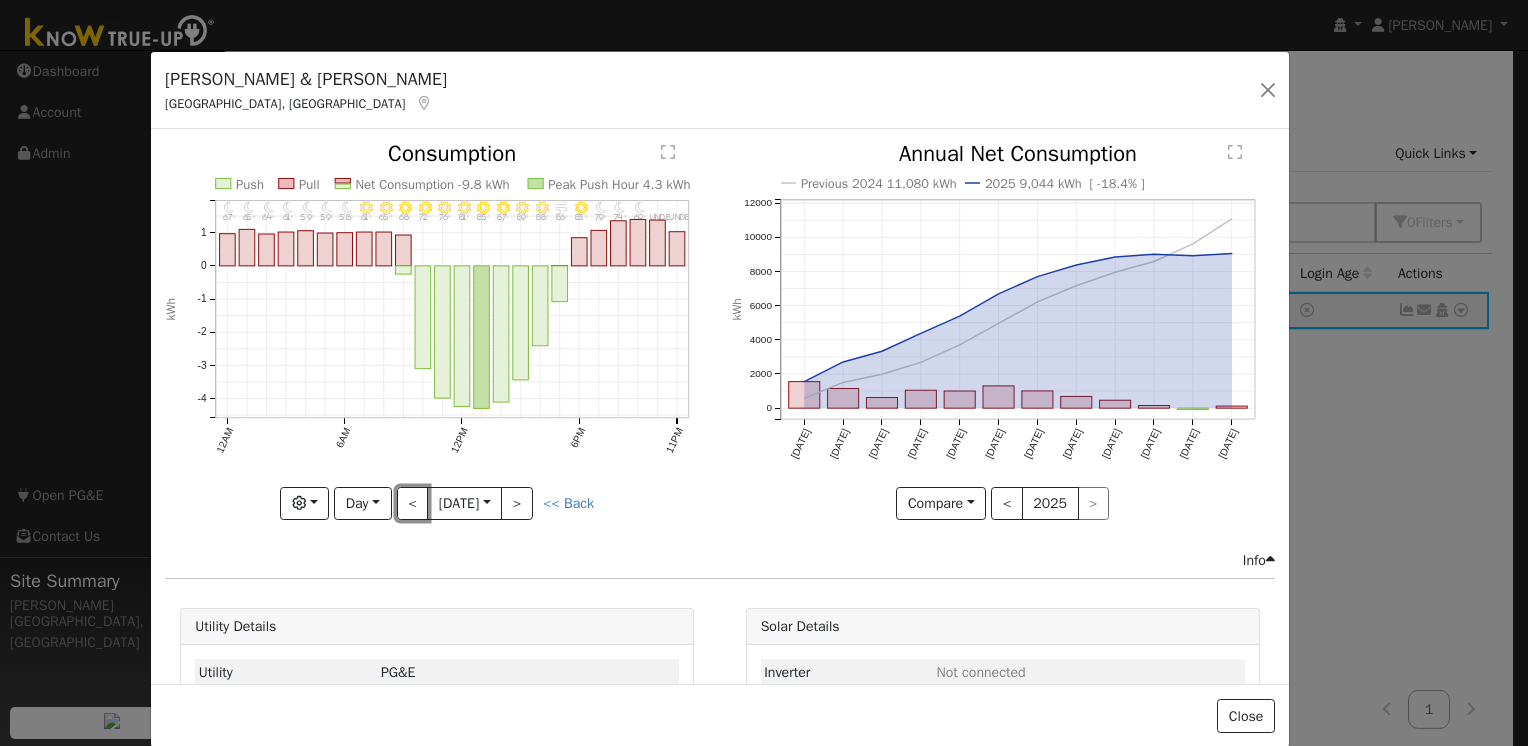 click on "<" at bounding box center [413, 504] 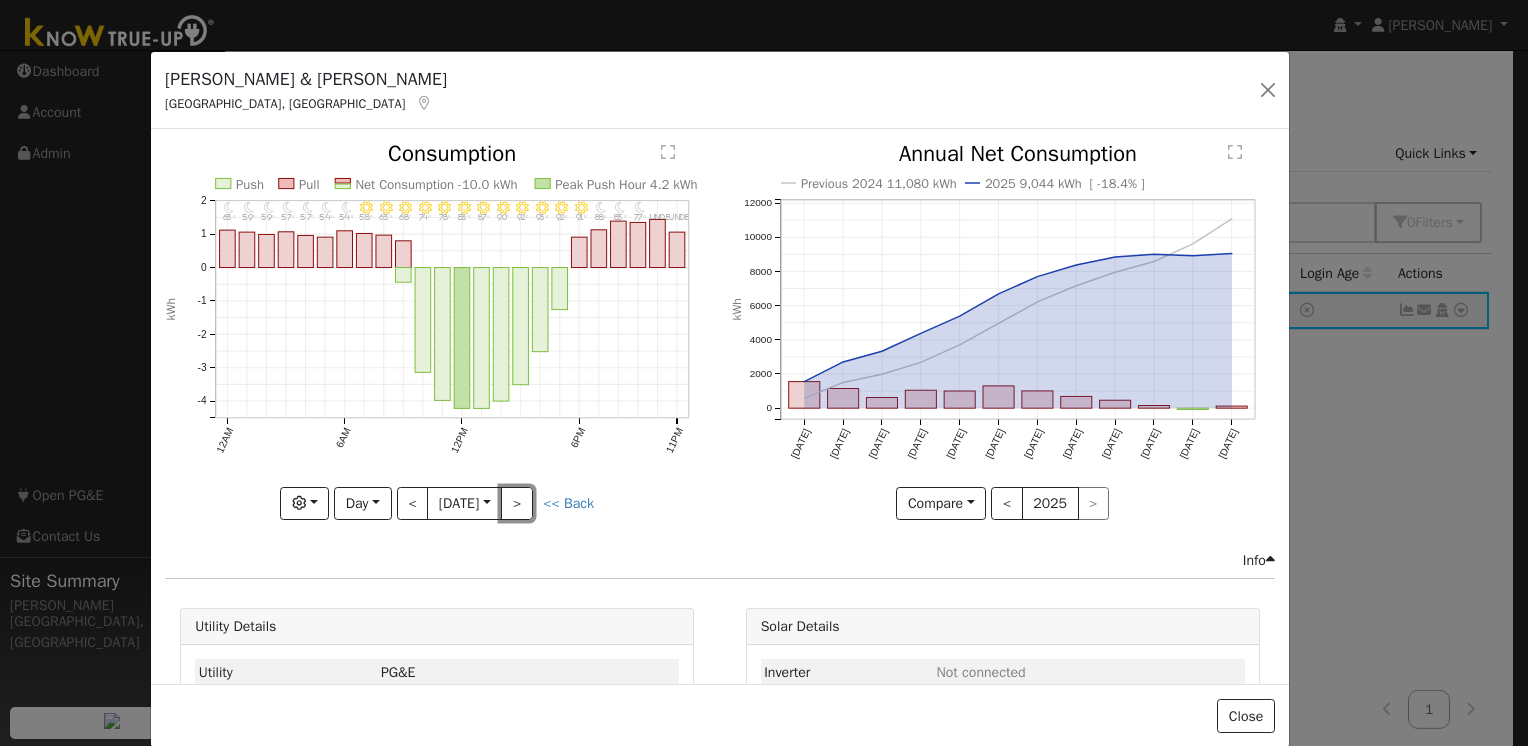 click on ">" at bounding box center (517, 504) 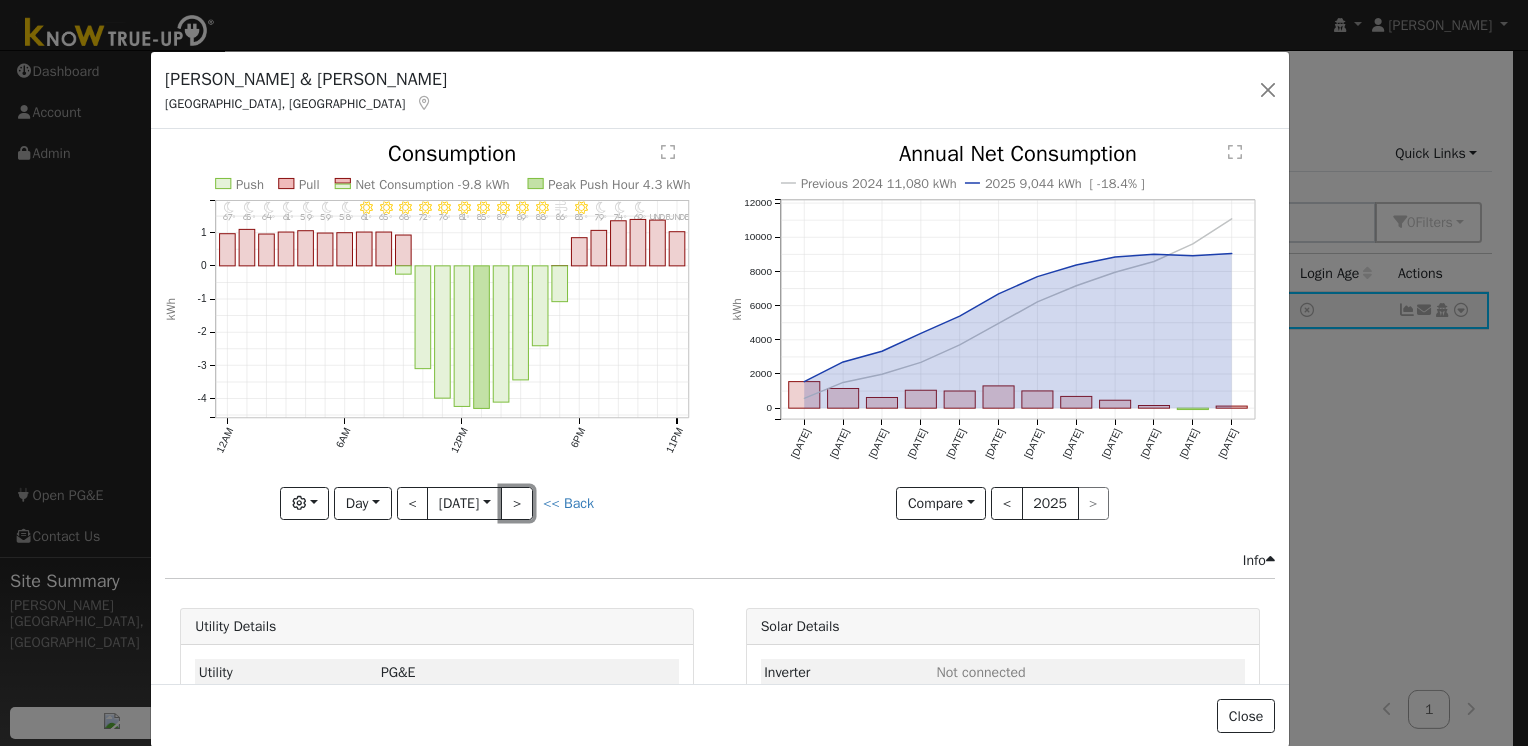 click on ">" at bounding box center (517, 504) 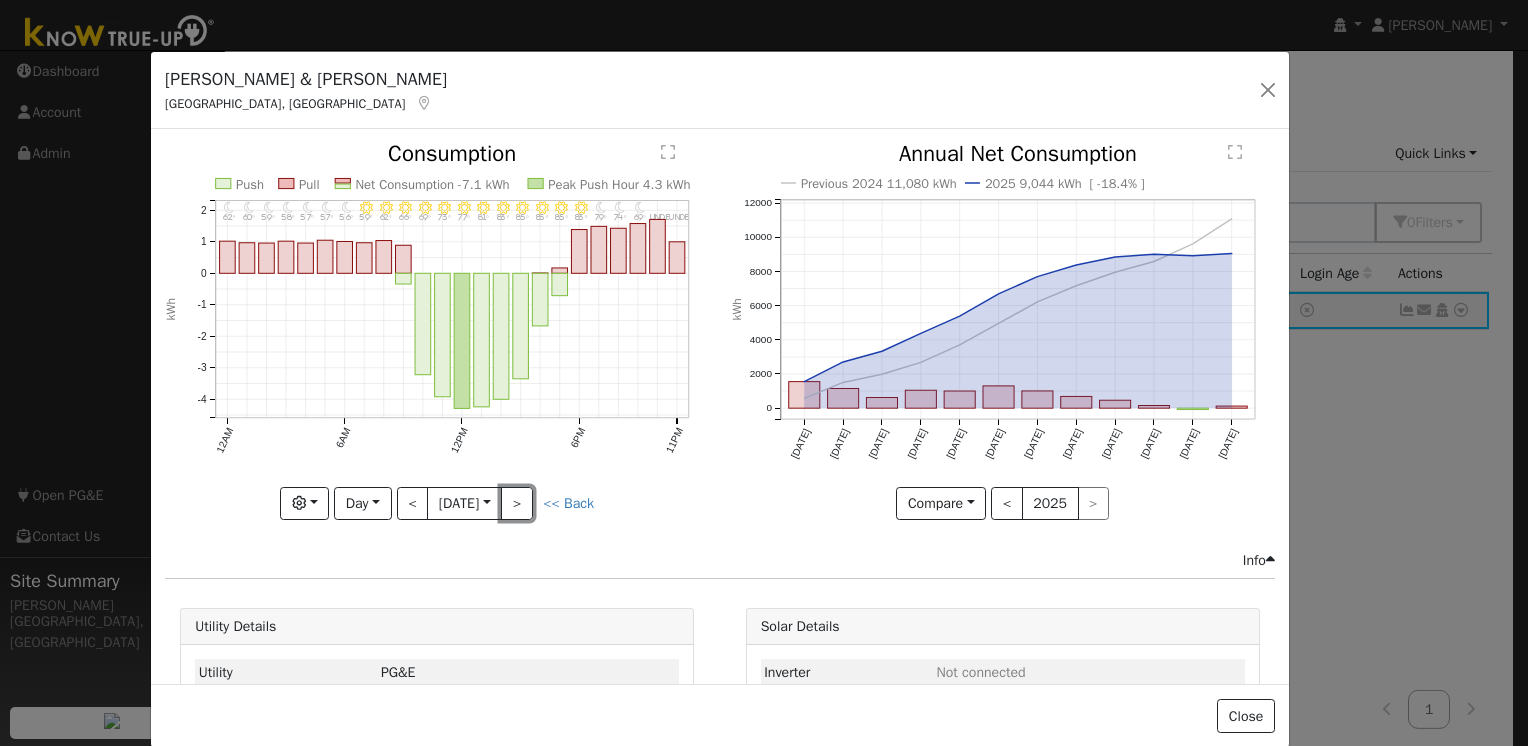 click on ">" at bounding box center (517, 504) 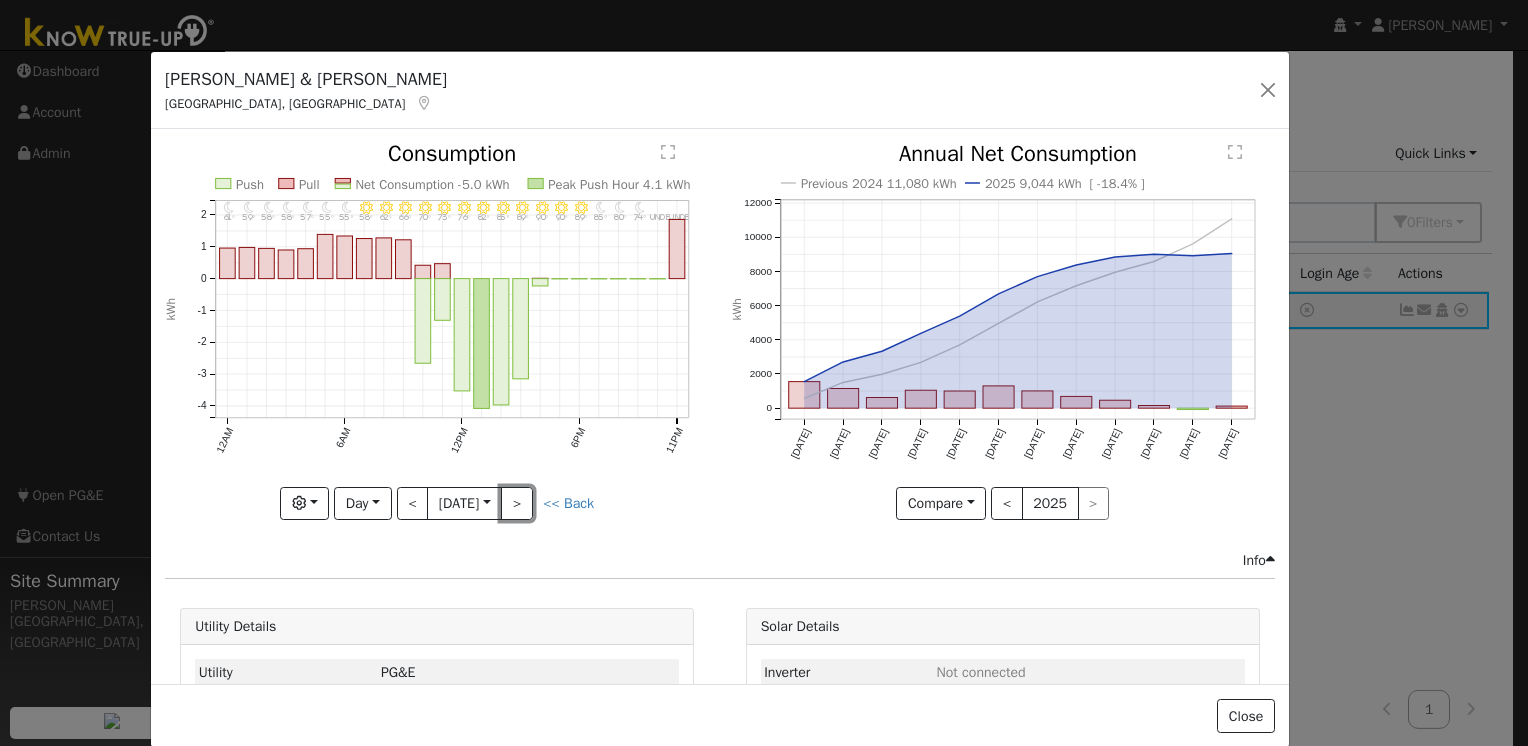 click on ">" at bounding box center [517, 504] 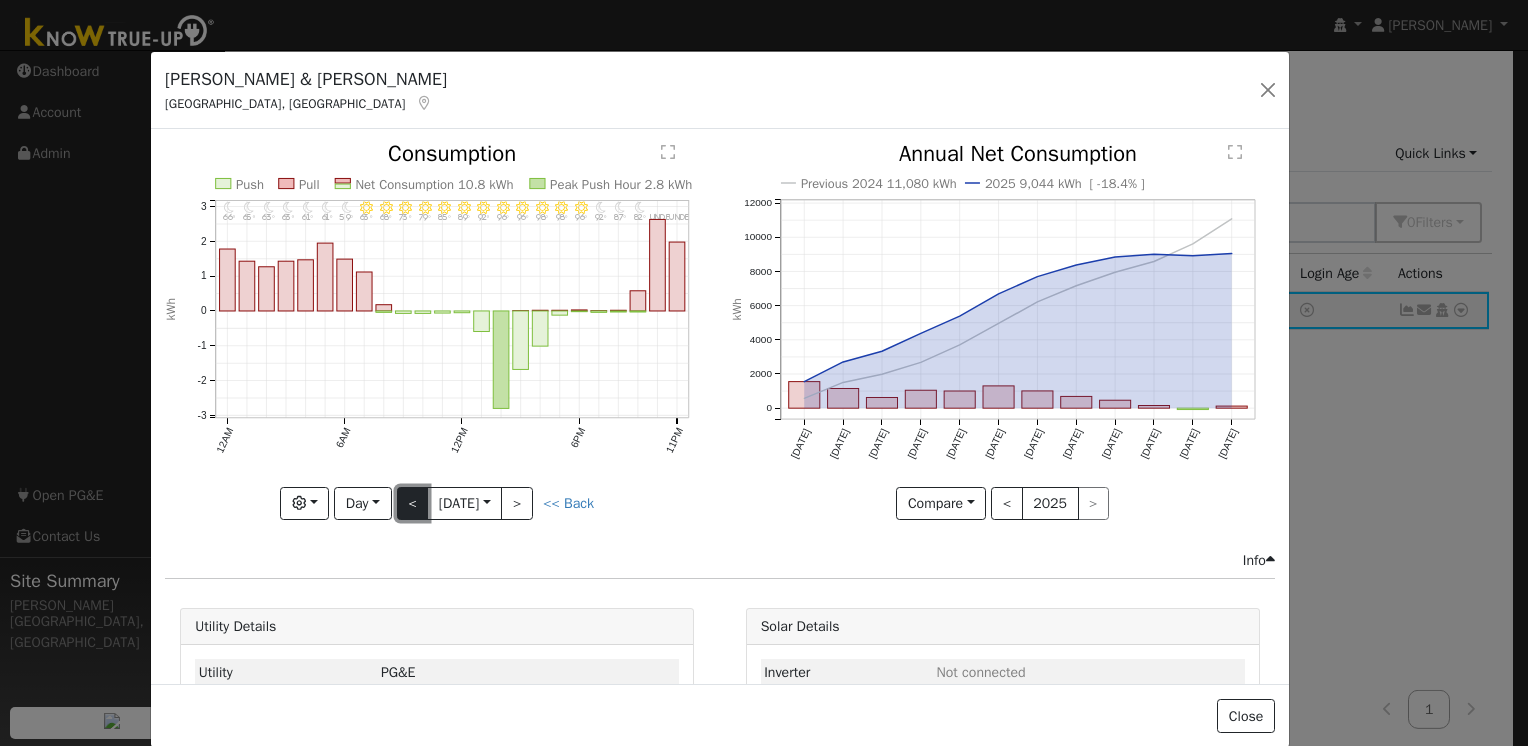 click on "<" at bounding box center [413, 504] 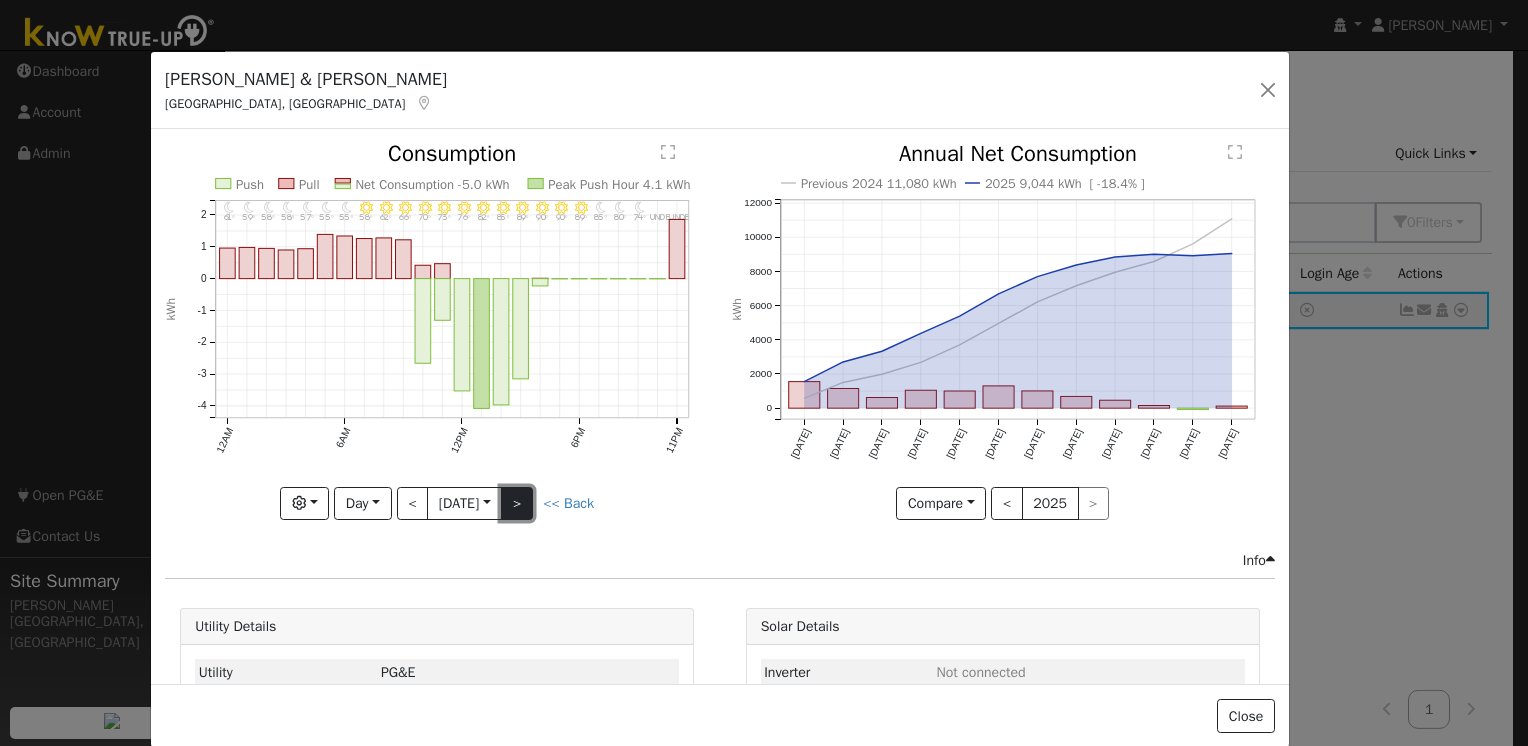 click on ">" at bounding box center (517, 504) 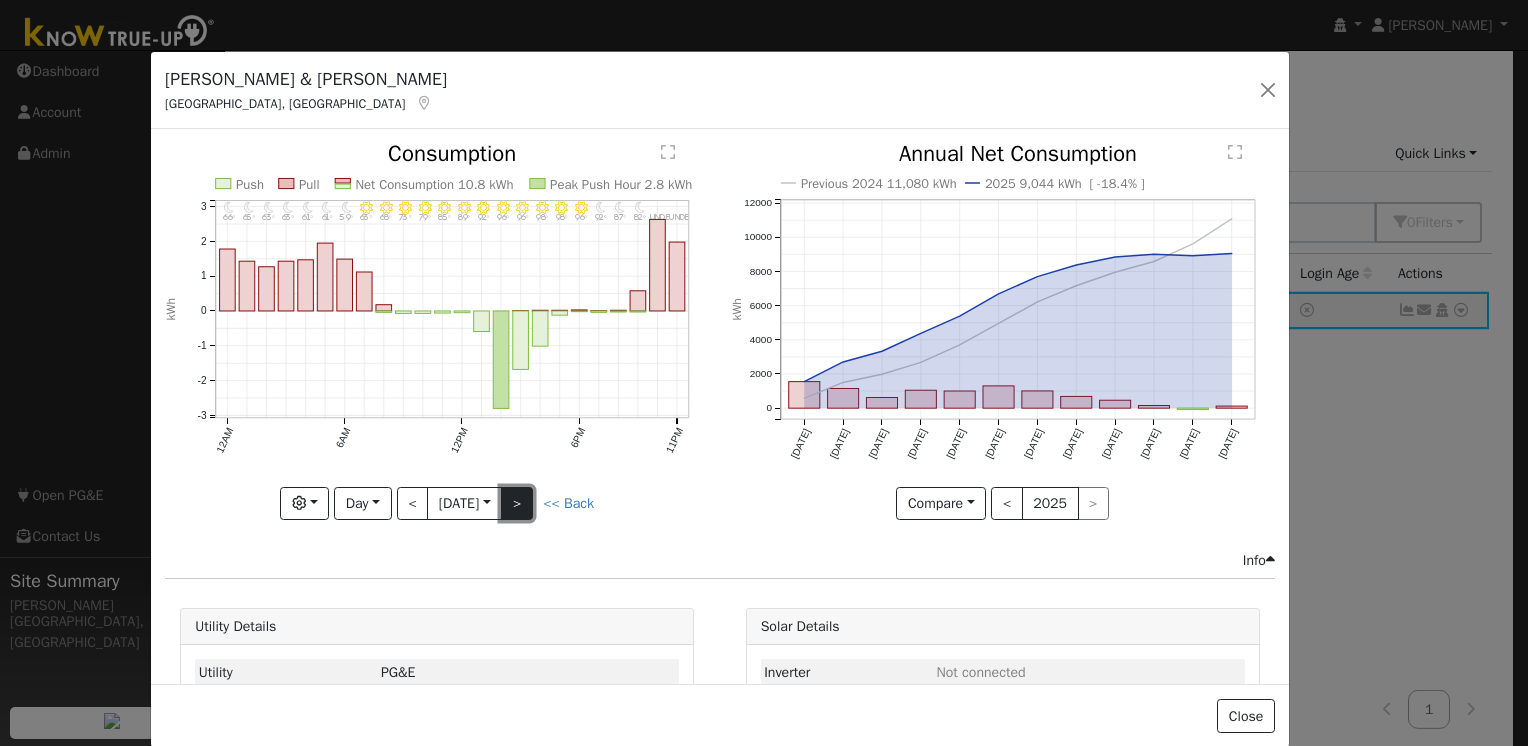 click on ">" at bounding box center (517, 504) 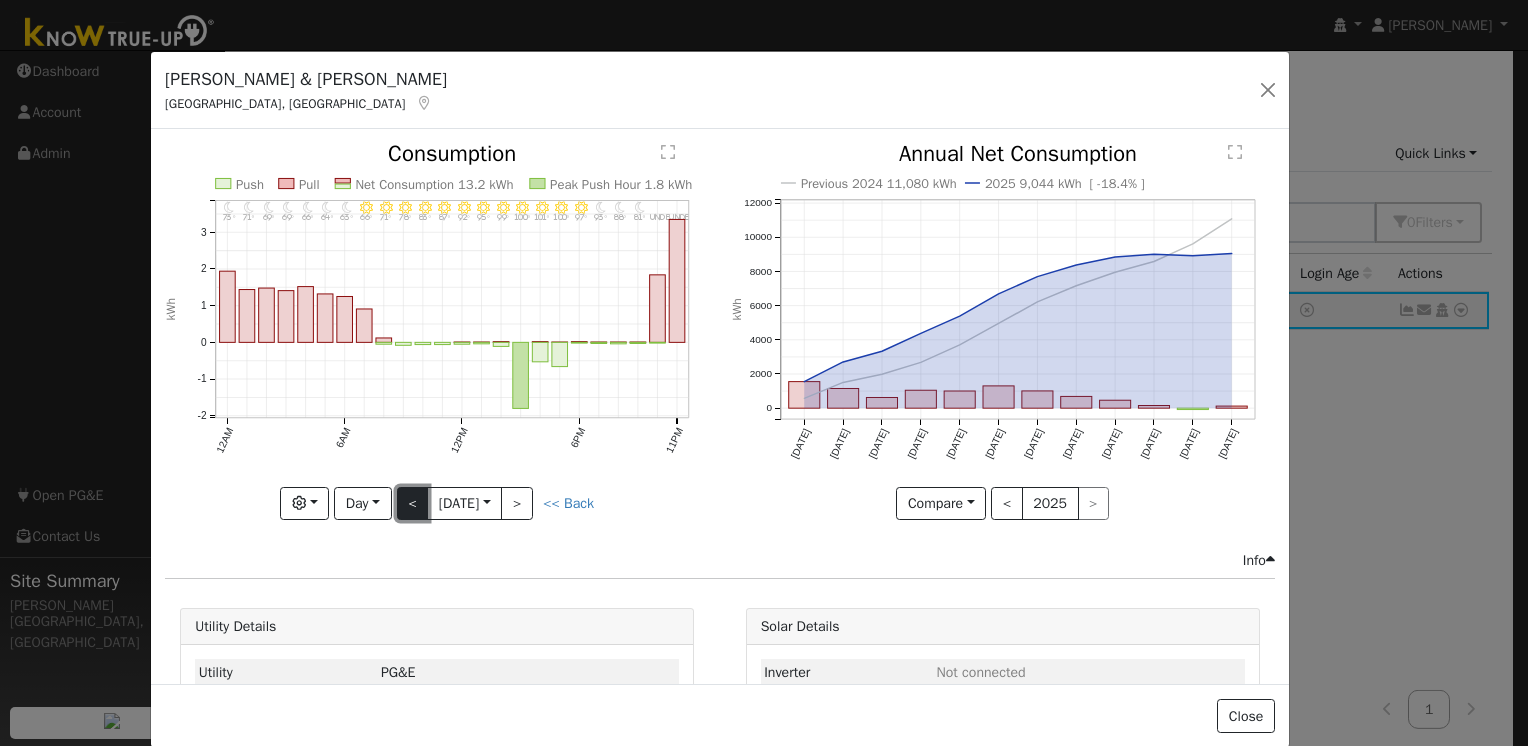 click on "<" at bounding box center (413, 504) 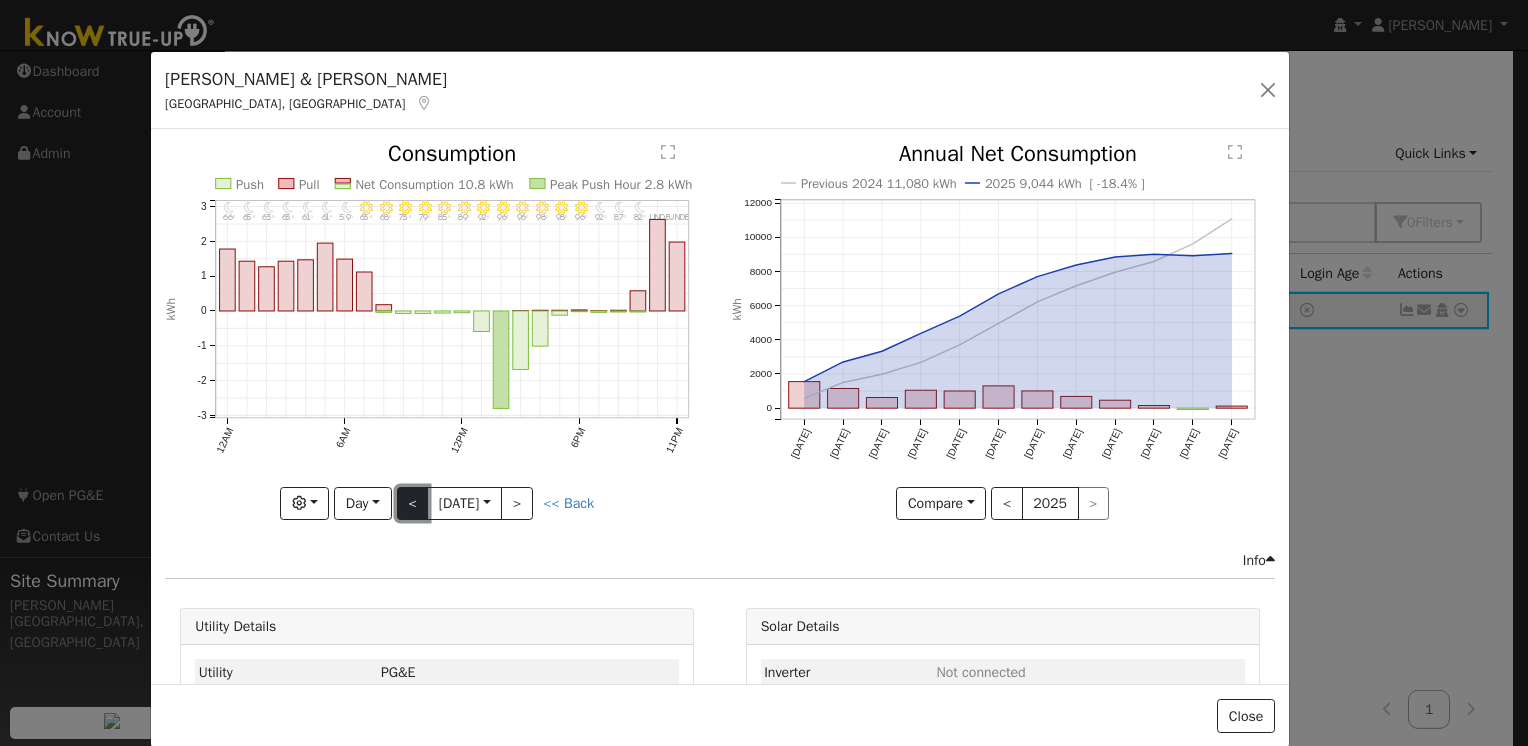 click on "<" at bounding box center (413, 504) 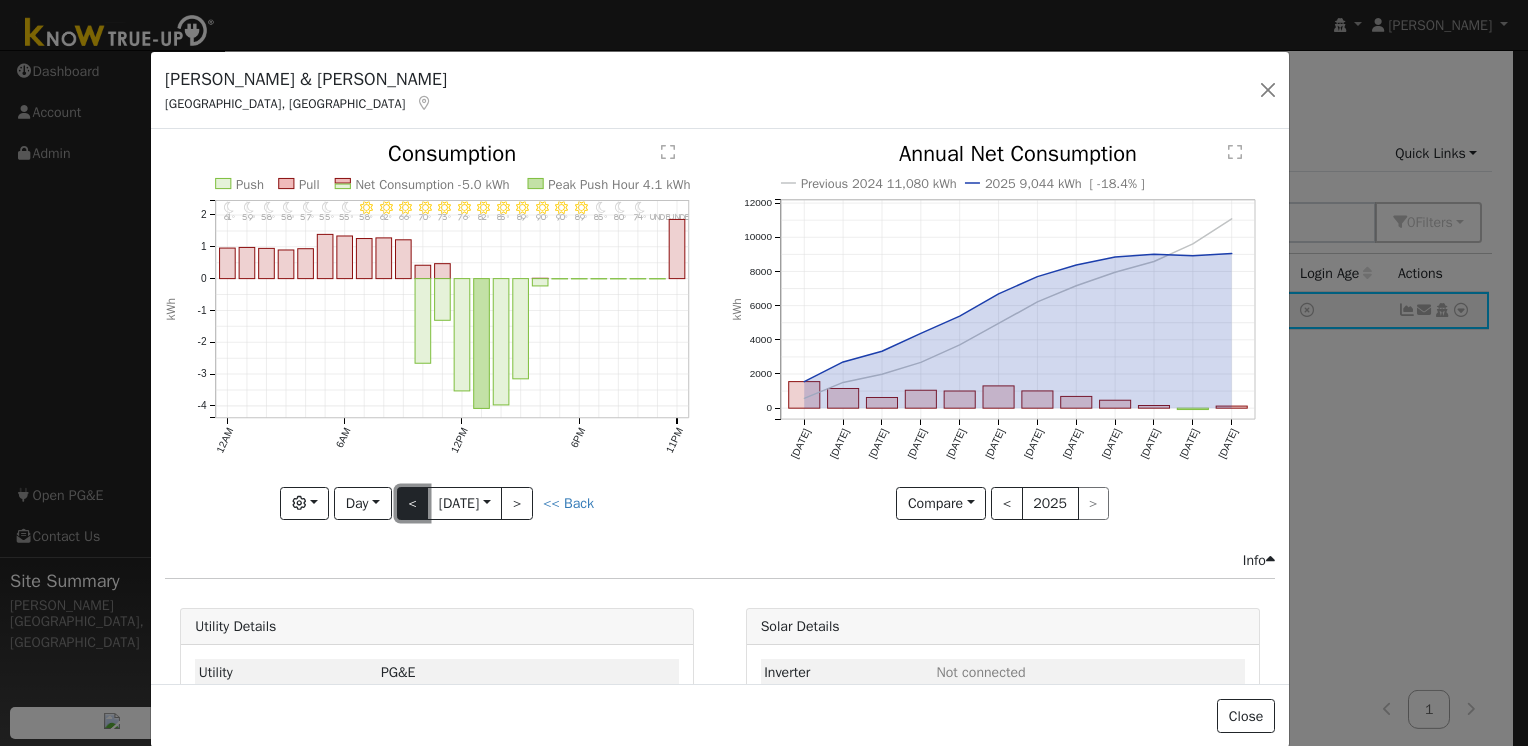 click on "<" at bounding box center [413, 504] 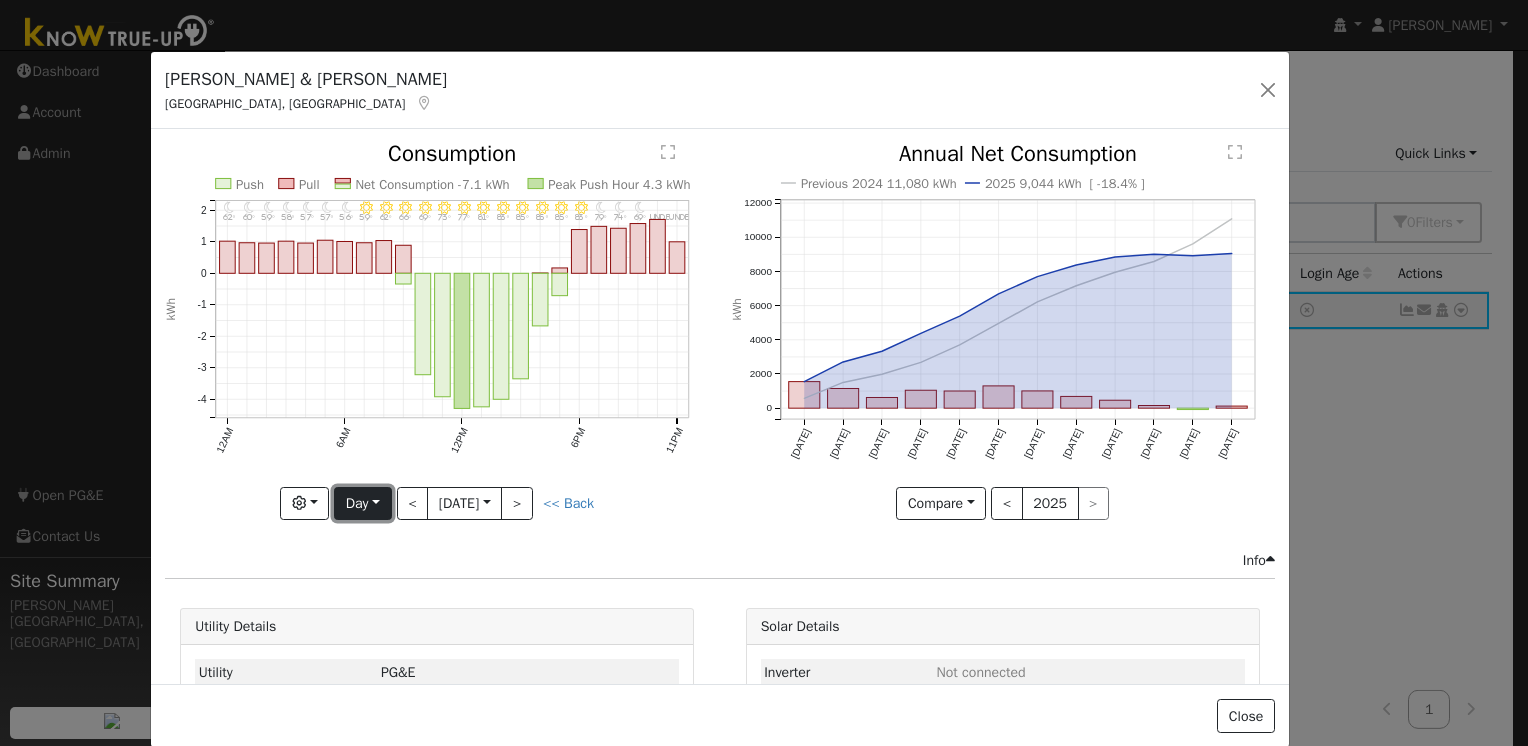 click on "Day" at bounding box center [362, 504] 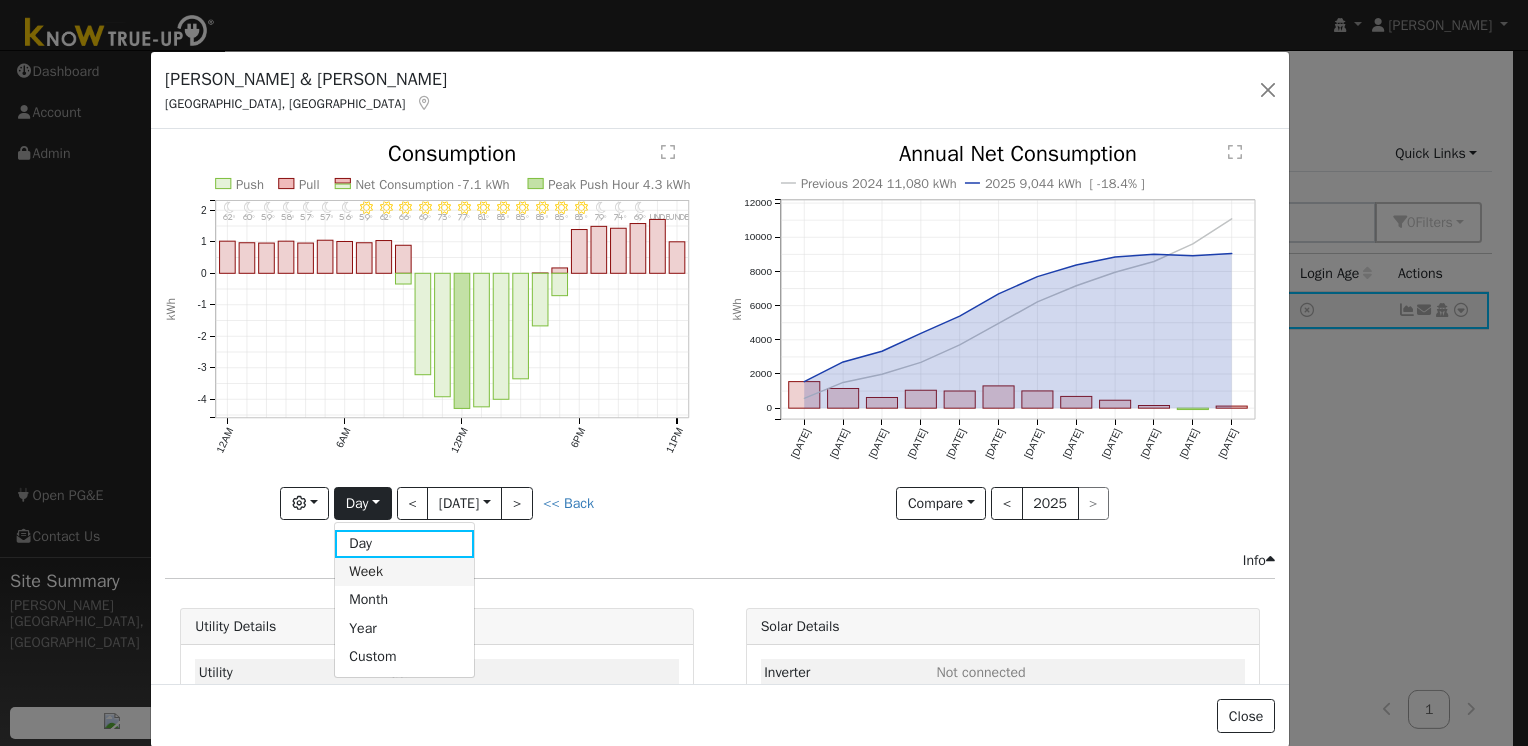click on "Week" at bounding box center (404, 572) 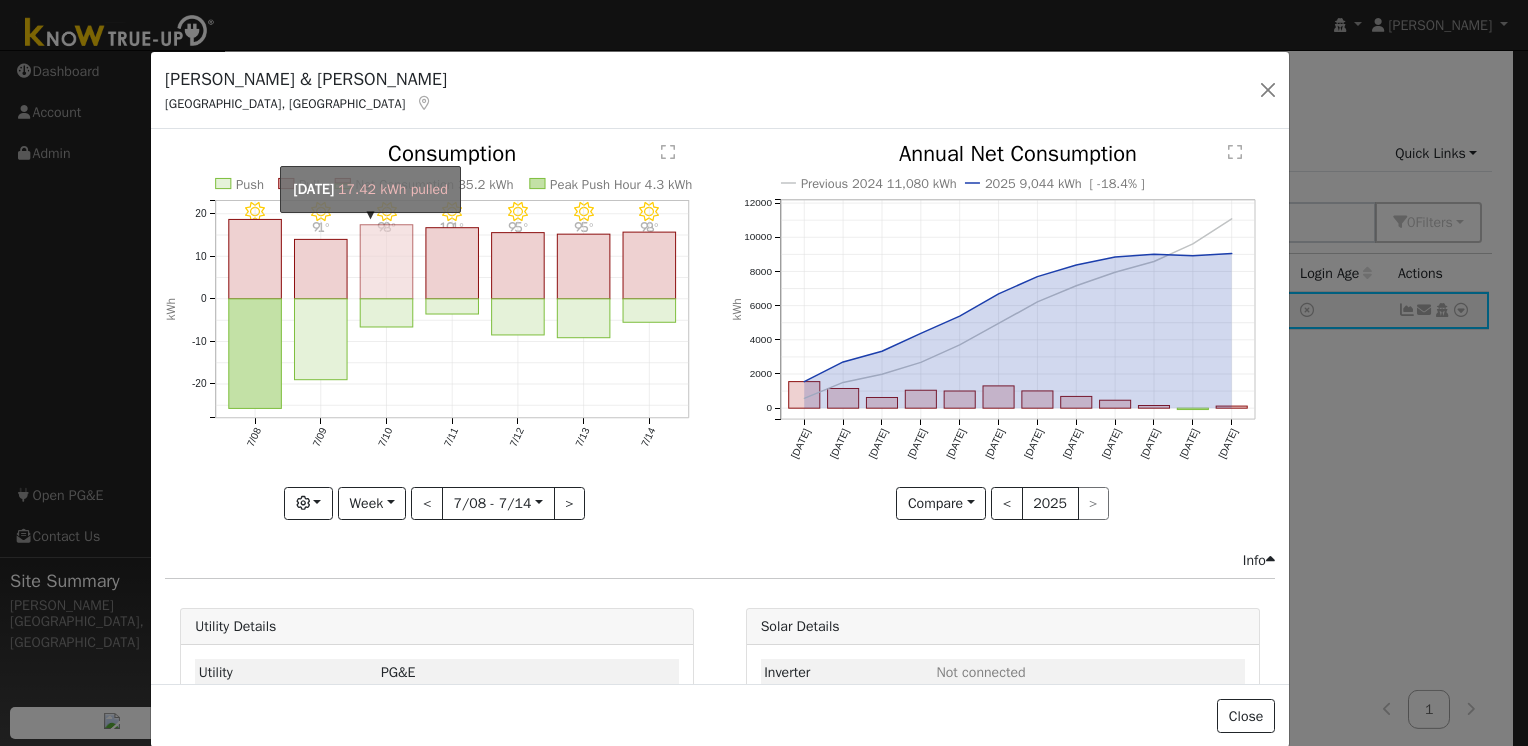 click on "onclick=""" 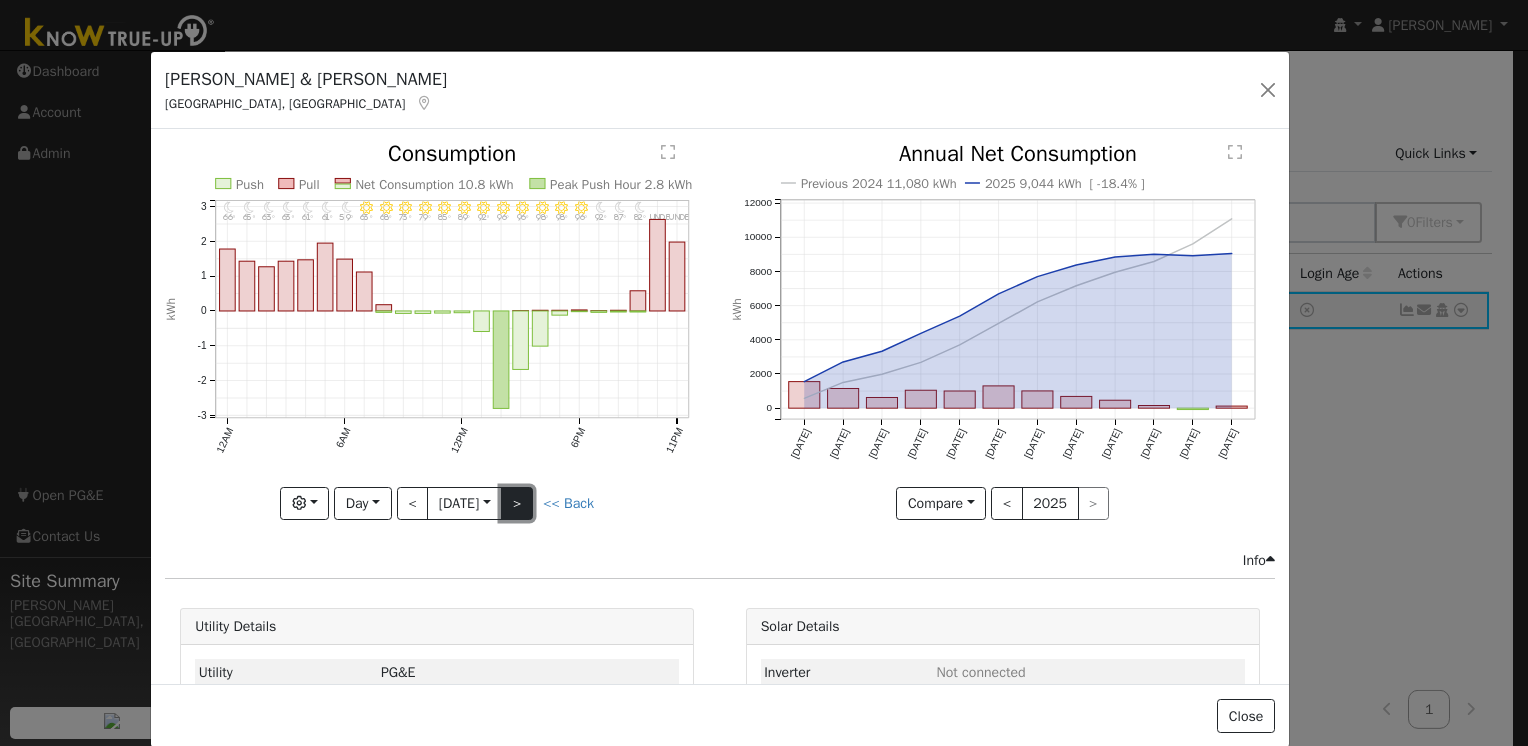 click on ">" at bounding box center (517, 504) 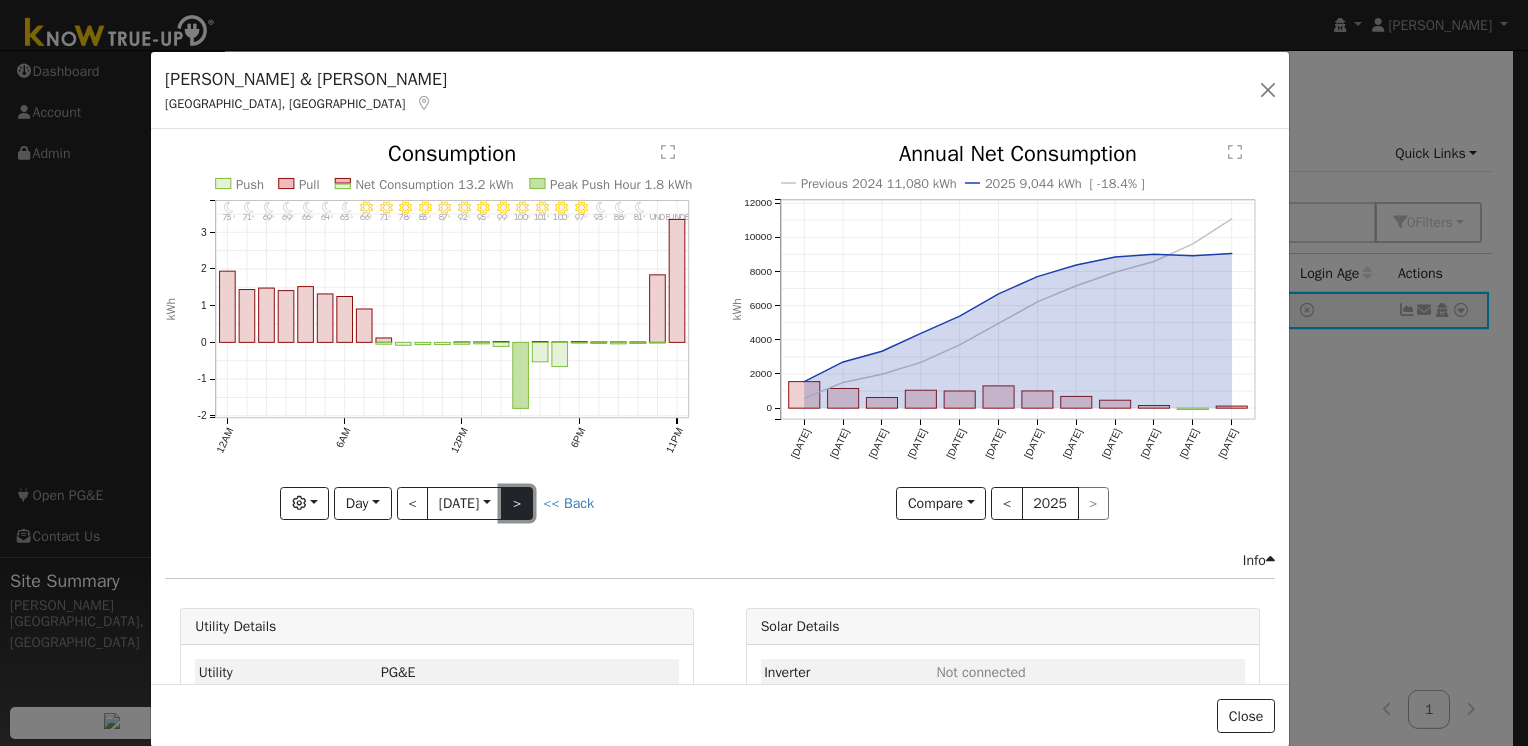 click on ">" at bounding box center [517, 504] 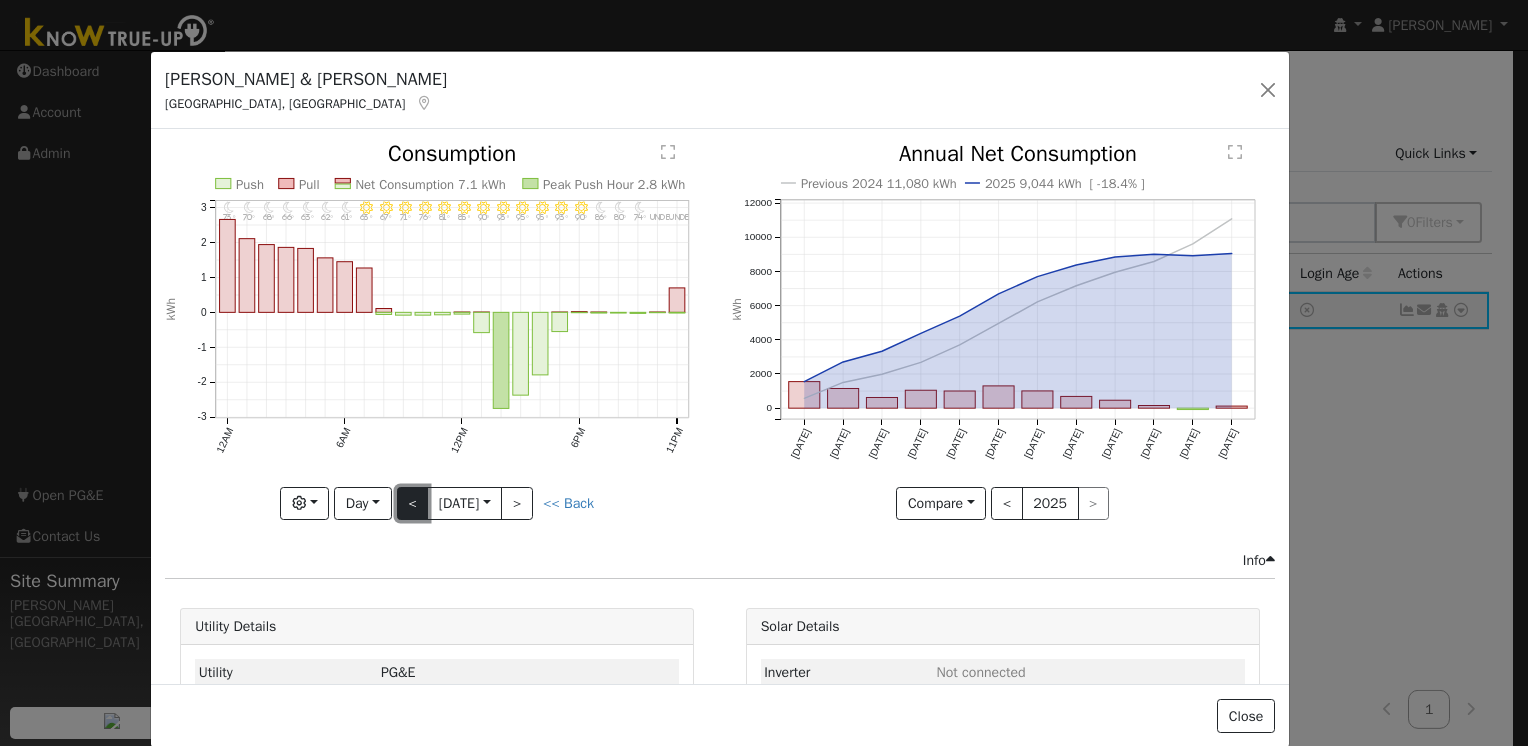 click on "<" at bounding box center (413, 504) 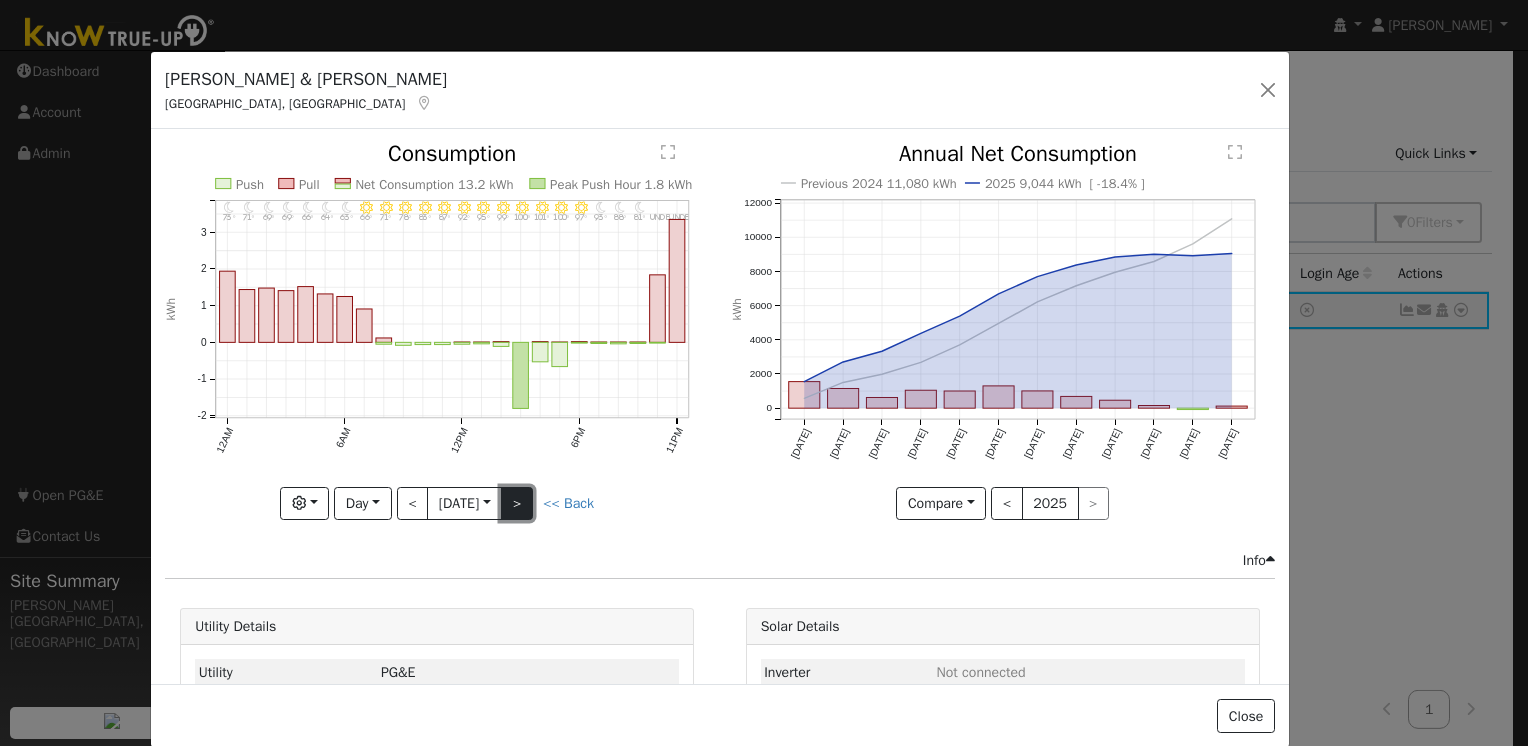 click on ">" at bounding box center [517, 504] 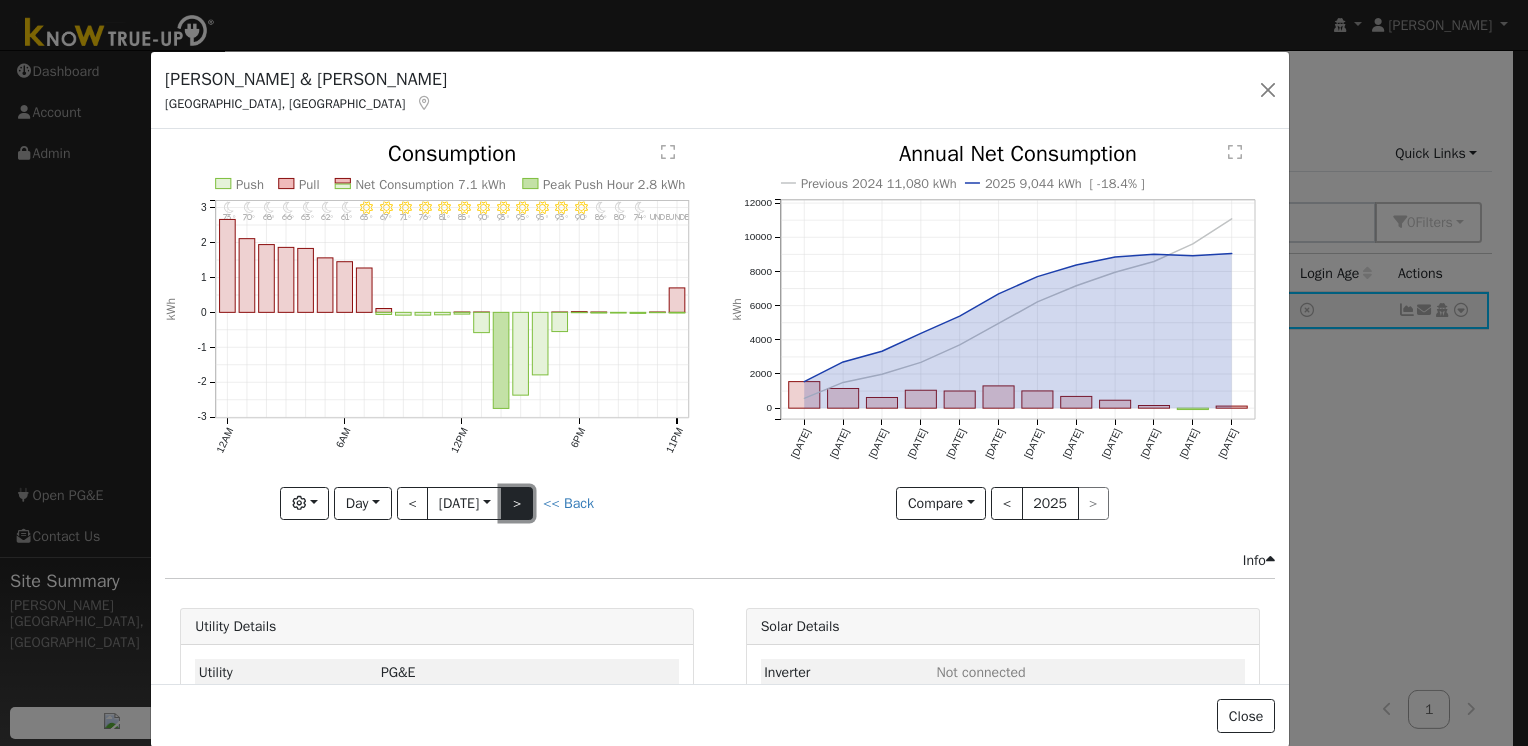 click on ">" at bounding box center [517, 504] 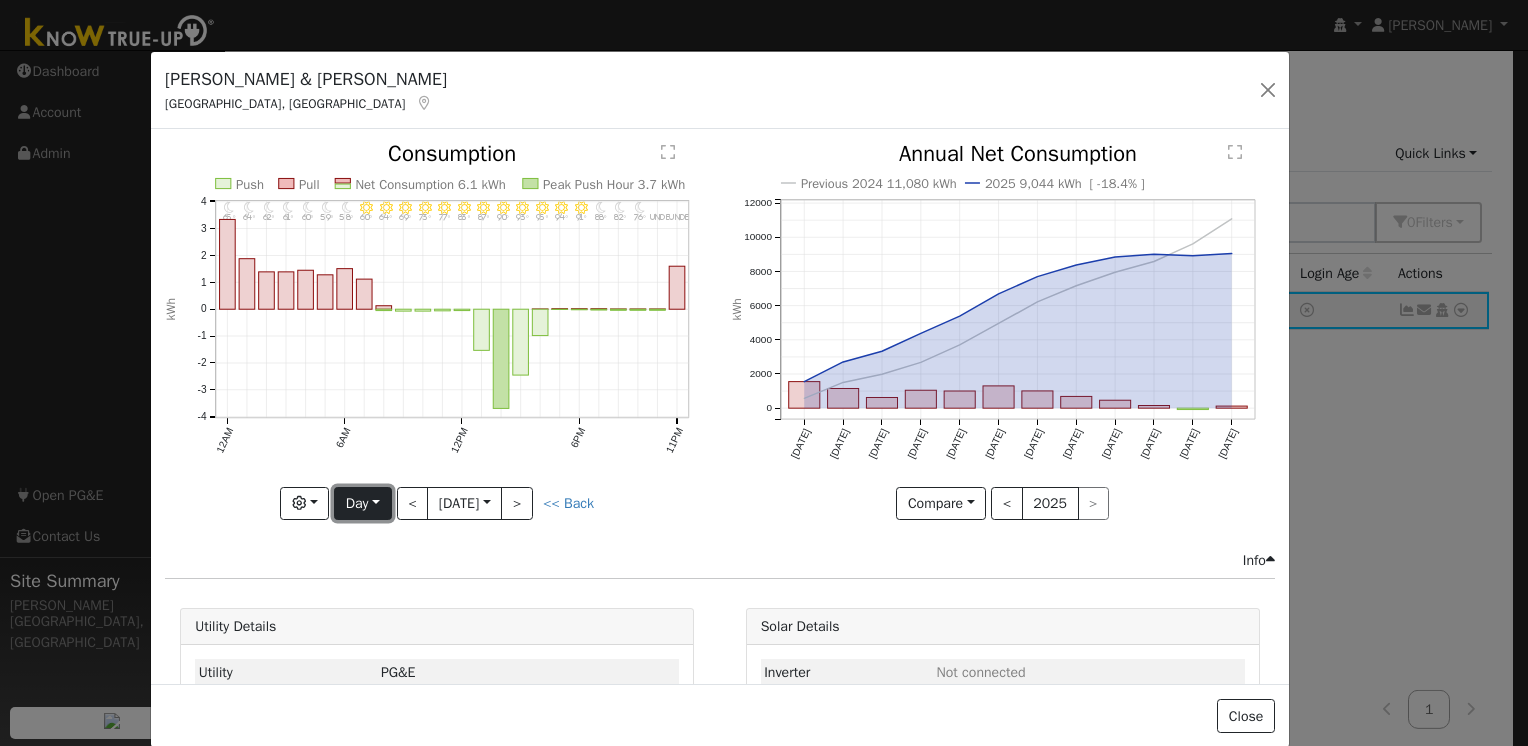 click on "Day" at bounding box center [362, 504] 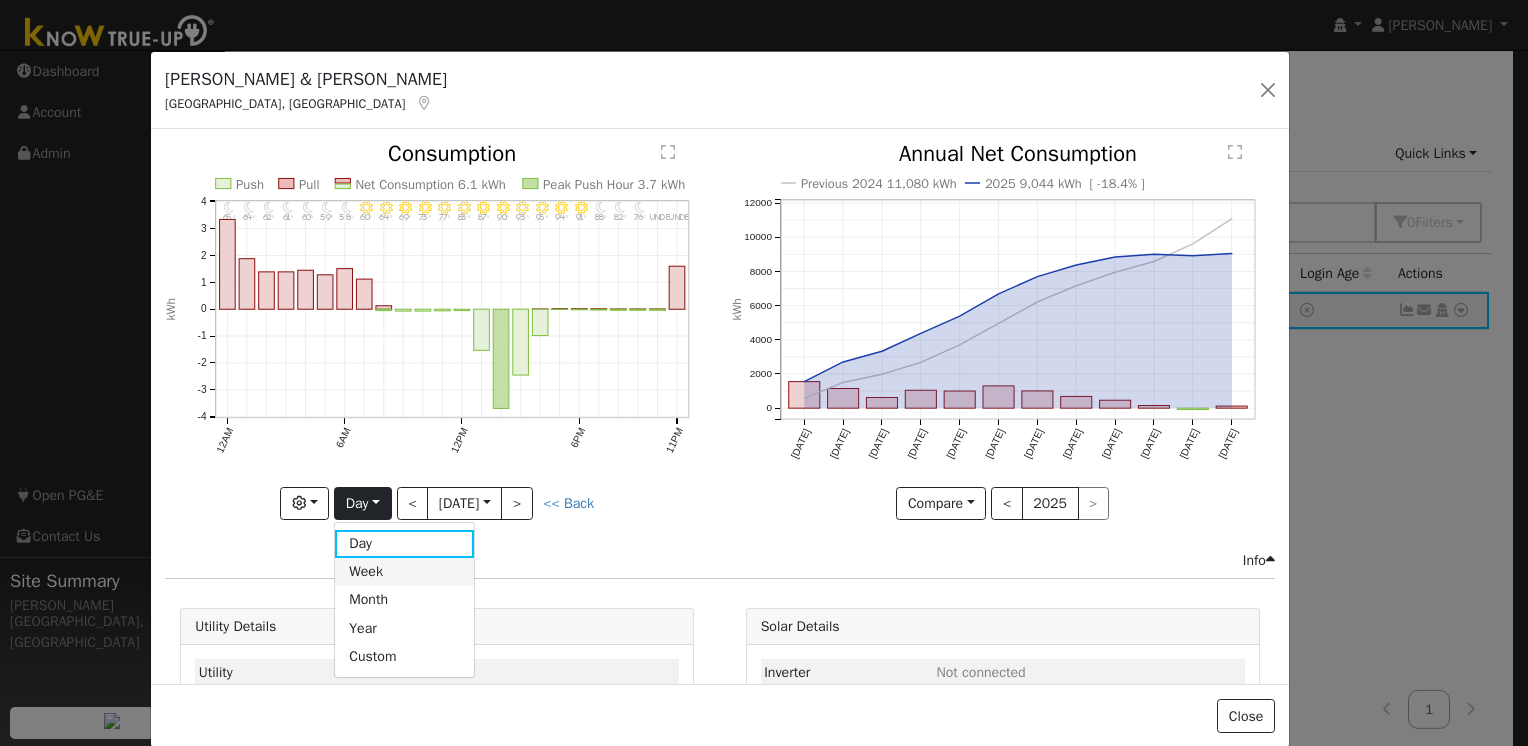 click on "Week" at bounding box center [404, 572] 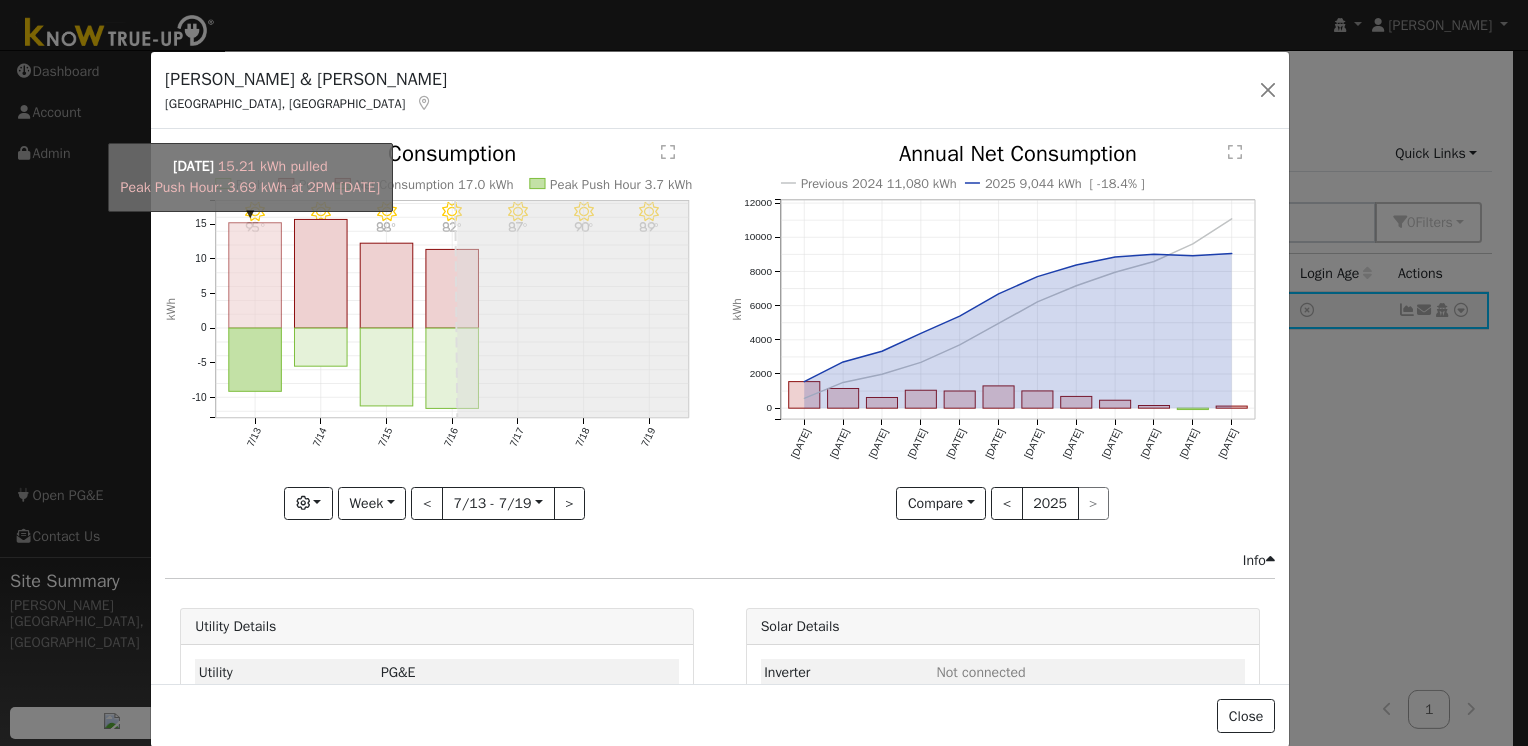 click on "onclick=""" 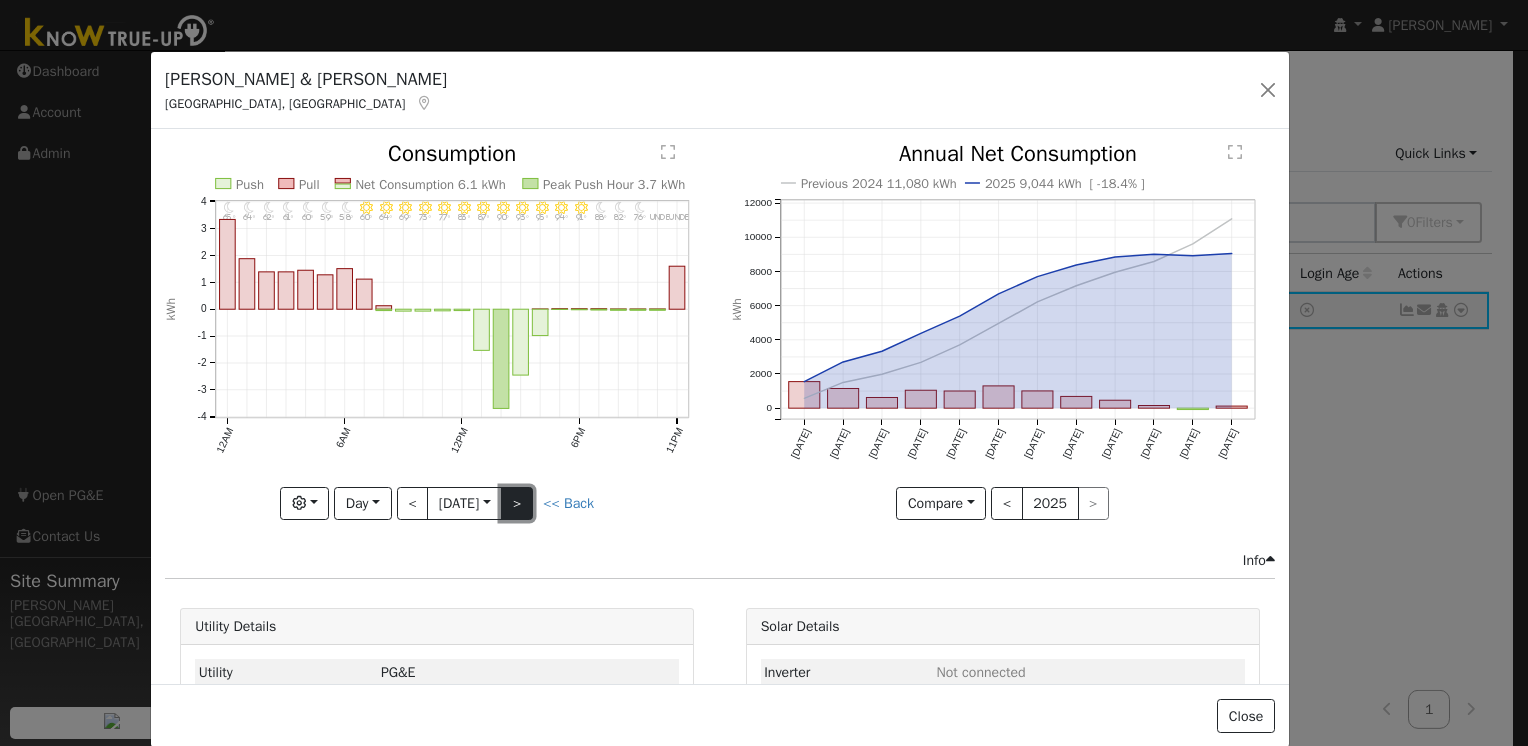 click on ">" at bounding box center (517, 504) 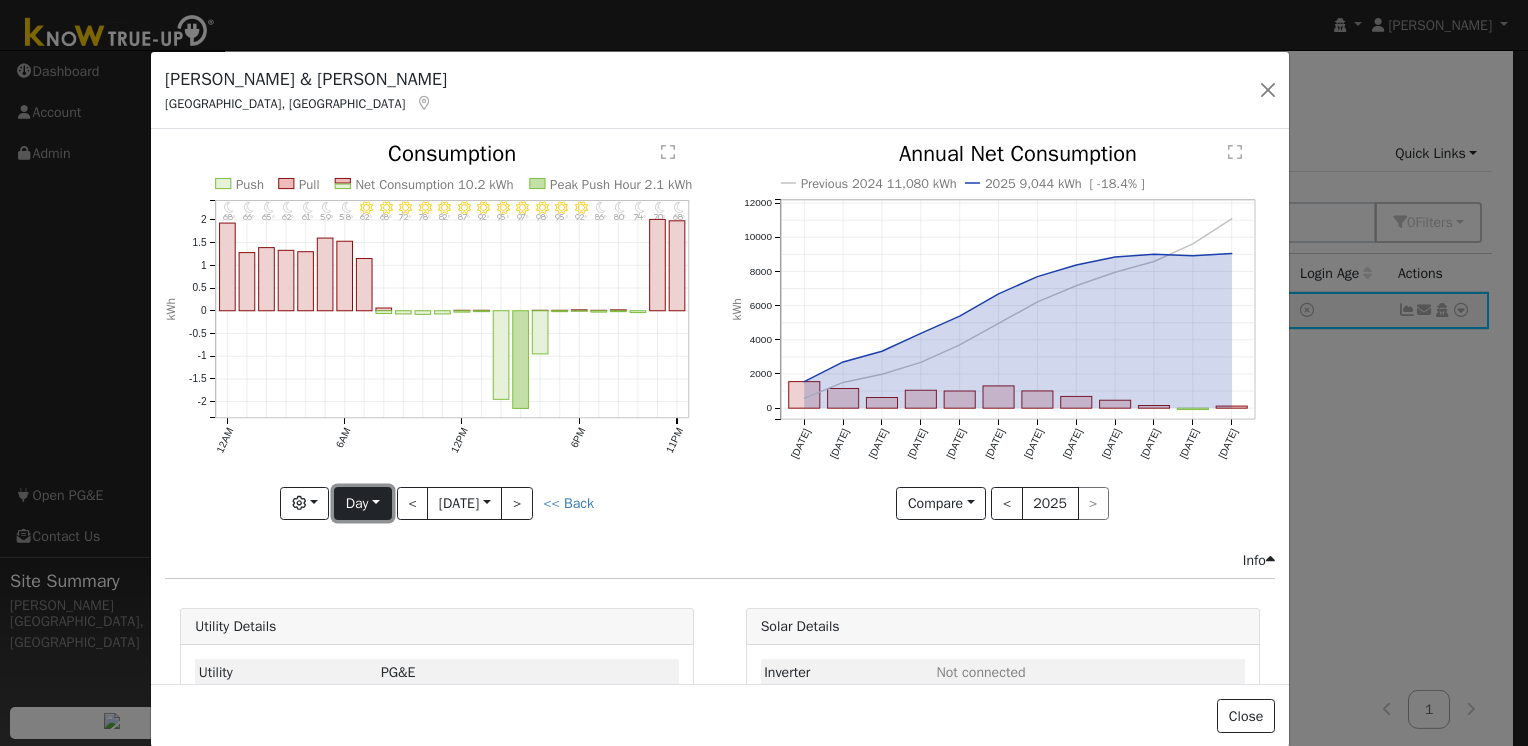 click on "Day" at bounding box center [362, 504] 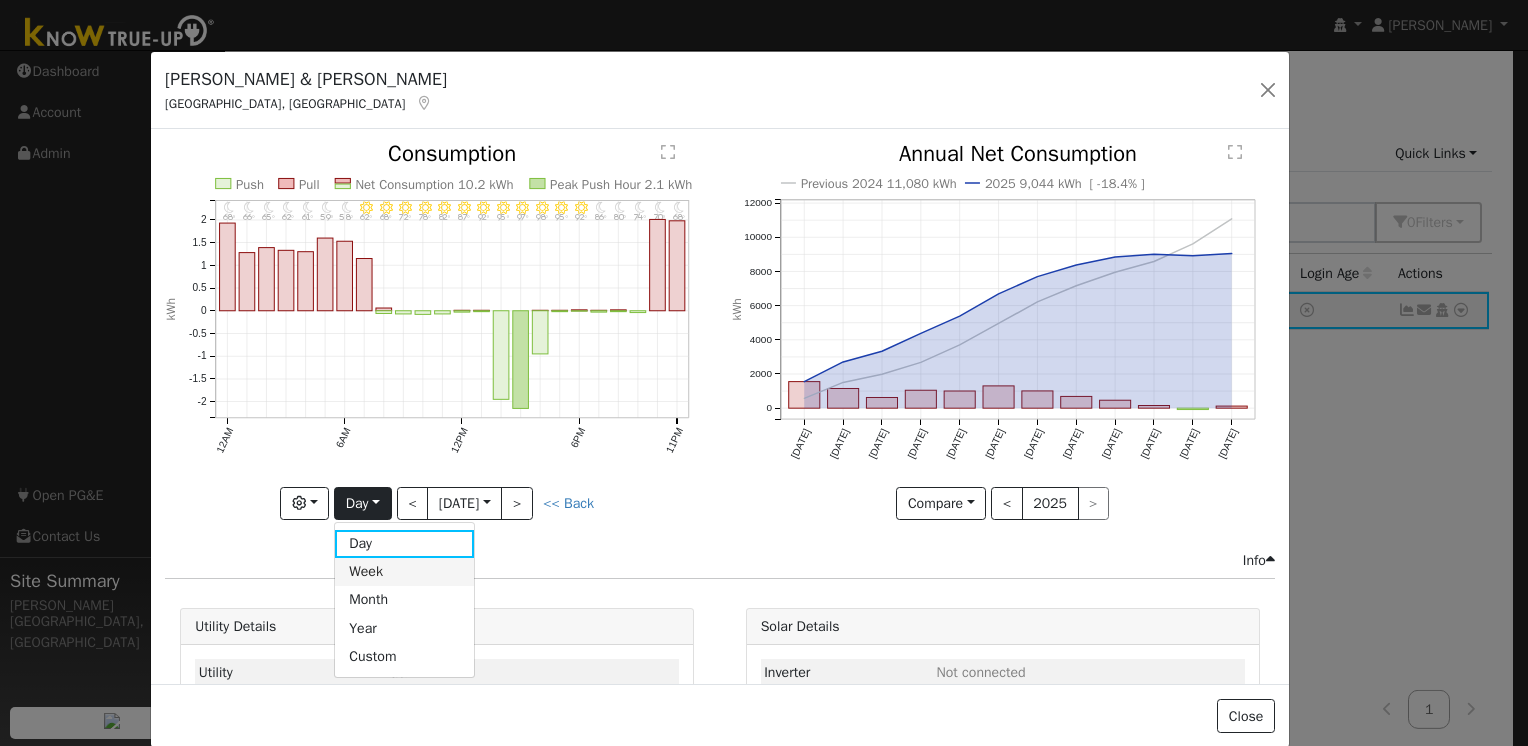 click on "Week" at bounding box center (404, 572) 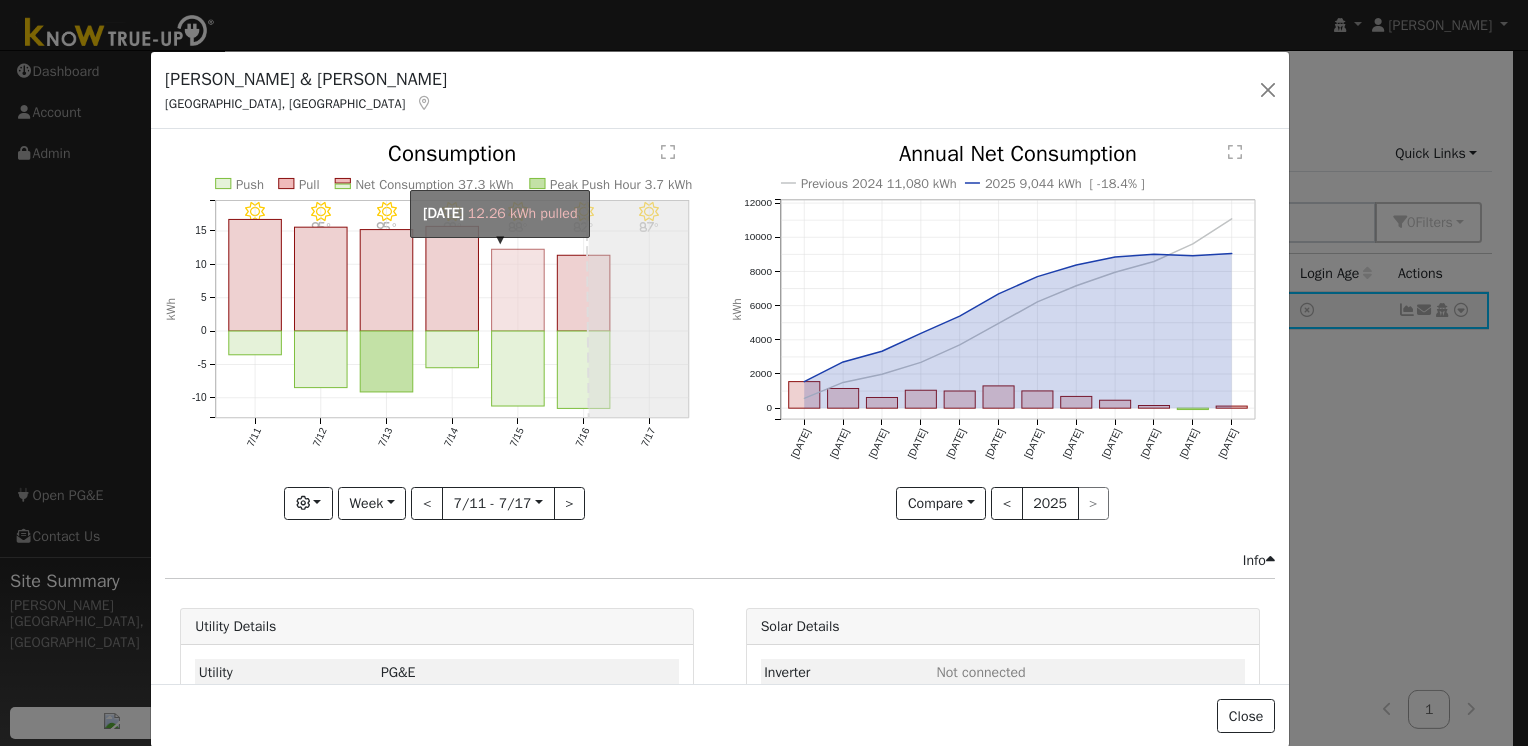 click on "onclick=""" 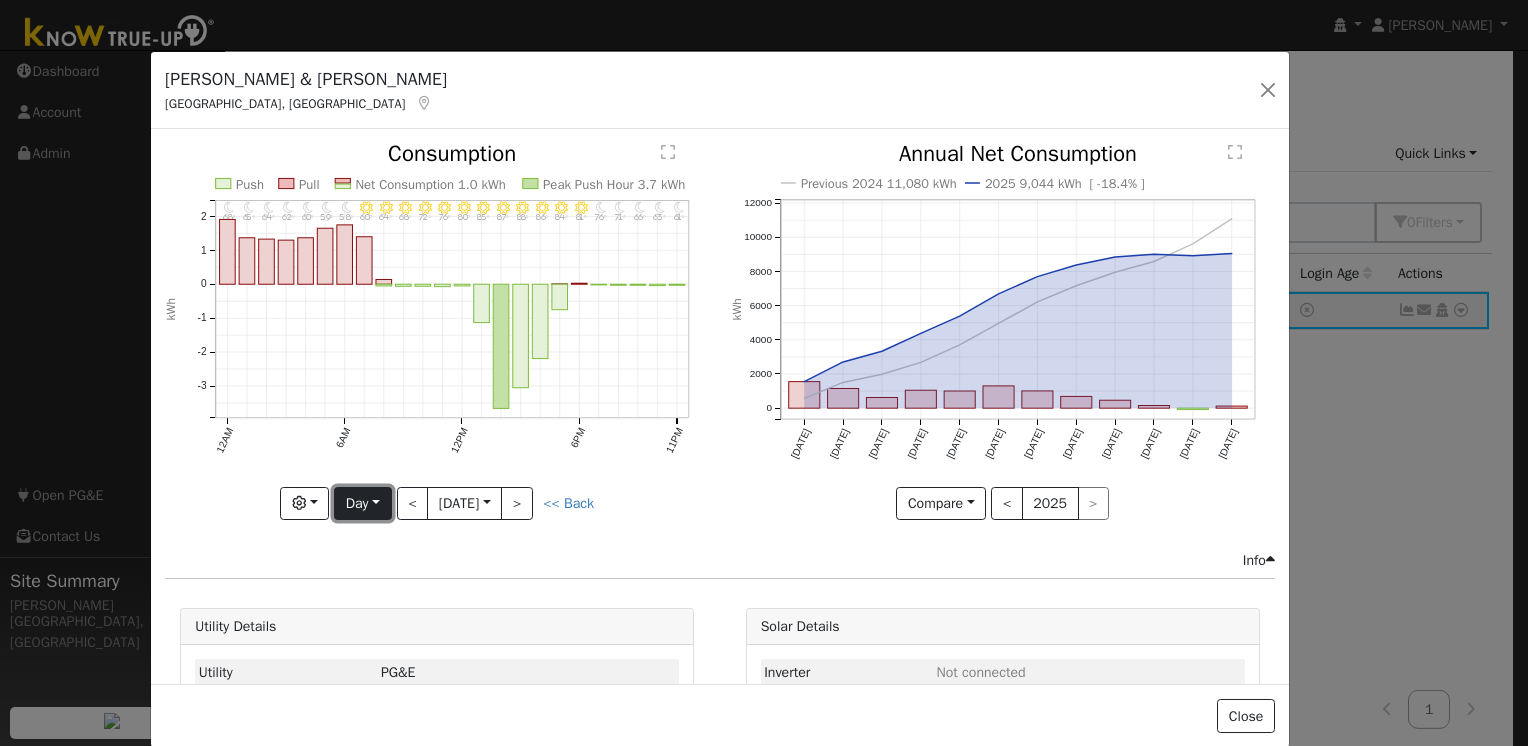 click on "Day" at bounding box center (362, 504) 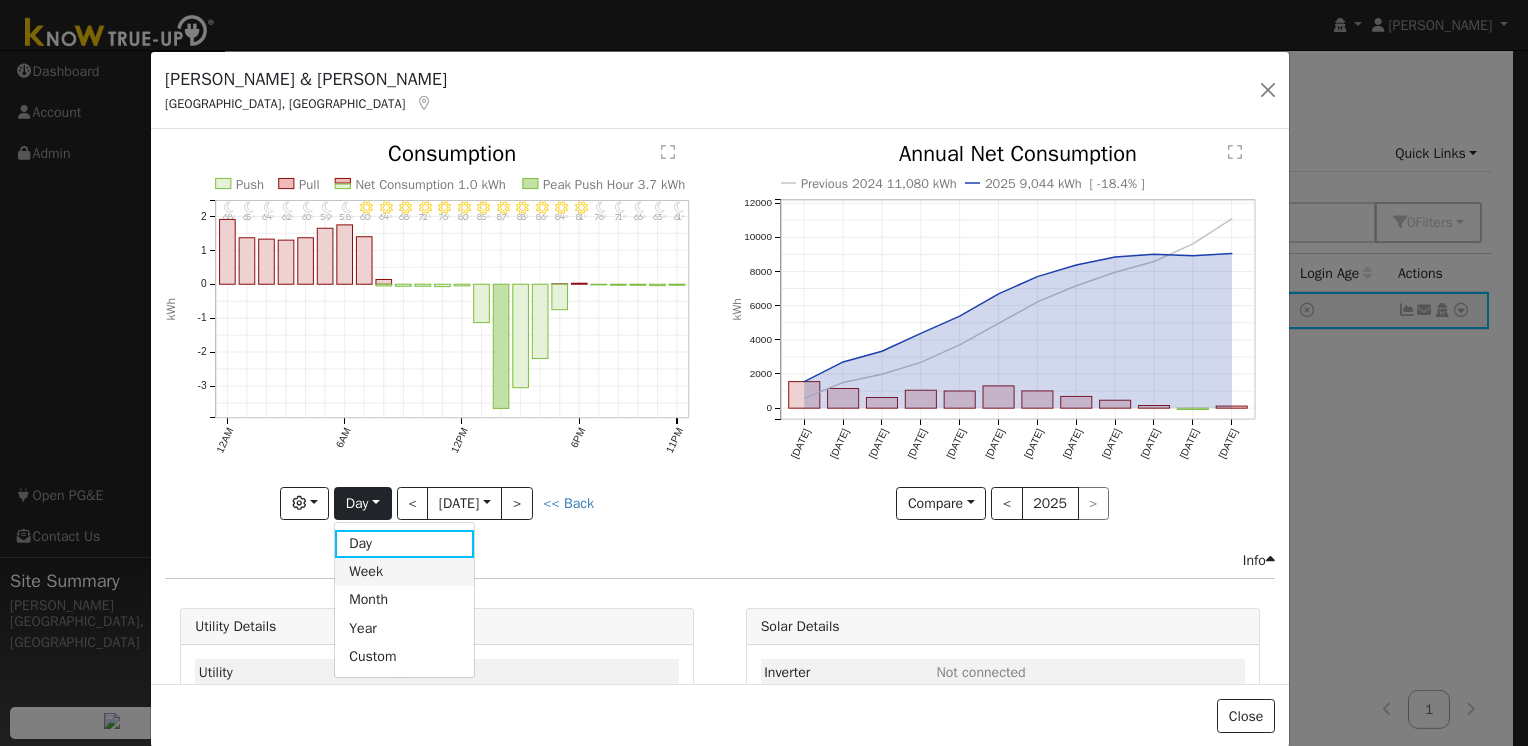 click on "Week" at bounding box center (404, 572) 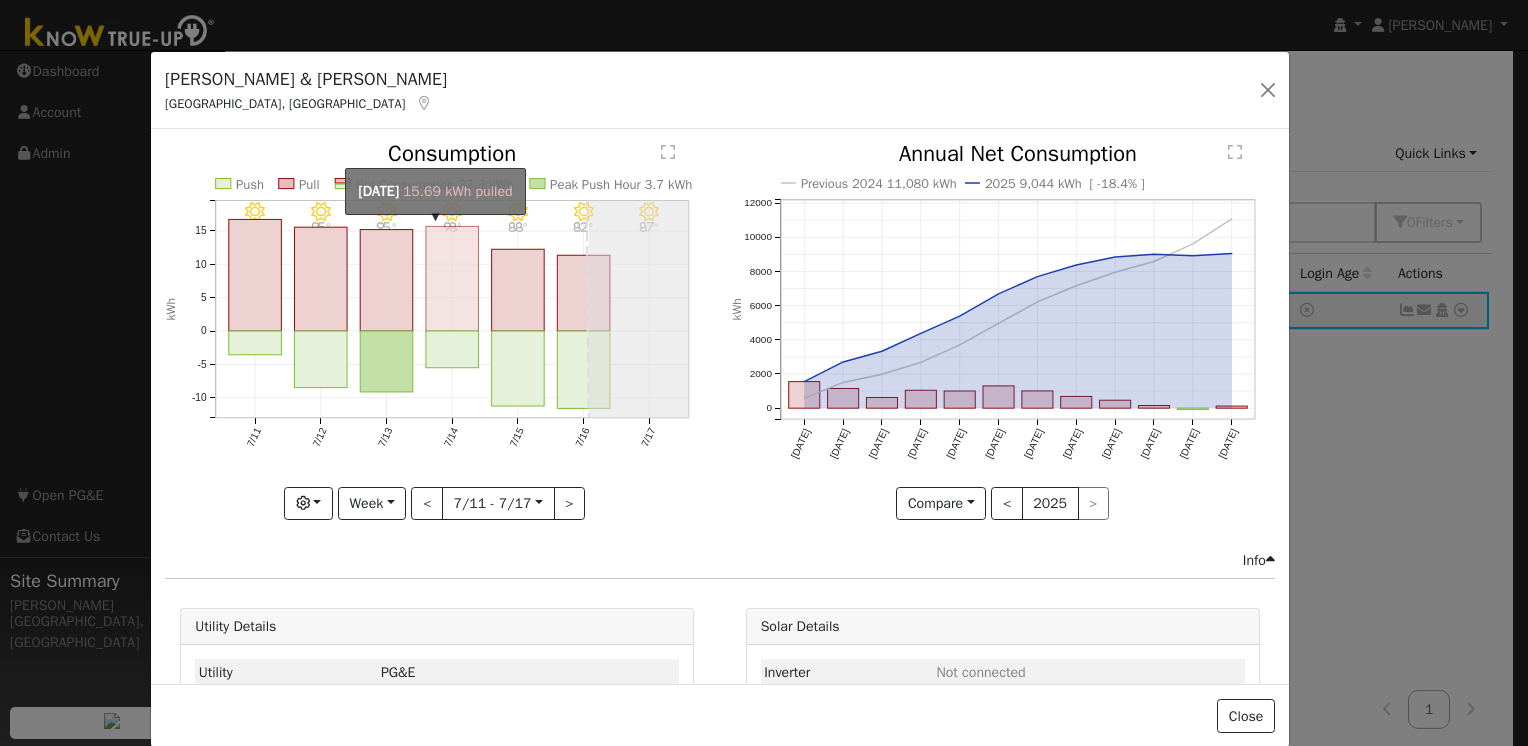 click on "onclick=""" 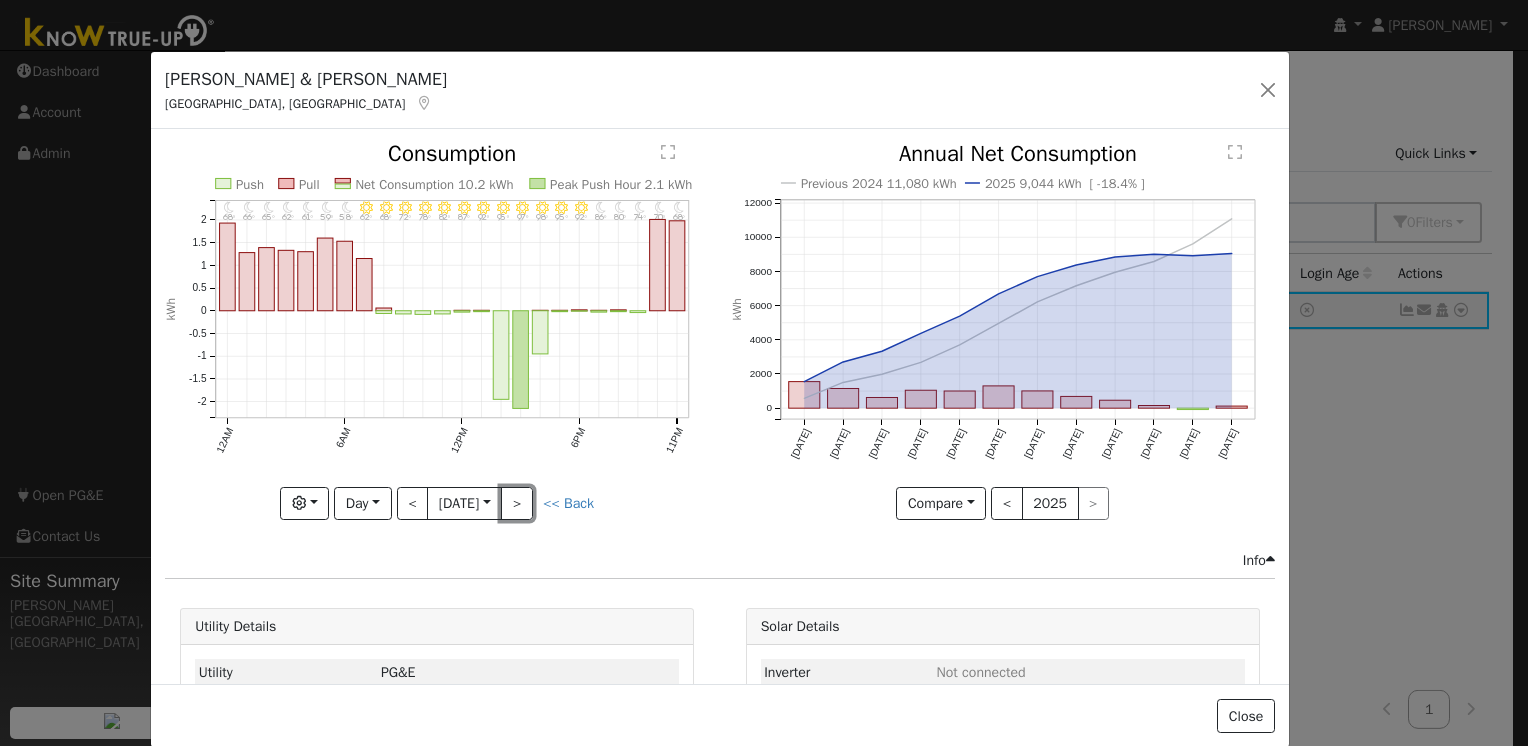 click on ">" at bounding box center [517, 504] 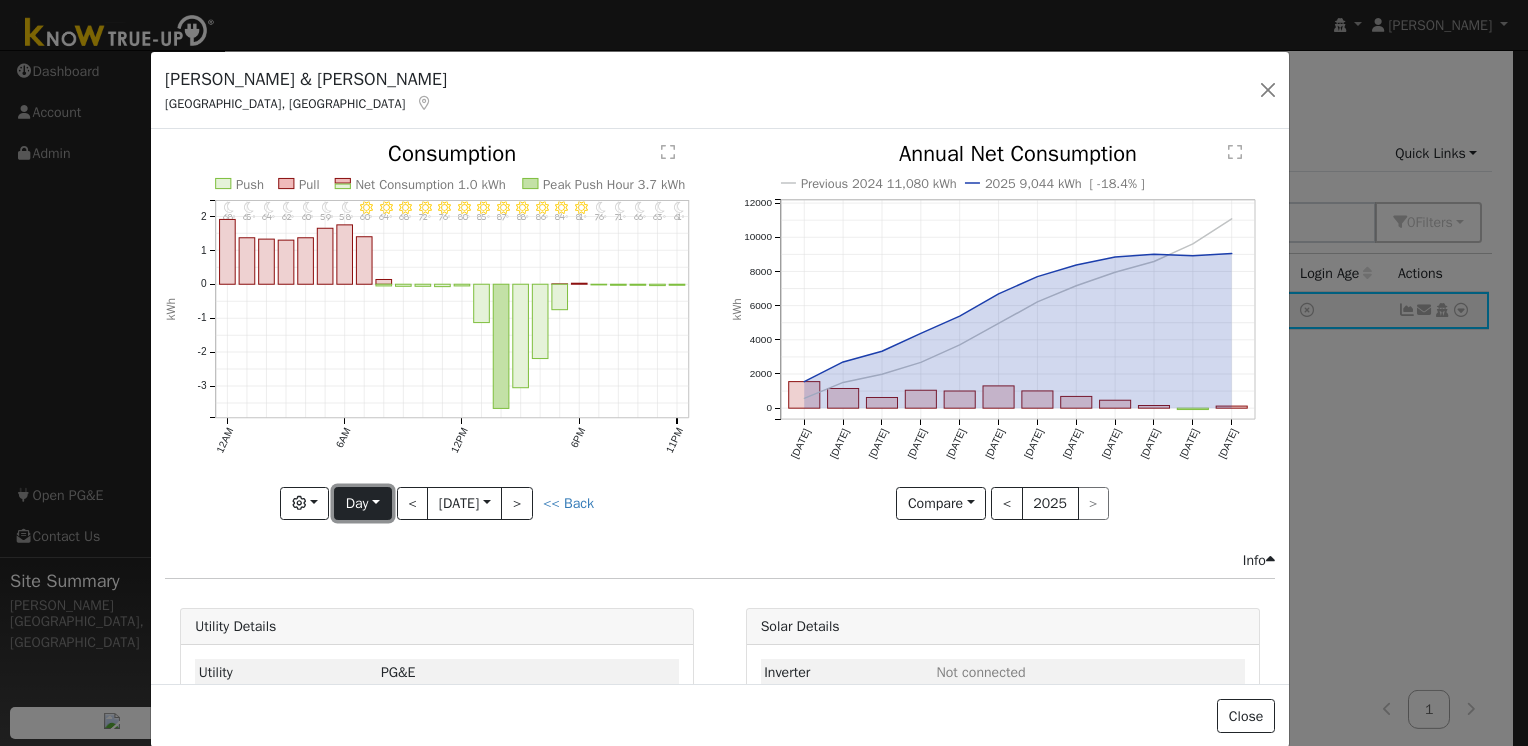 click on "Day" at bounding box center (362, 504) 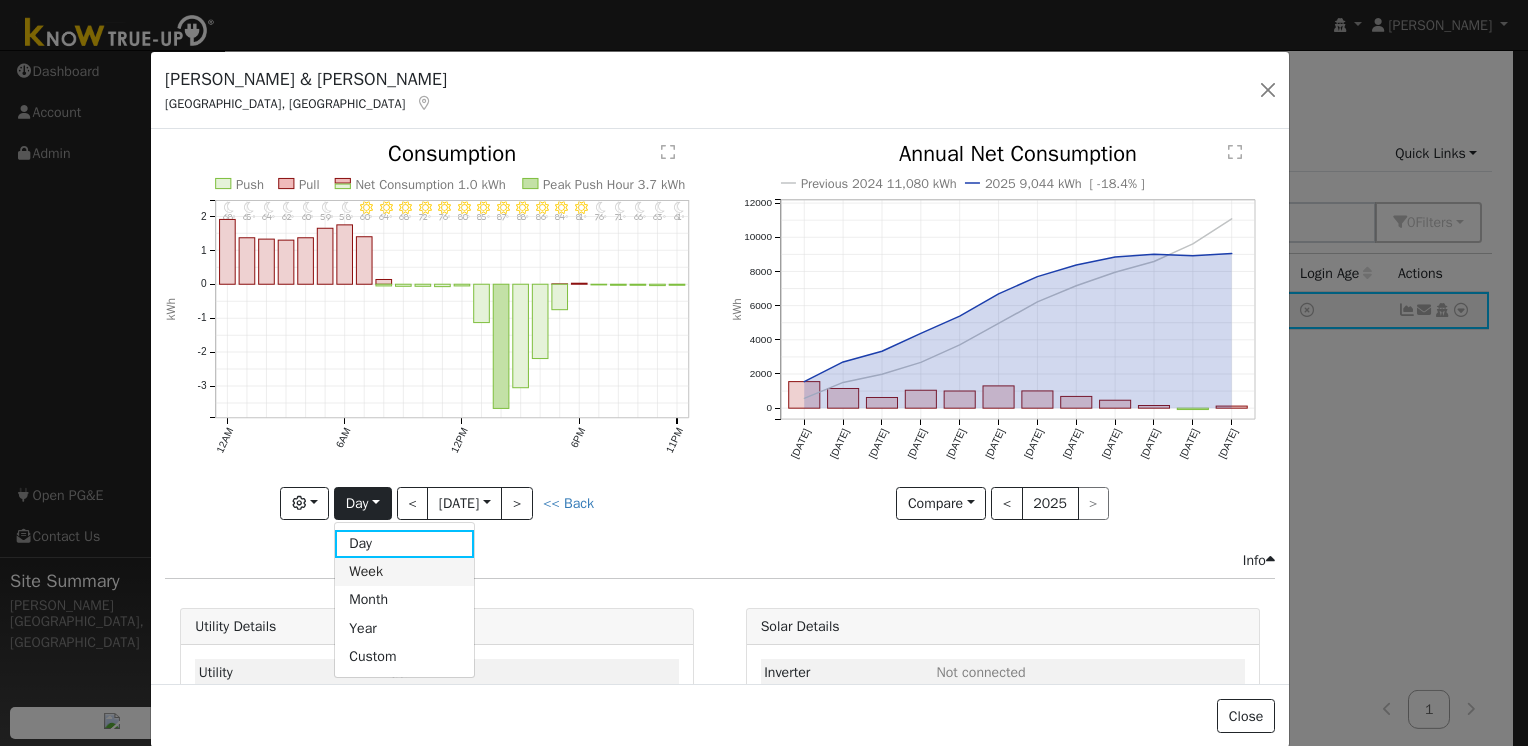click on "Week" at bounding box center (404, 572) 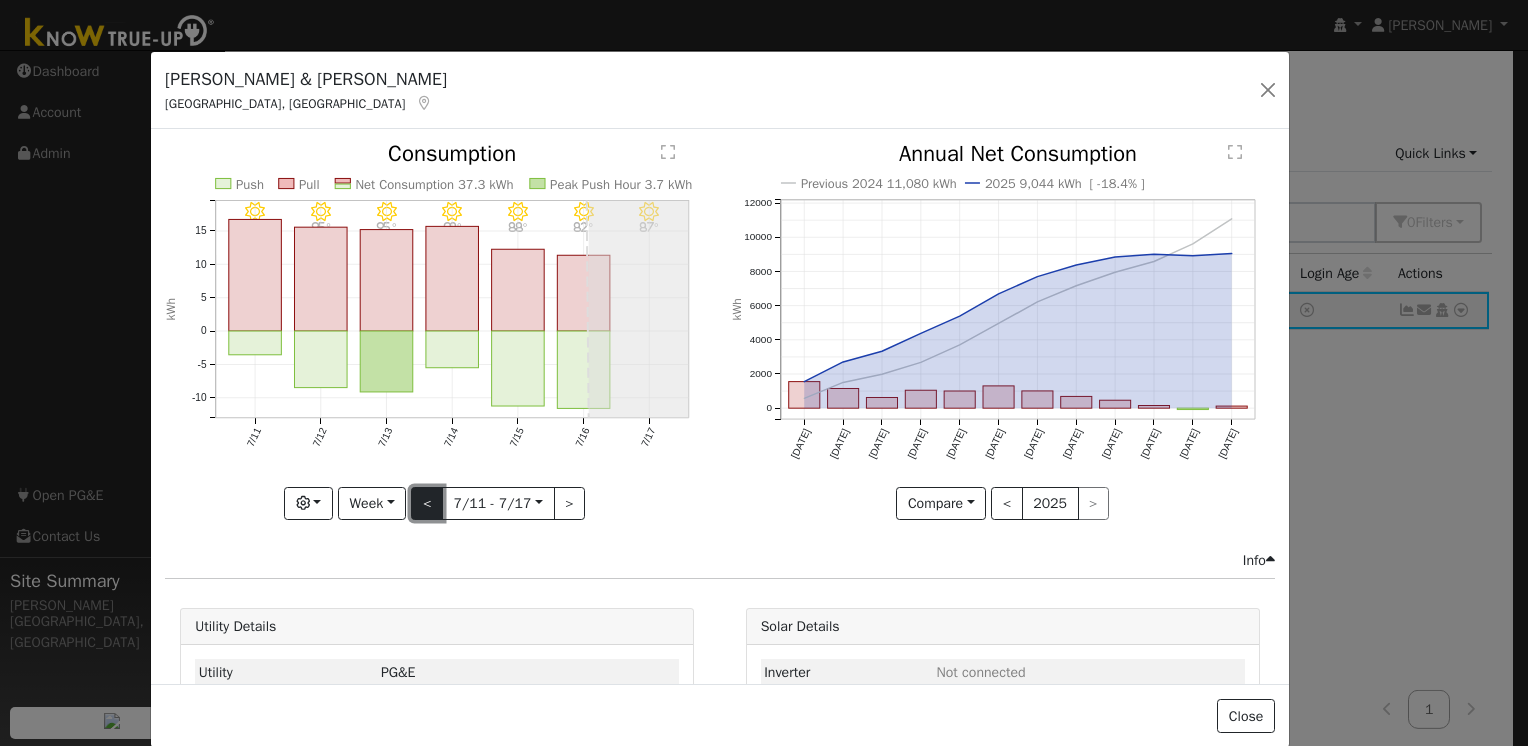 click on "<" at bounding box center [427, 504] 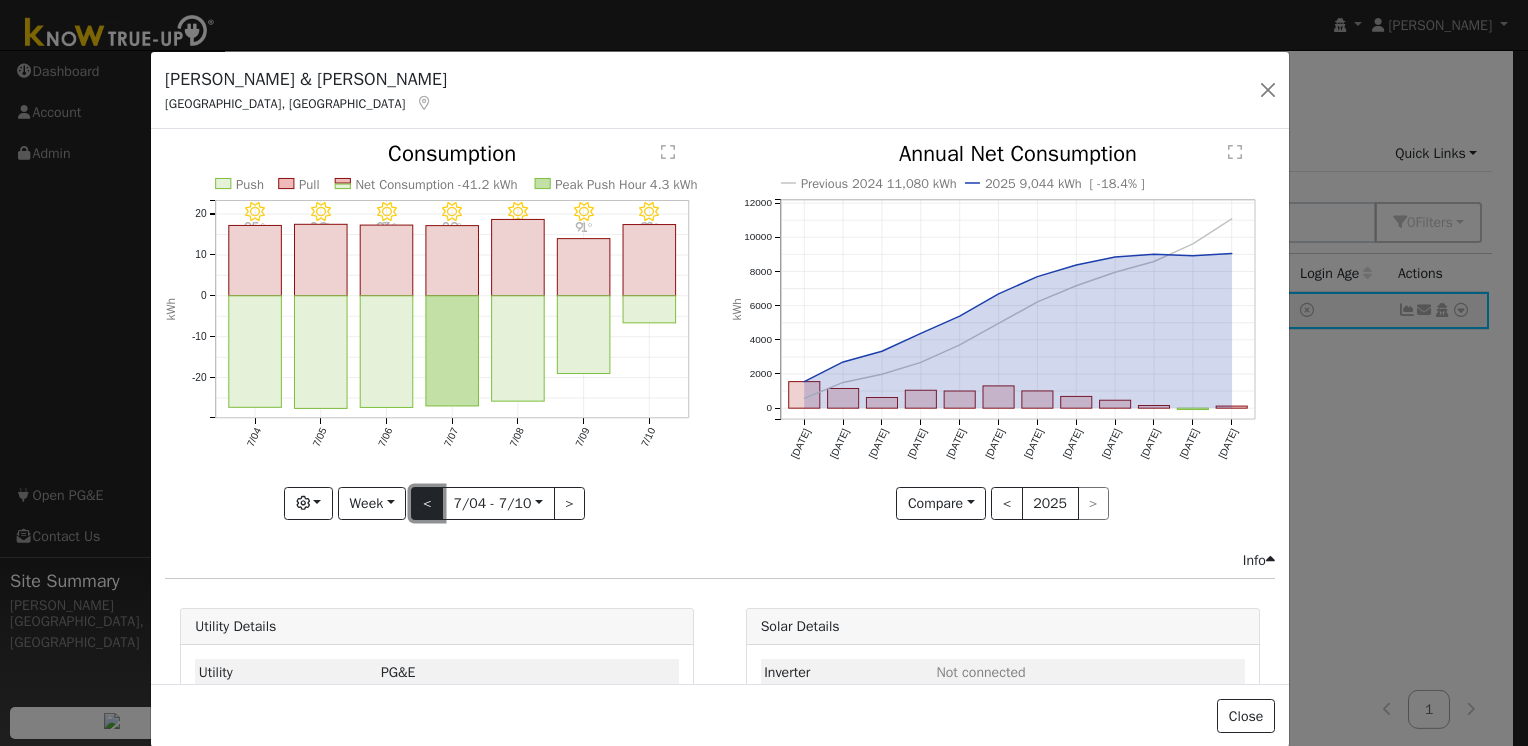 click on "<" at bounding box center [427, 504] 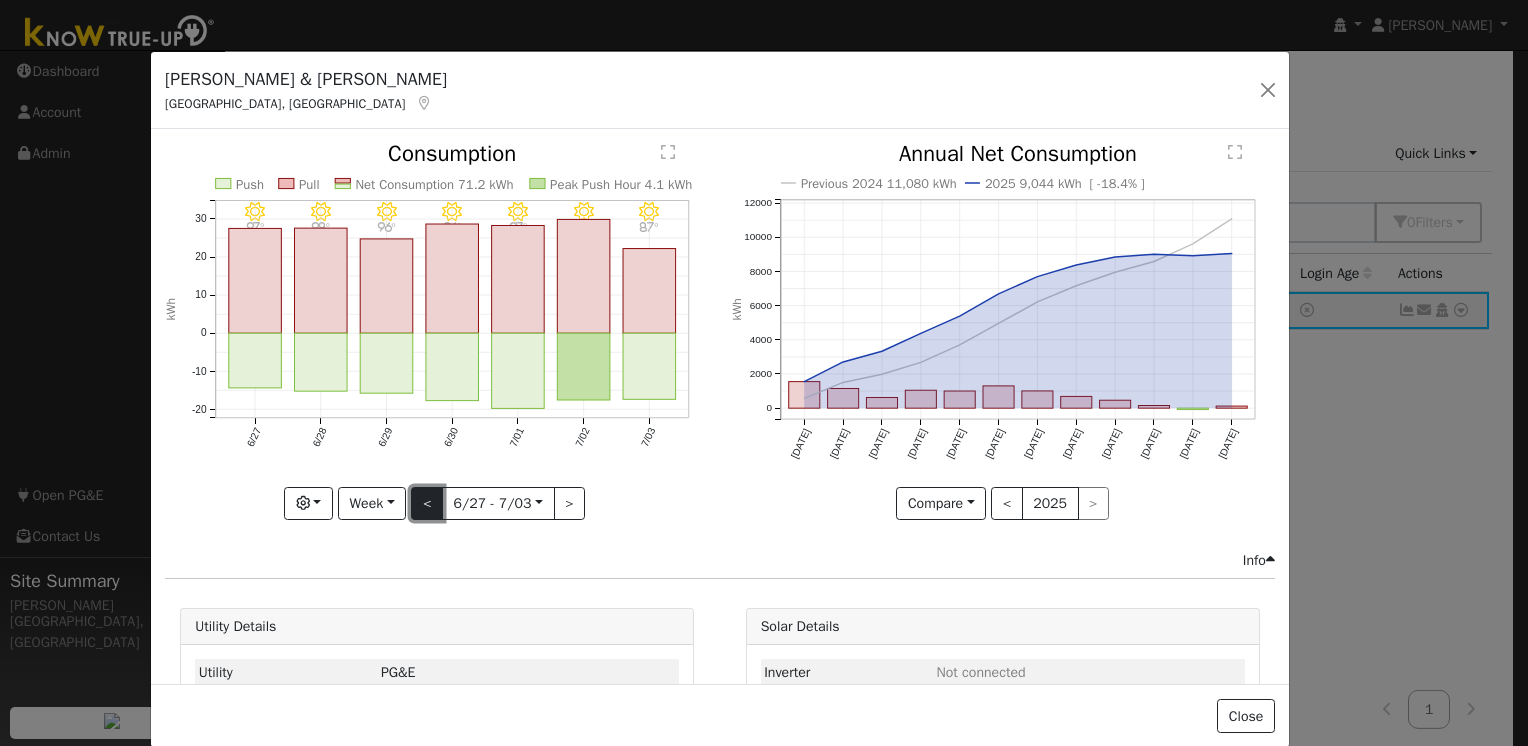 click on "<" at bounding box center [427, 504] 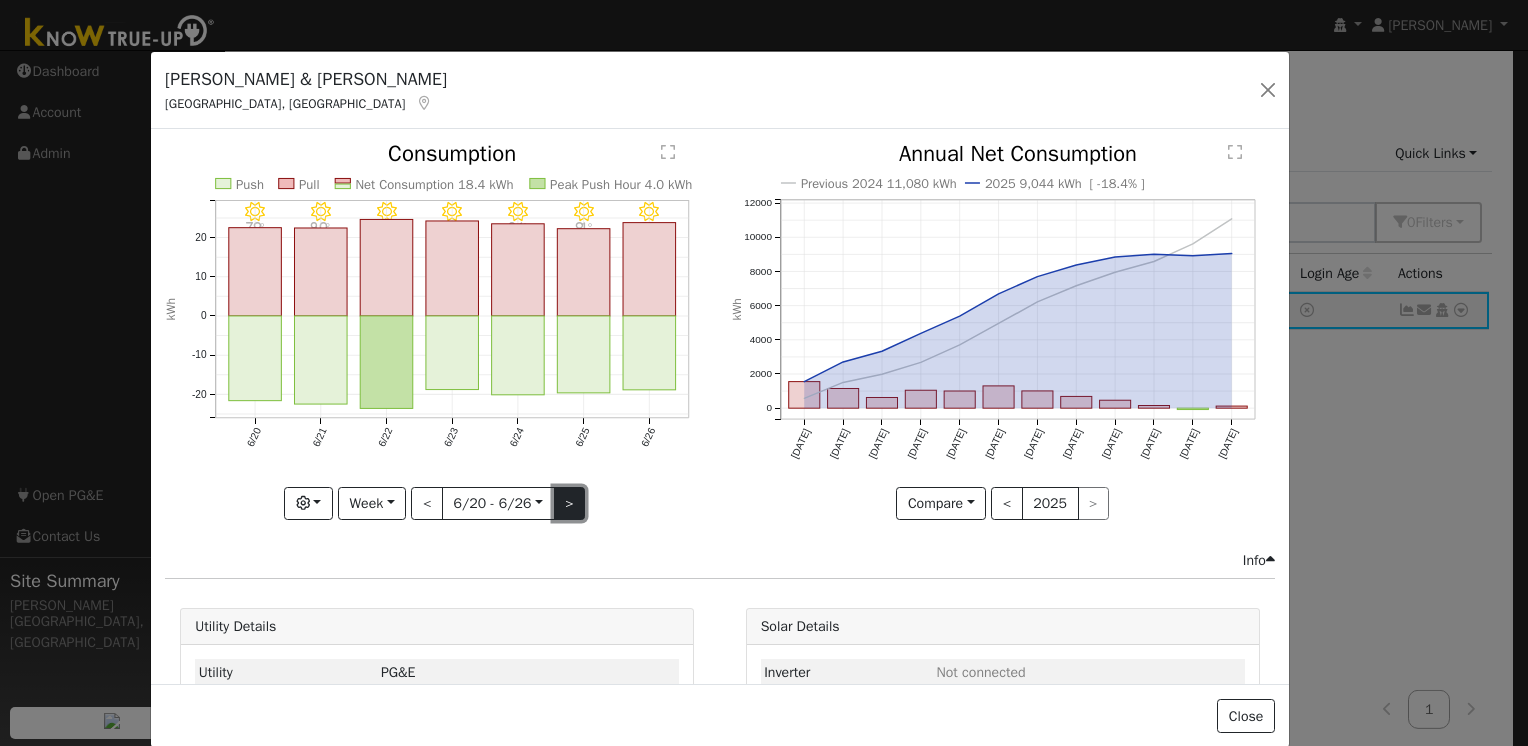 click on ">" at bounding box center [570, 504] 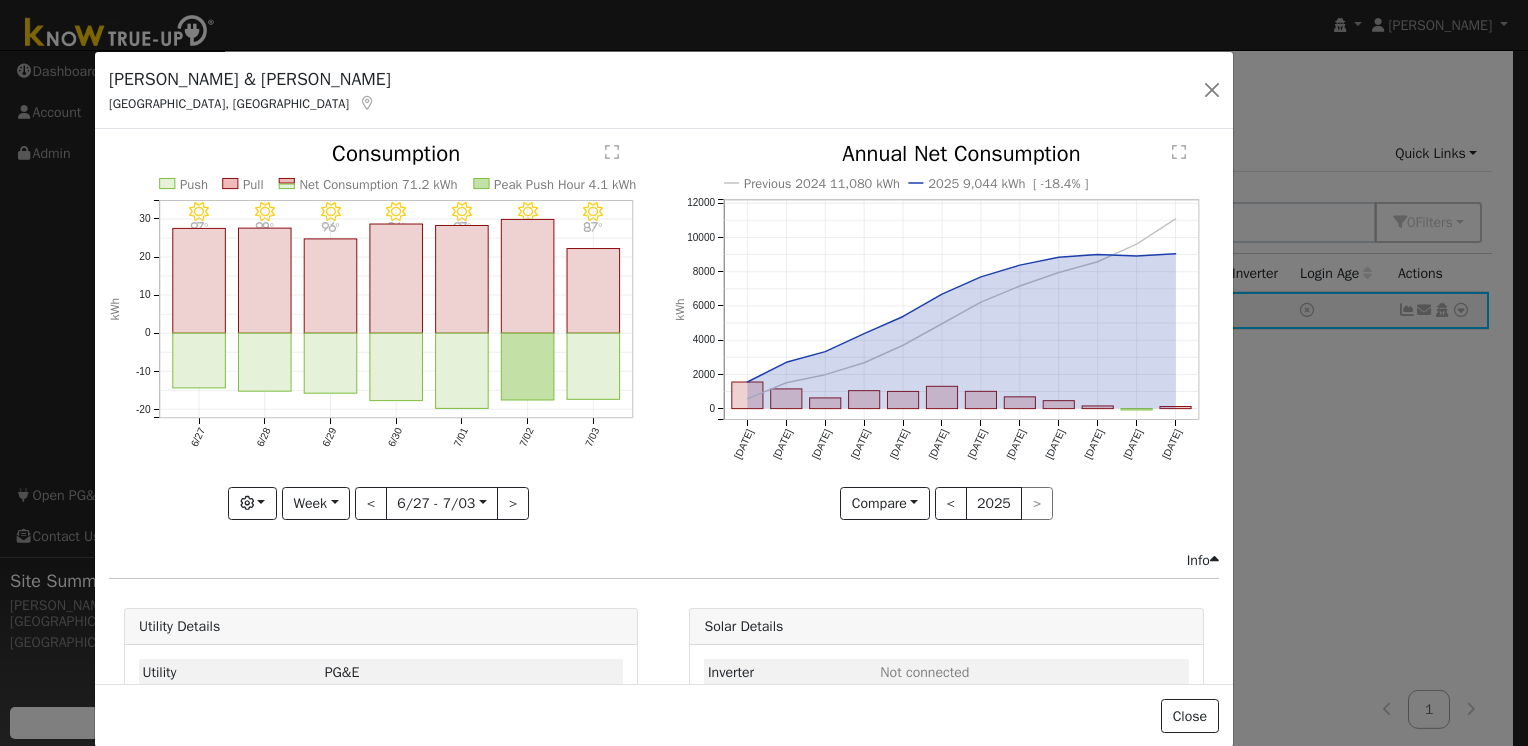 drag, startPoint x: 324, startPoint y: 74, endPoint x: 281, endPoint y: 88, distance: 45.221676 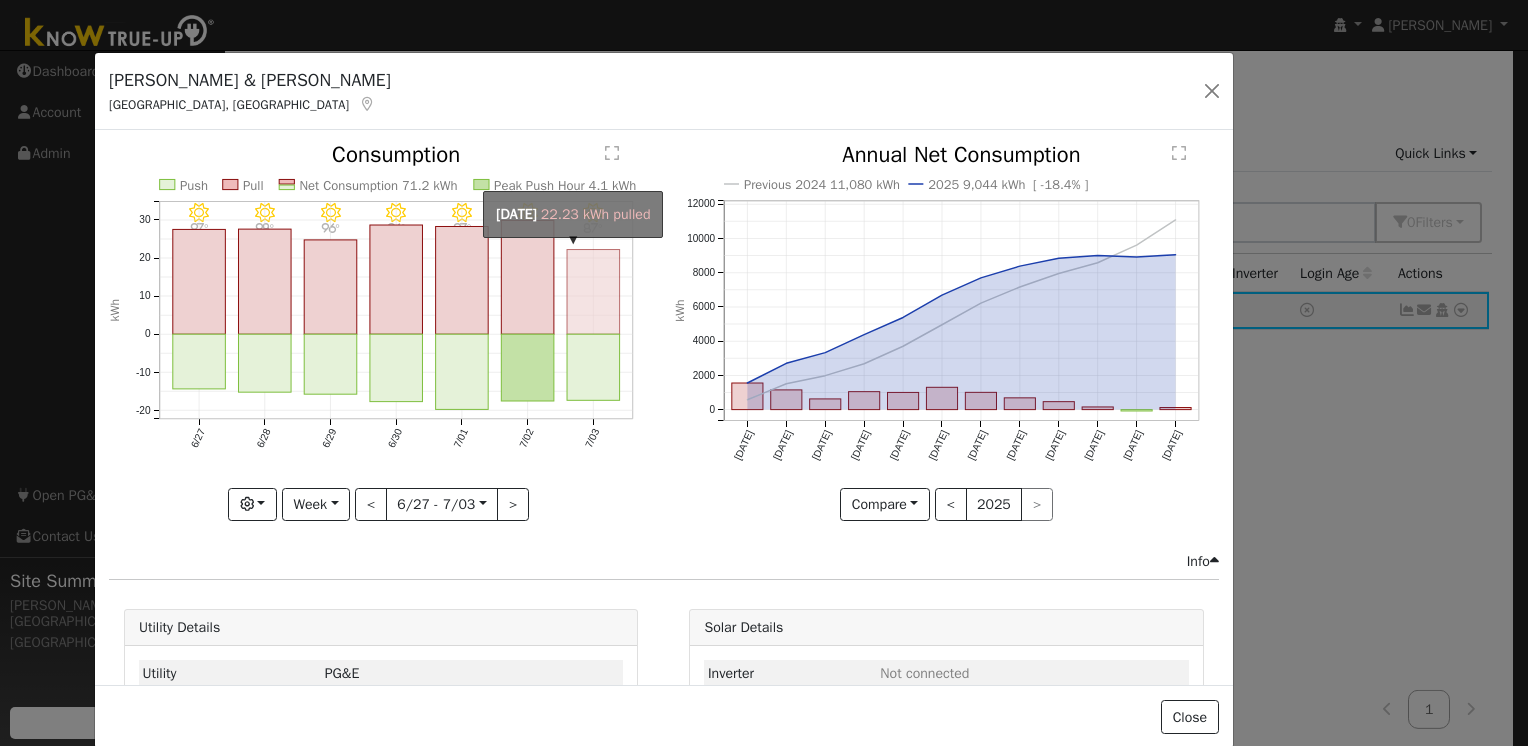 click on "onclick=""" 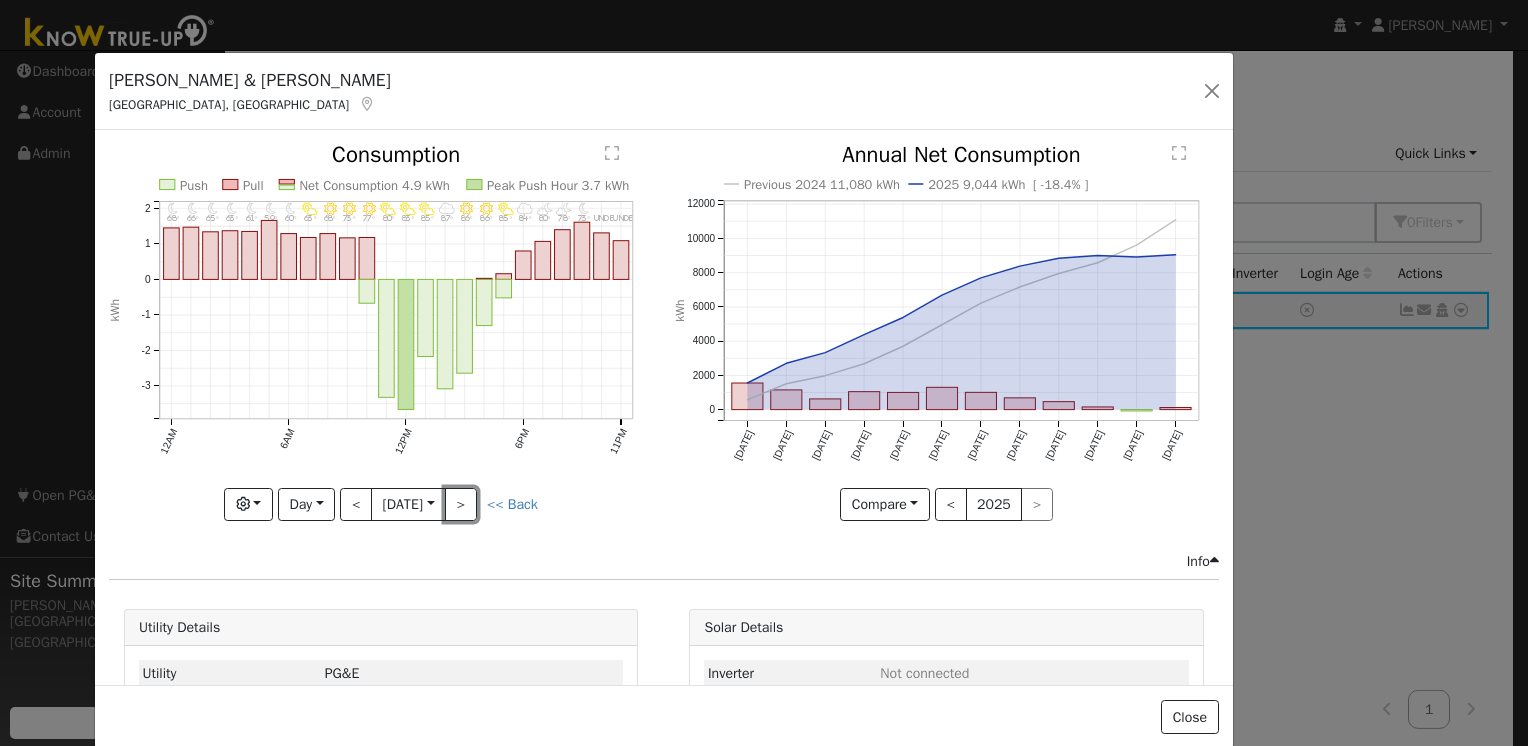 click on ">" at bounding box center [461, 505] 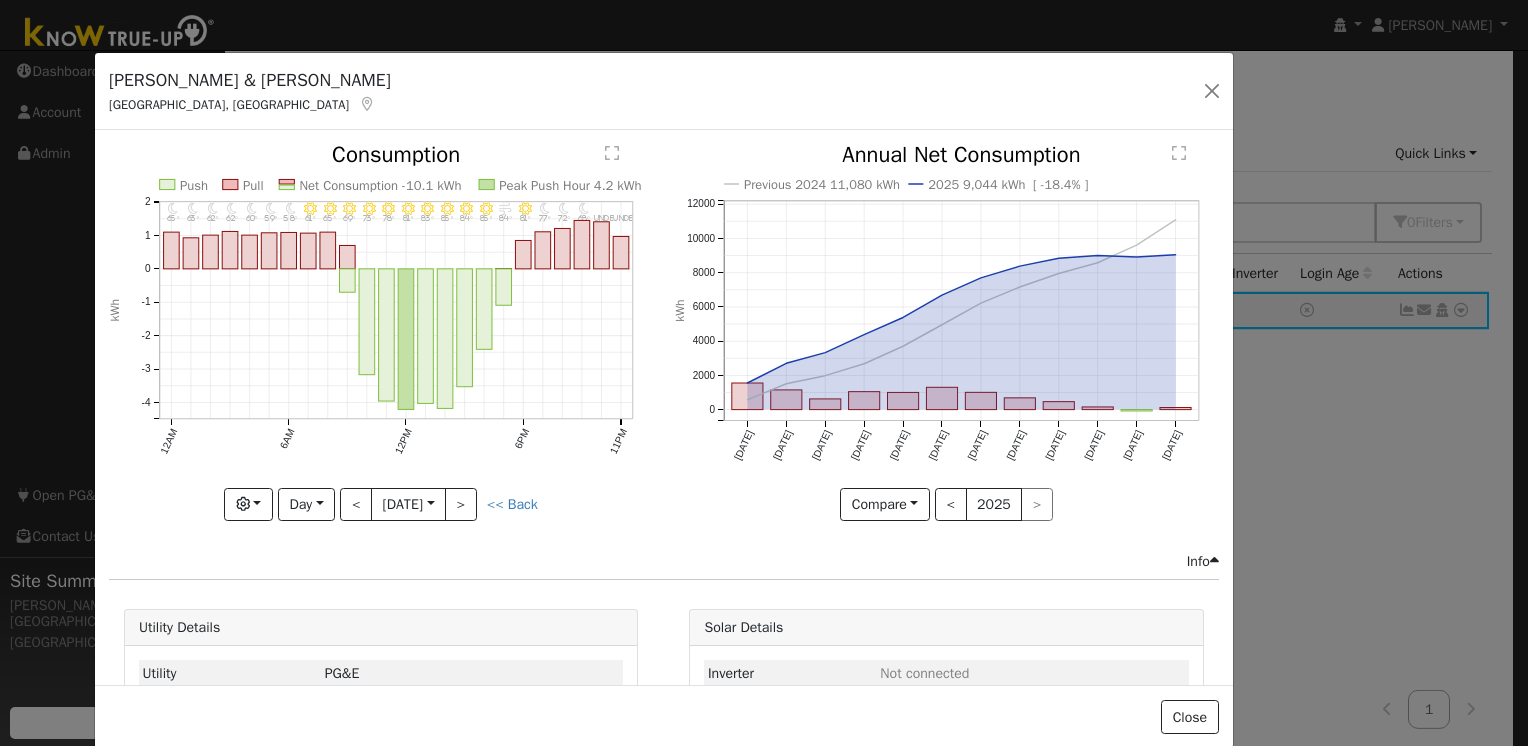 click at bounding box center [381, 332] 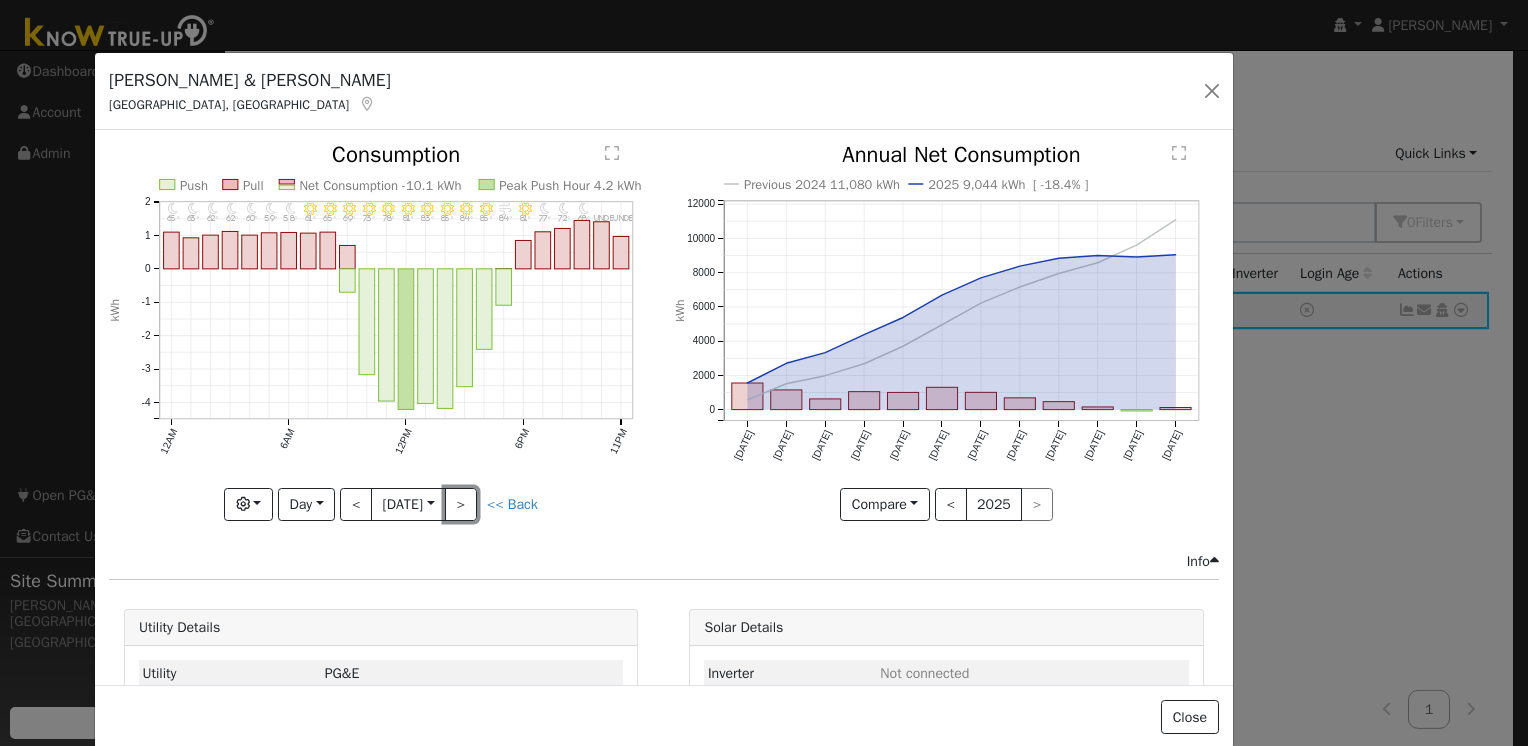 click on ">" at bounding box center [461, 505] 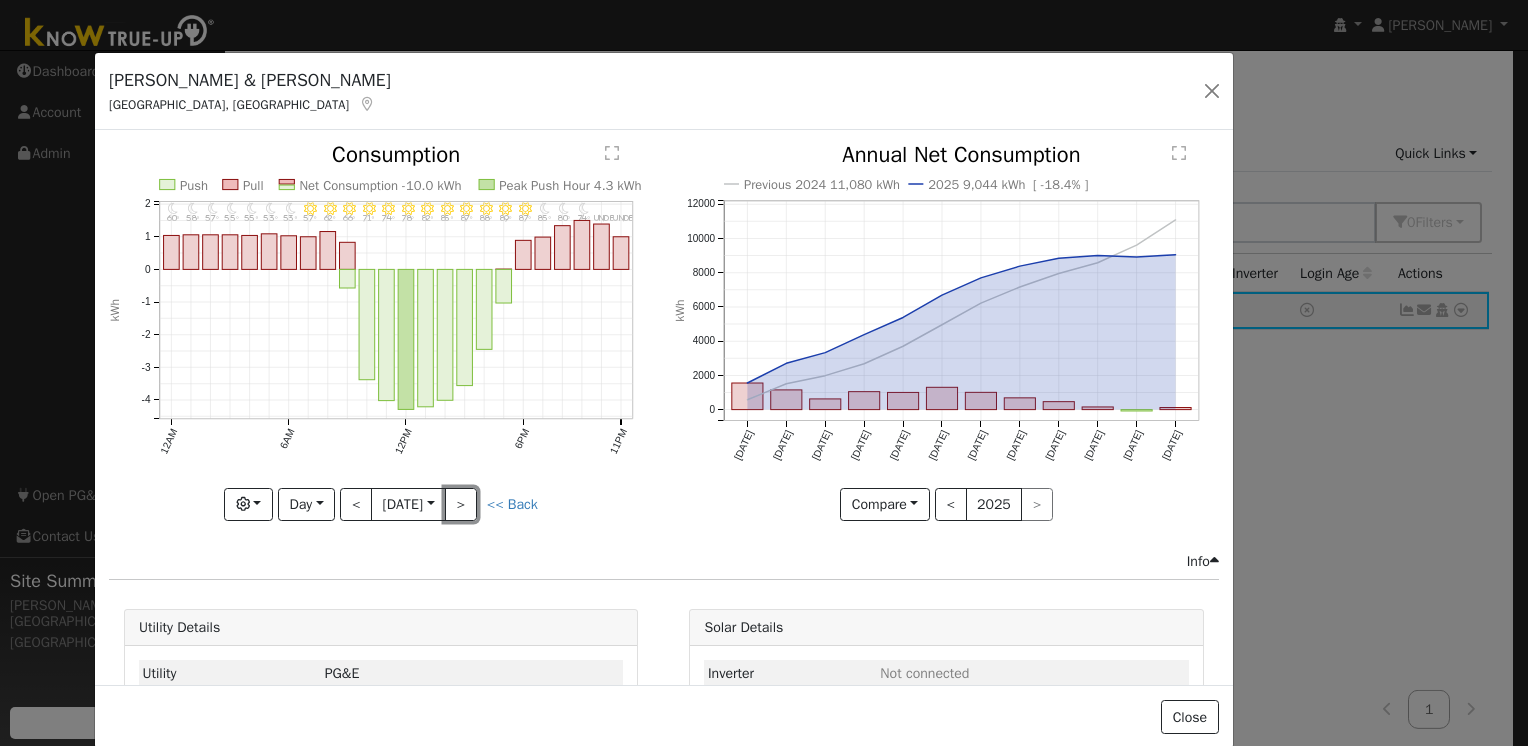 click on ">" at bounding box center (461, 505) 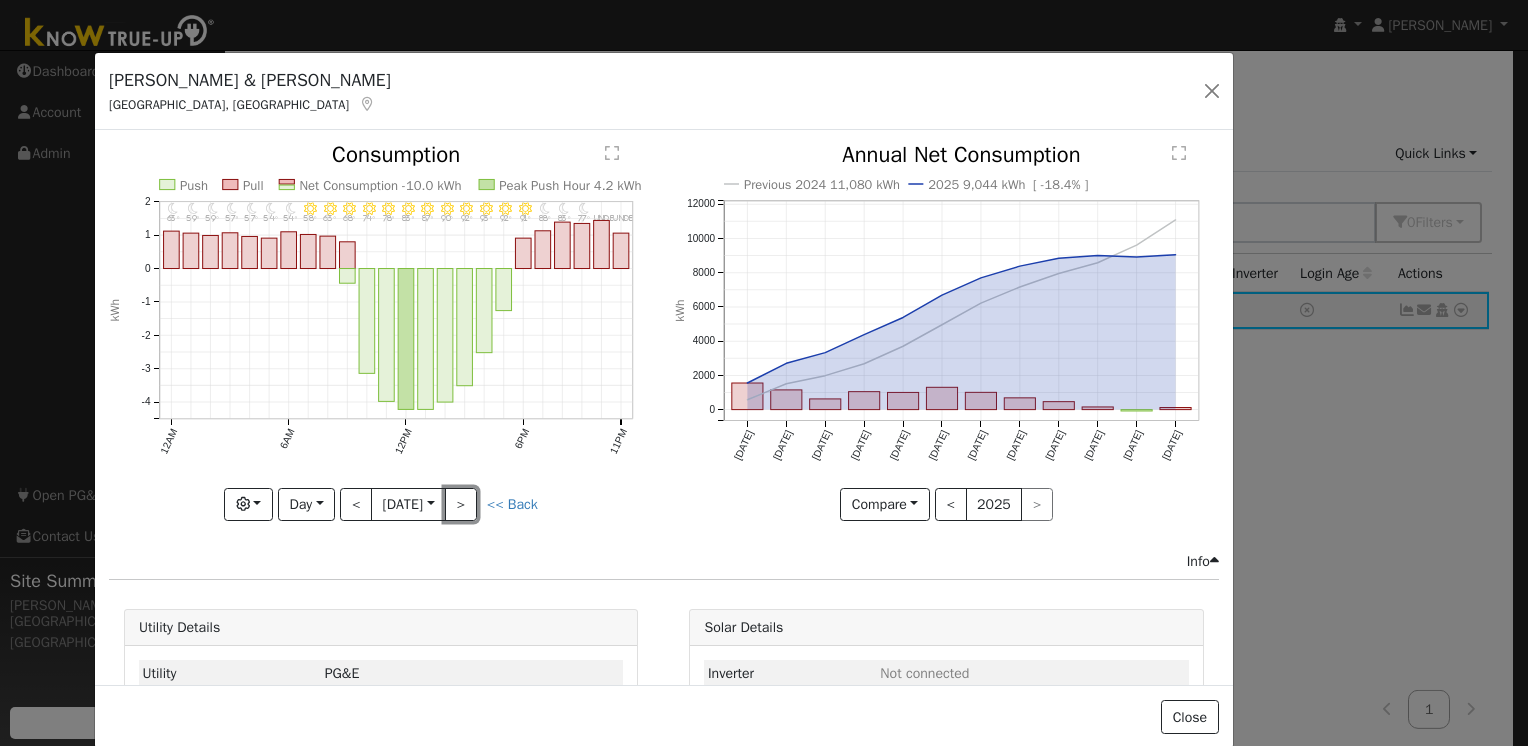 click on ">" at bounding box center [461, 505] 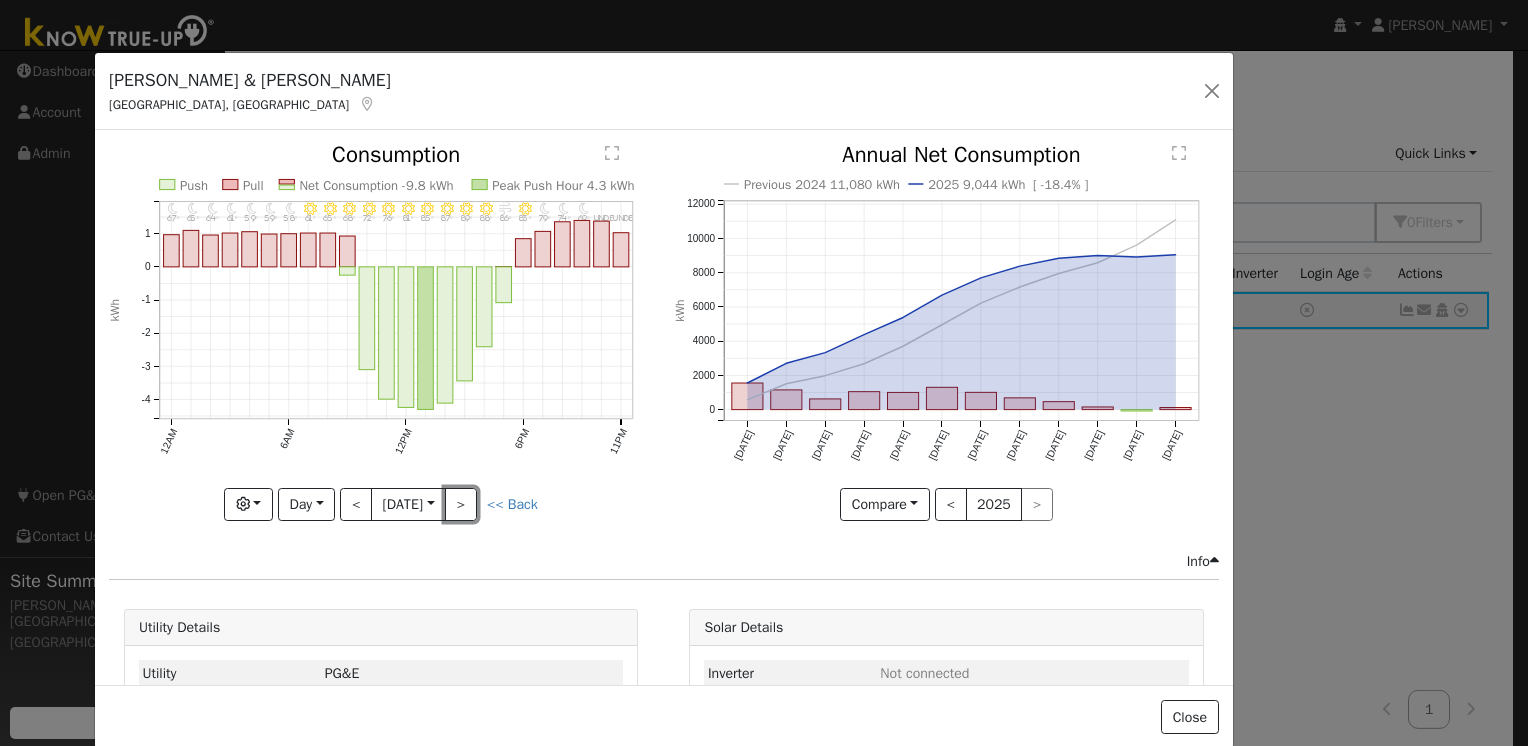 click on ">" at bounding box center (461, 505) 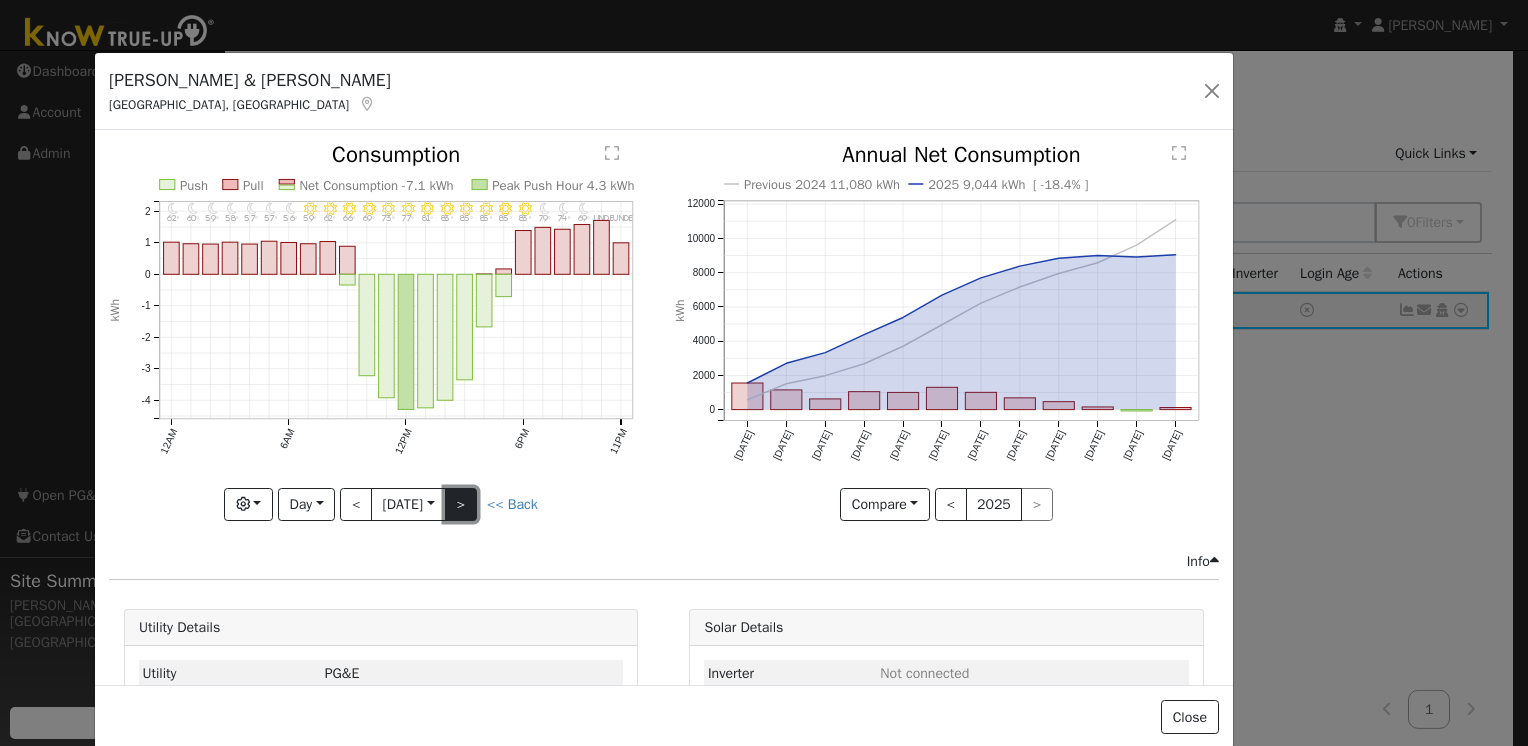 click on ">" at bounding box center [461, 505] 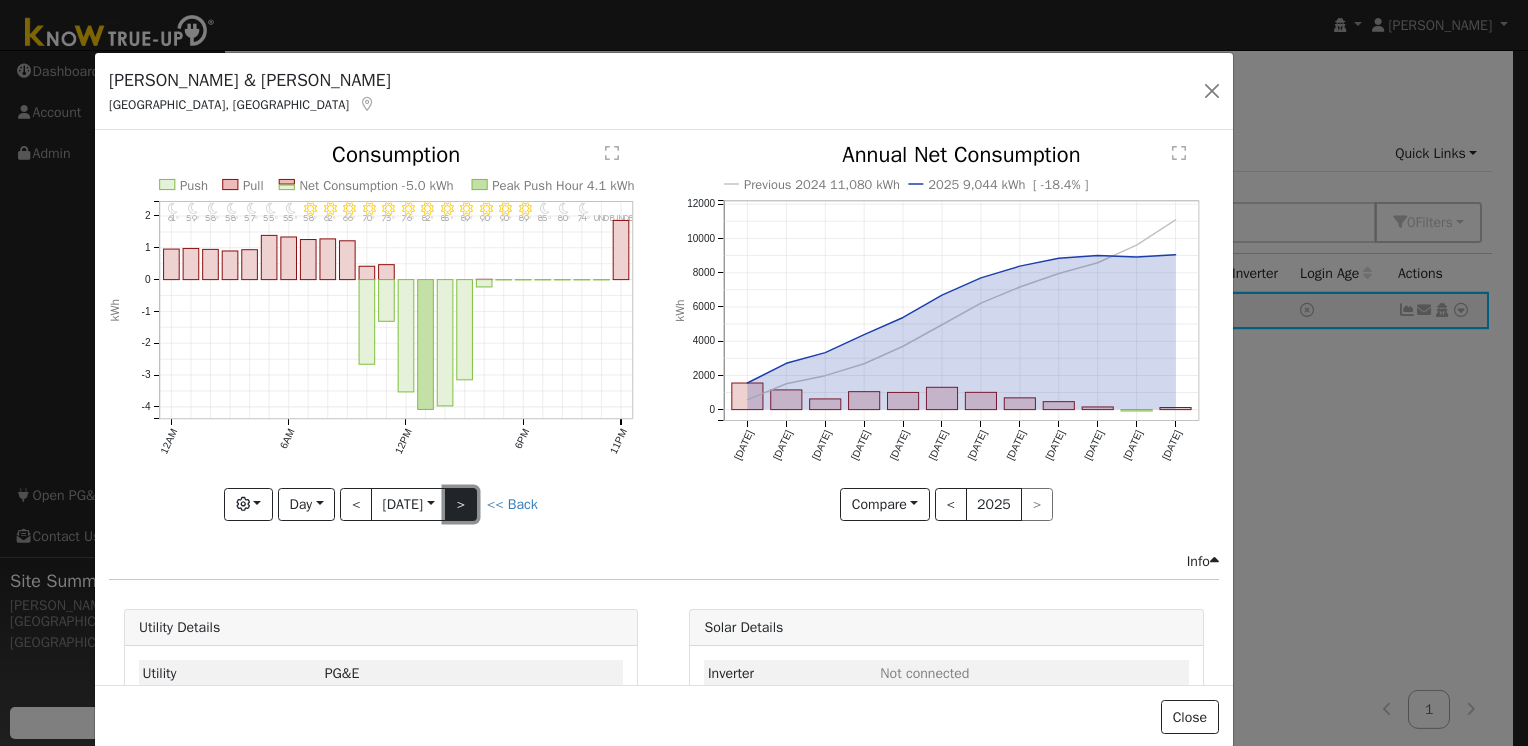 click on ">" at bounding box center [461, 505] 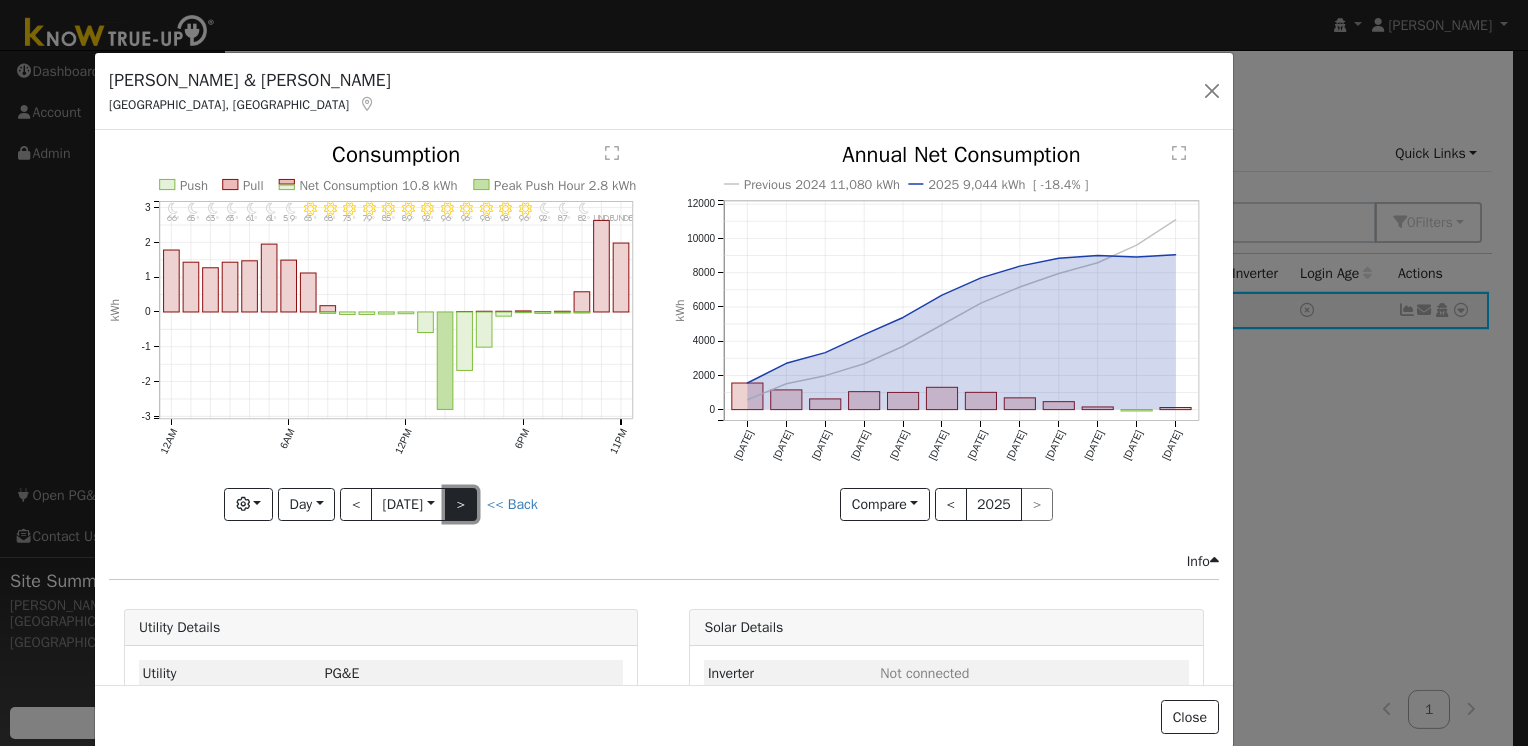 click on ">" at bounding box center [461, 505] 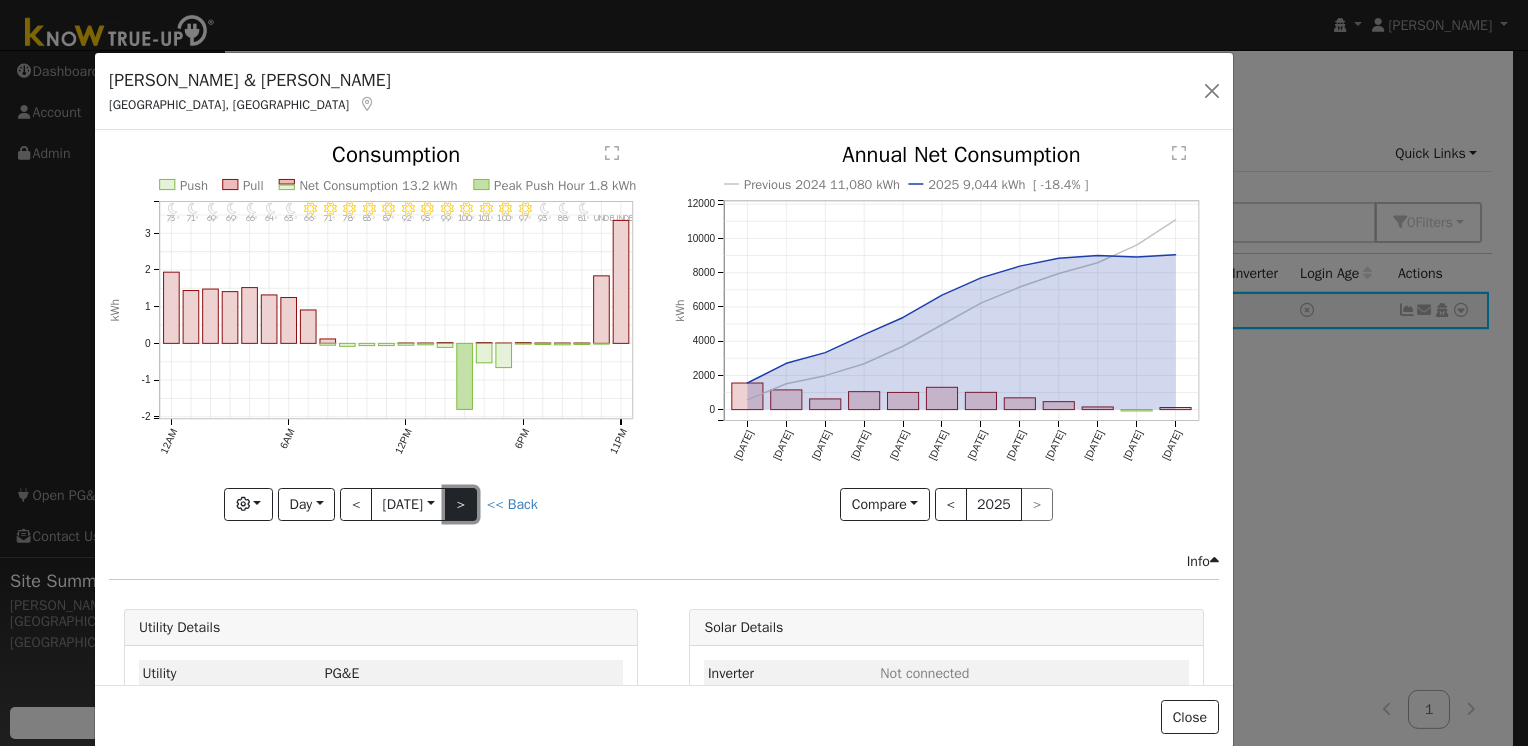 click on ">" at bounding box center (461, 505) 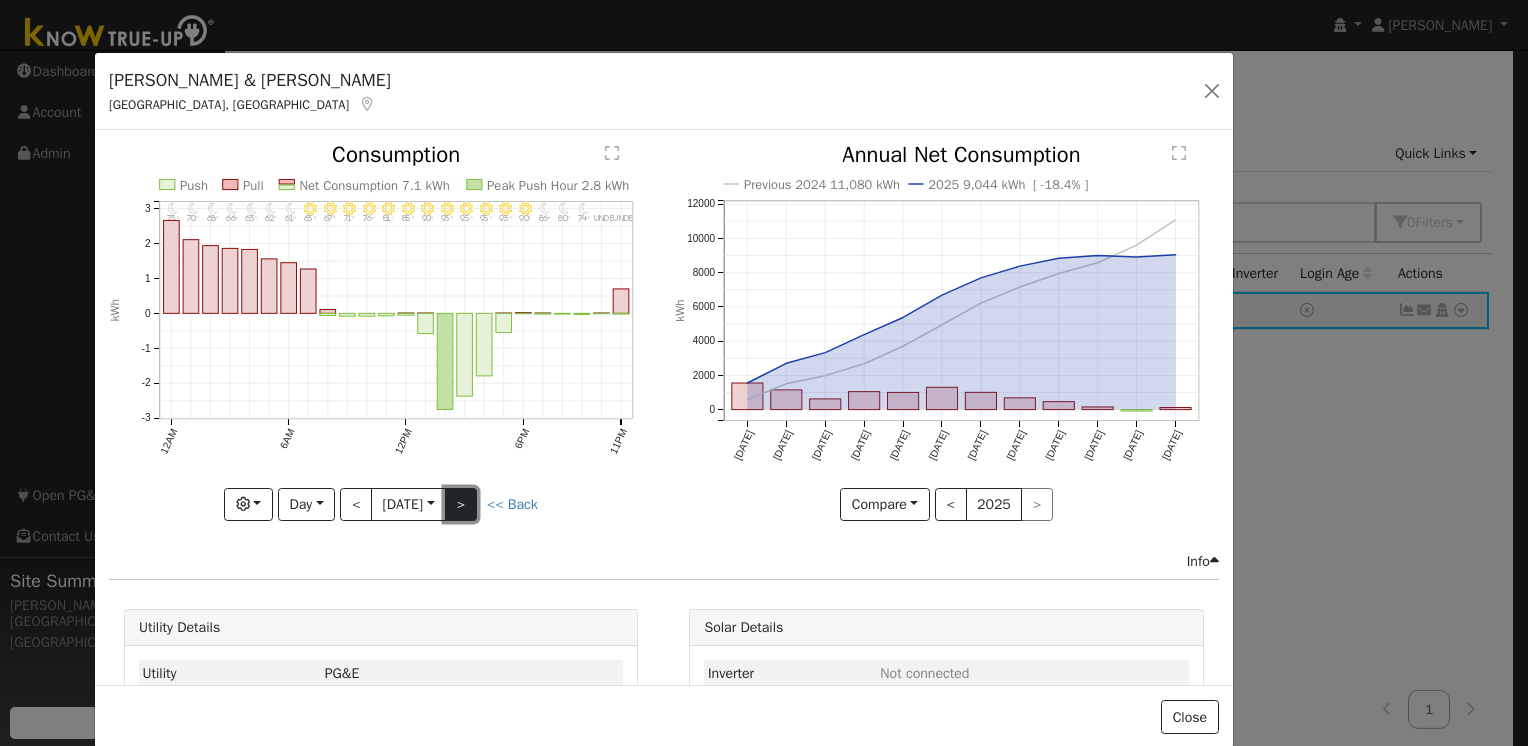 click on ">" at bounding box center [461, 505] 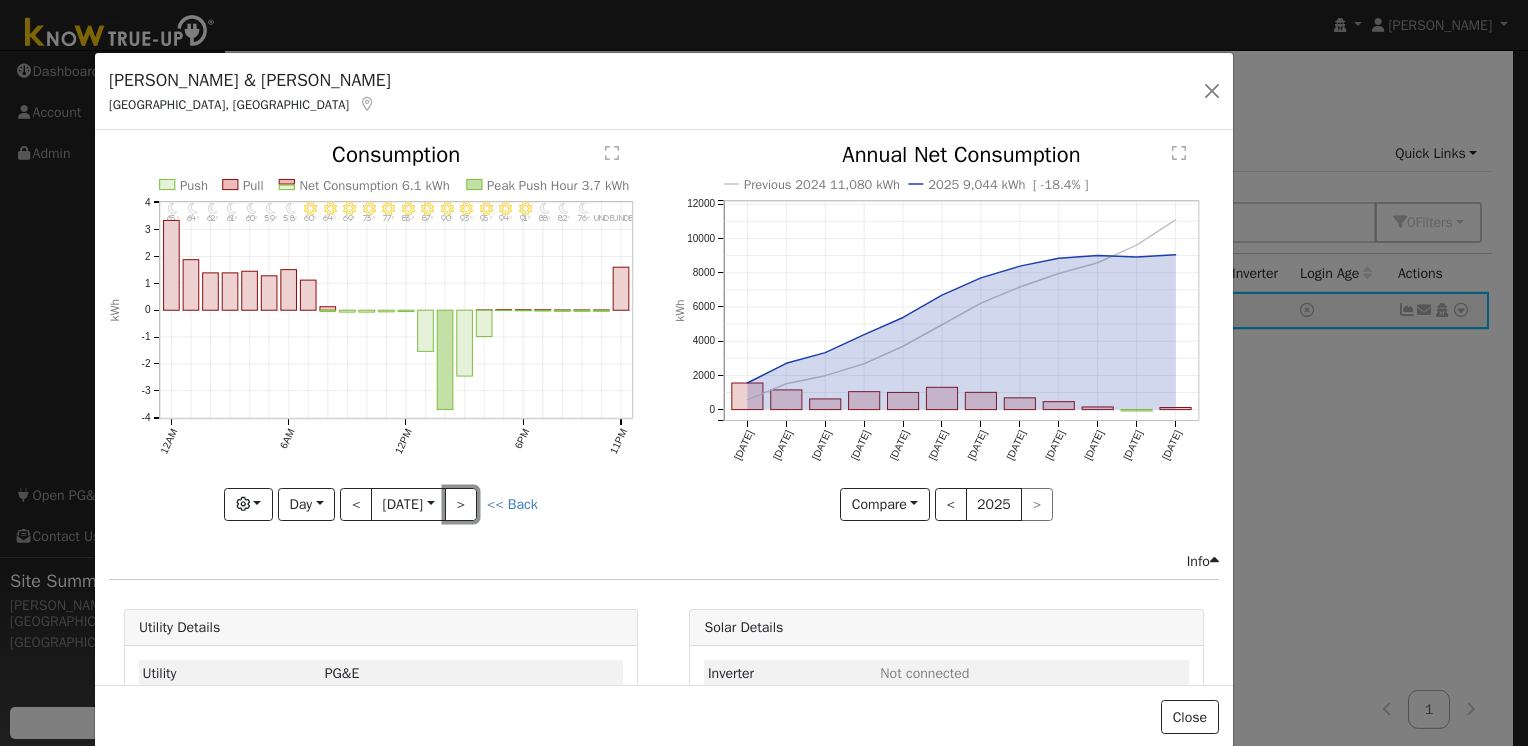 click on ">" at bounding box center [461, 505] 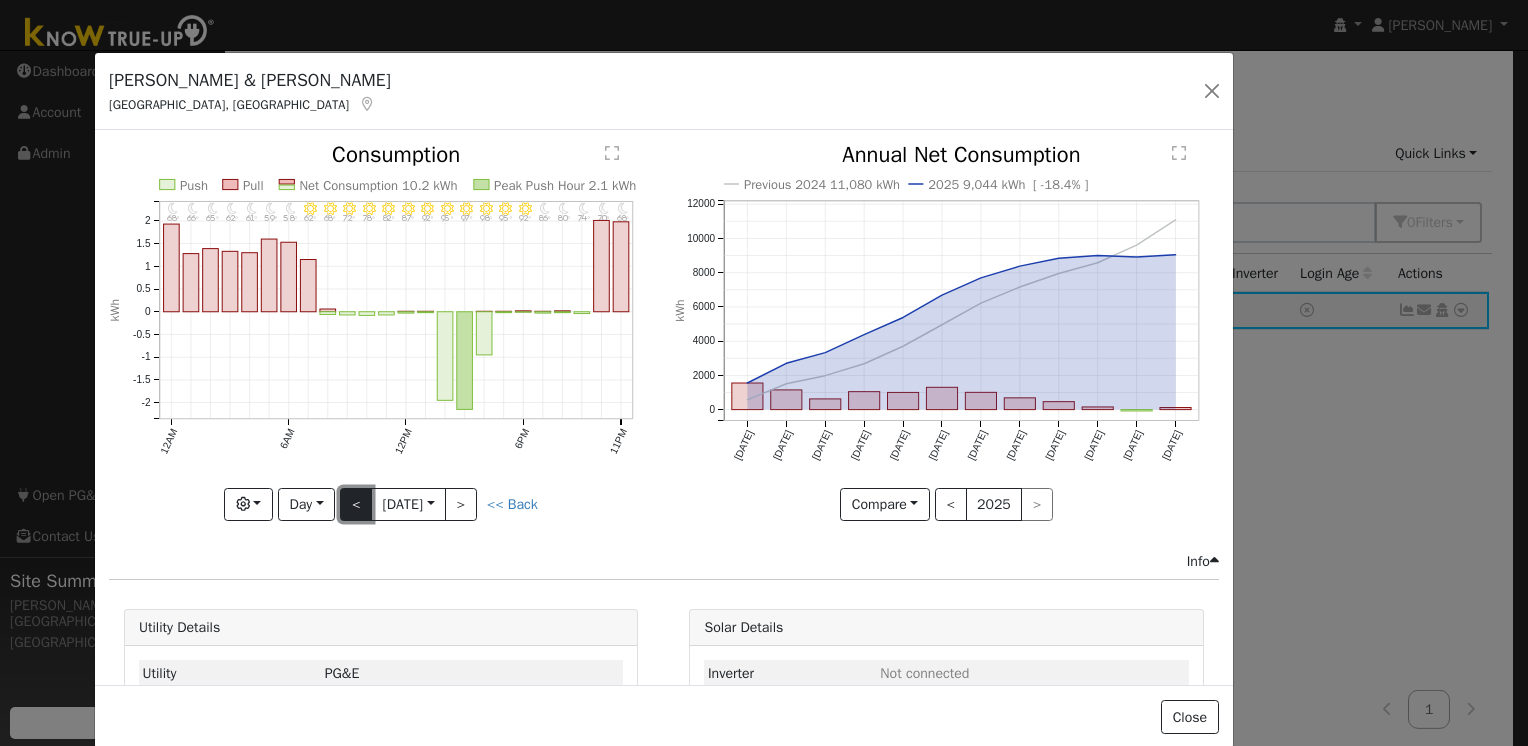 click on "<" at bounding box center [356, 505] 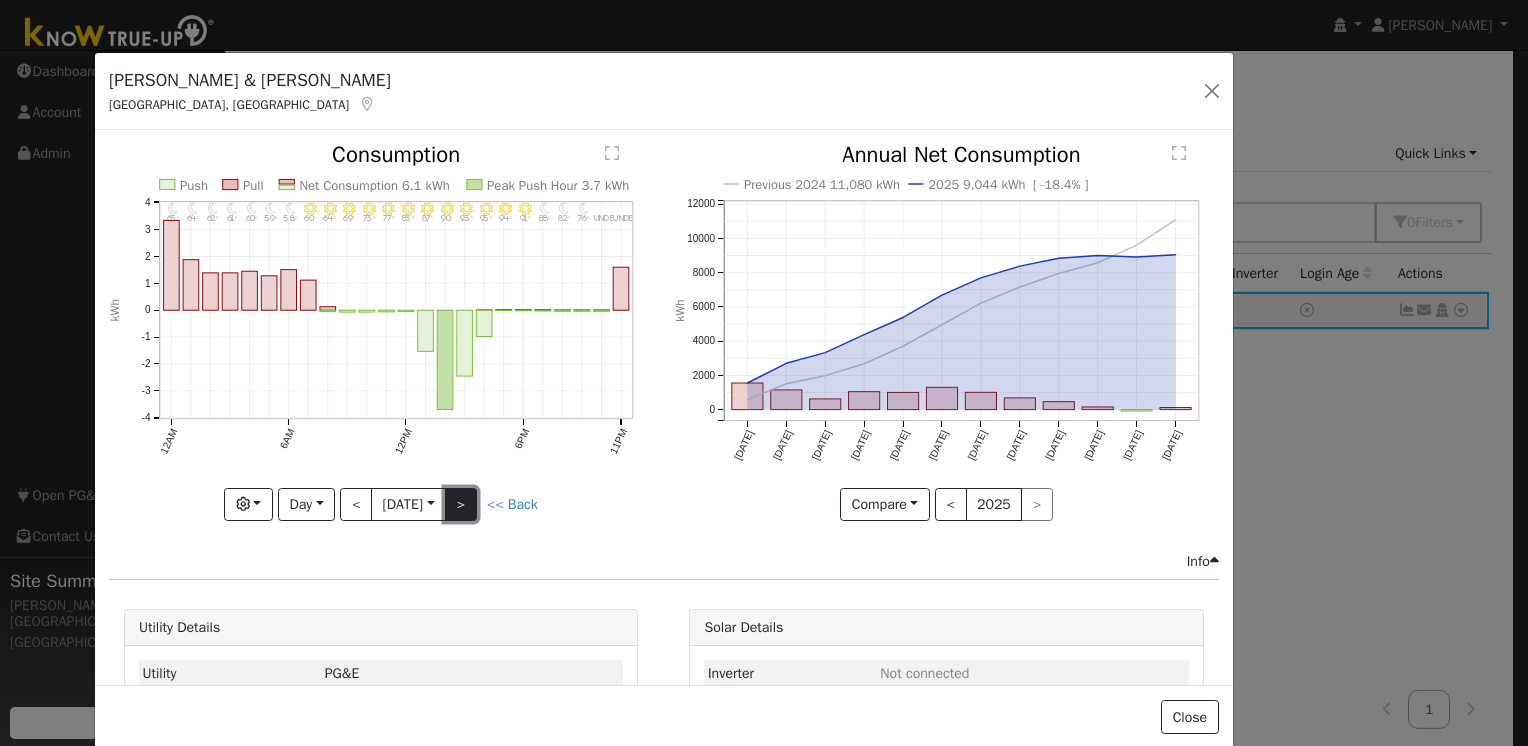 click on ">" at bounding box center [461, 505] 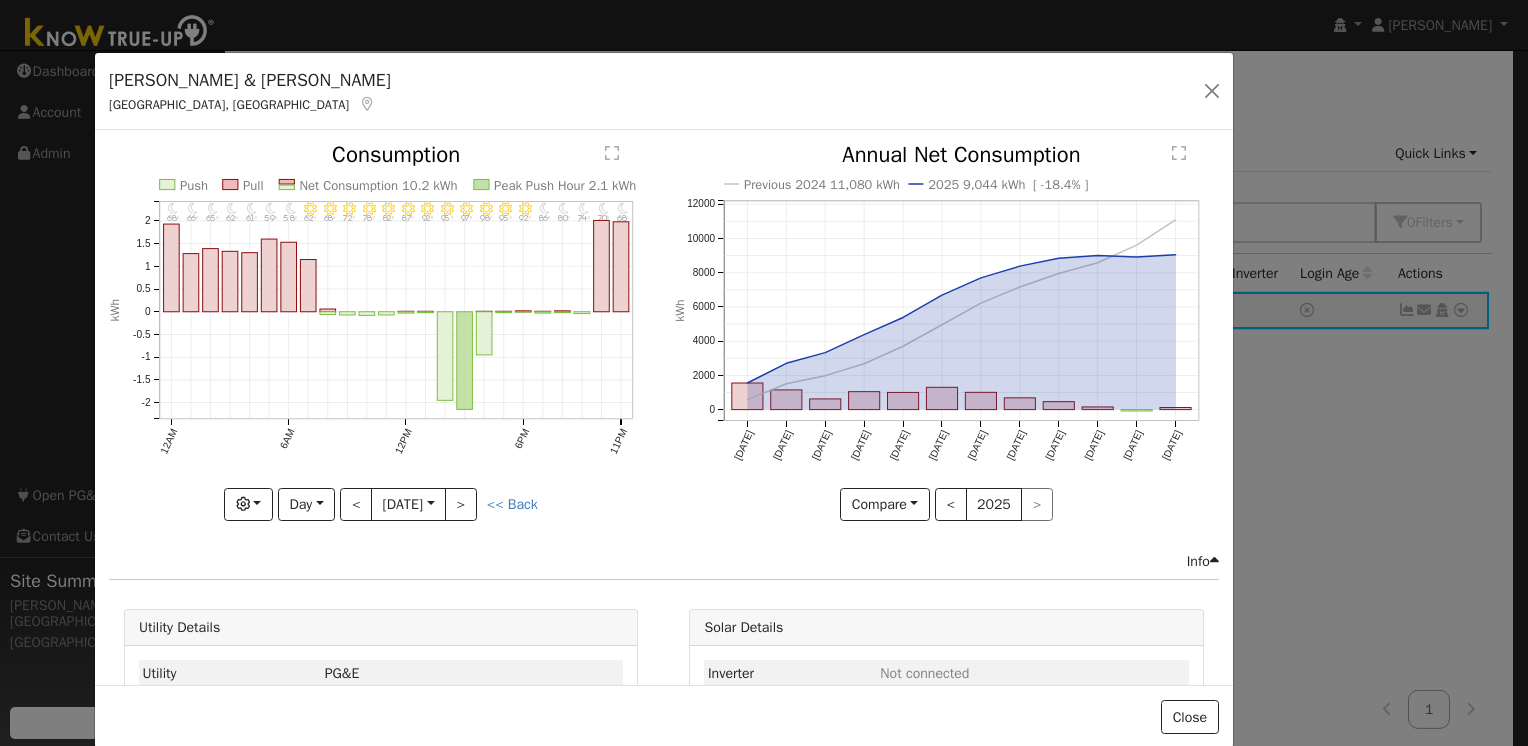 click on "11PM - Clear 68° 10PM - Clear 70° 9PM - Clear 74° 8PM - Clear 80° 7PM - Clear 86° 6PM - Clear 92° 5PM - Clear 95° 4PM - Clear 98° 3PM - Clear 97° 2PM - Clear 95° 1PM - Clear 92° 12PM - Clear 87° 11AM - Clear 82° 10AM - Clear 78° 9AM - Clear 72° 8AM - Clear 68° 7AM - Clear 62° 6AM - Clear 58° 5AM - Clear 59° 4AM - Clear 61° 3AM - Clear 62° 2AM - Clear 65° 1AM - Clear 66° 12AM - Clear 68° Push Pull Net Consumption 10.2 kWh Peak Push Hour 2.1 kWh 12AM 6AM 12PM 6PM 11PM -2 -1.5 -1 -0.5 0 0.5 1 1.5 2  Consumption kWh onclick="" onclick="" onclick="" onclick="" onclick="" onclick="" onclick="" onclick="" onclick="" onclick="" onclick="" onclick="" onclick="" onclick="" onclick="" onclick="" onclick="" onclick="" onclick="" onclick="" onclick="" onclick="" onclick="" onclick="" onclick="" onclick="" onclick="" onclick="" onclick="" onclick="" onclick="" onclick="" onclick="" onclick="" onclick="" onclick="" onclick="" onclick="" onclick="" onclick="" onclick="" onclick="" onclick="" Graphs" at bounding box center (380, 347) 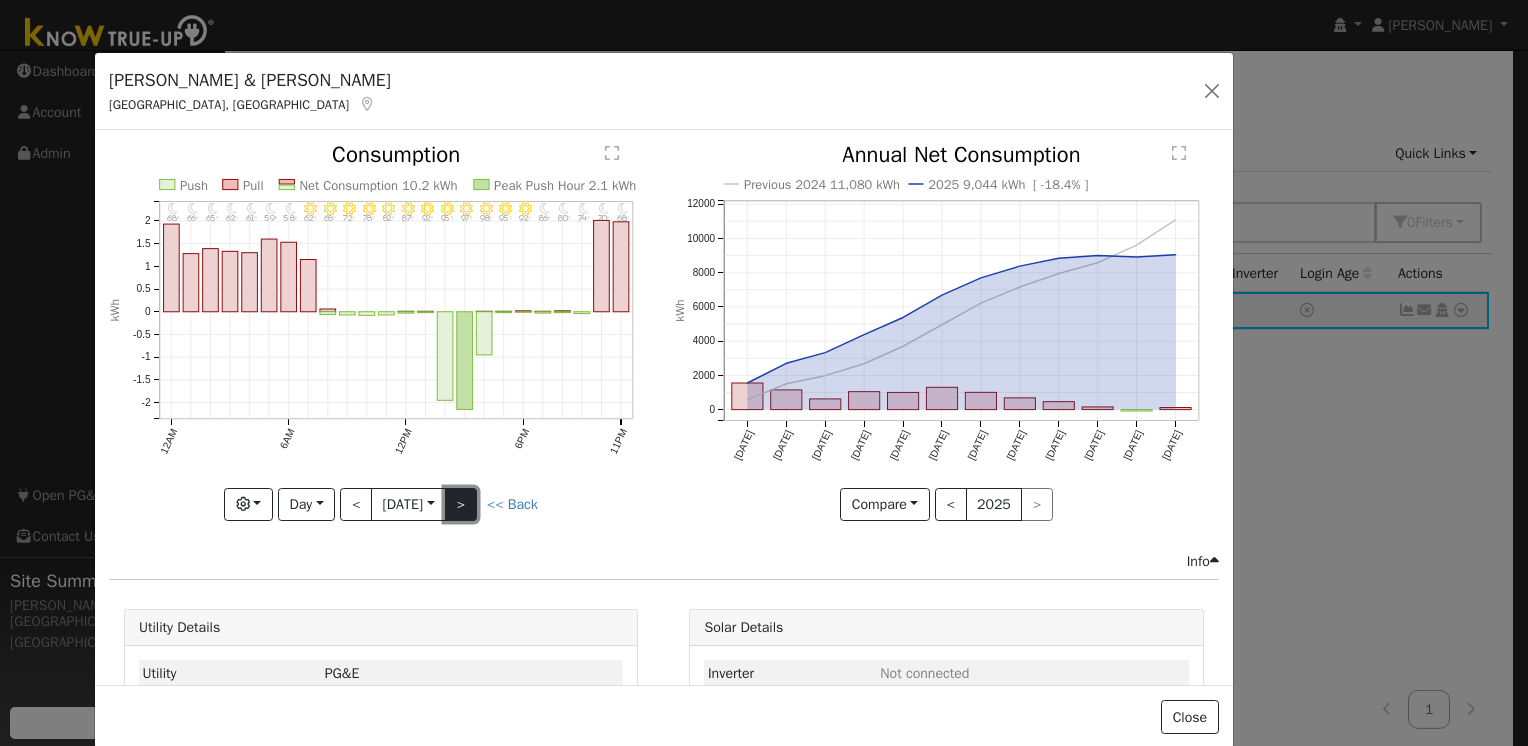 click on ">" at bounding box center (461, 505) 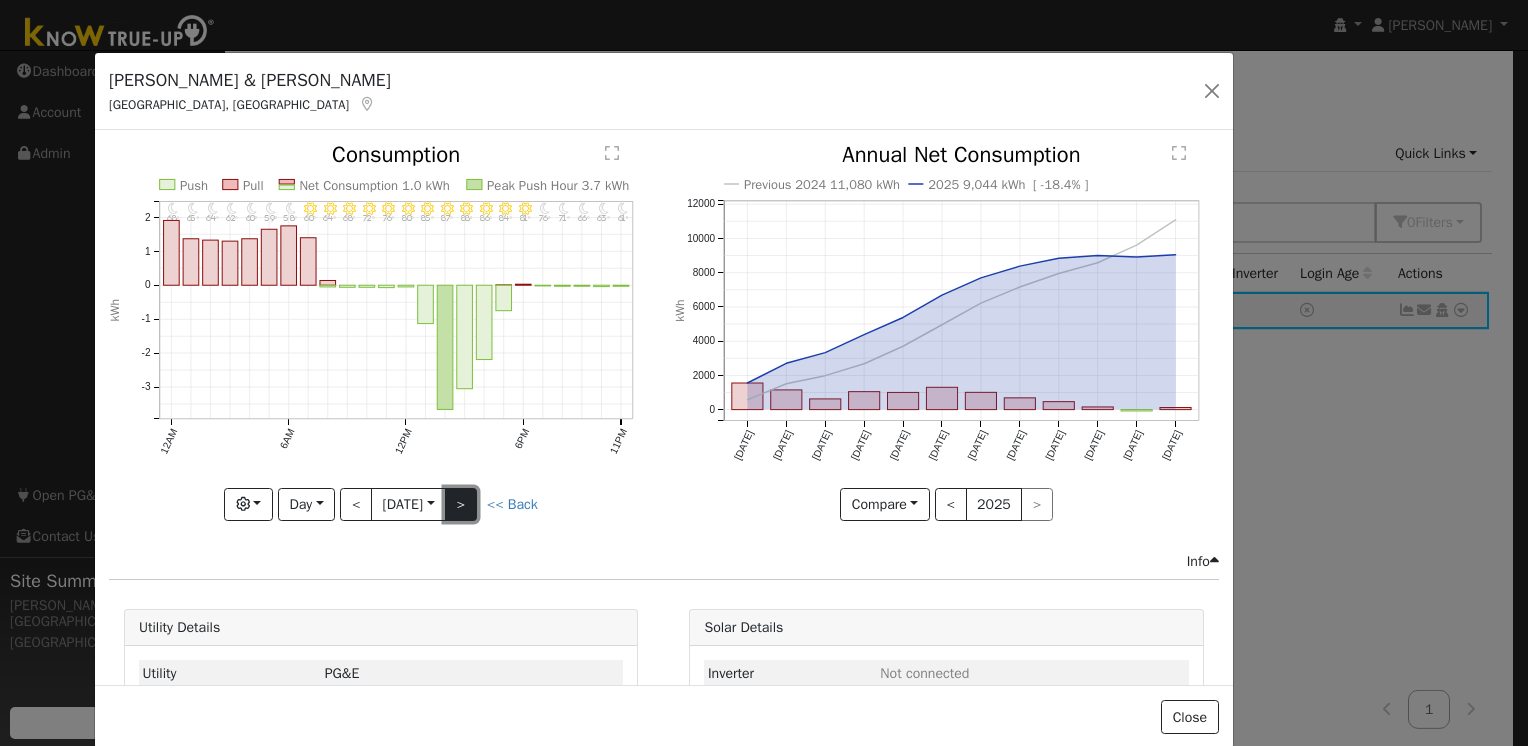 click on ">" at bounding box center (461, 505) 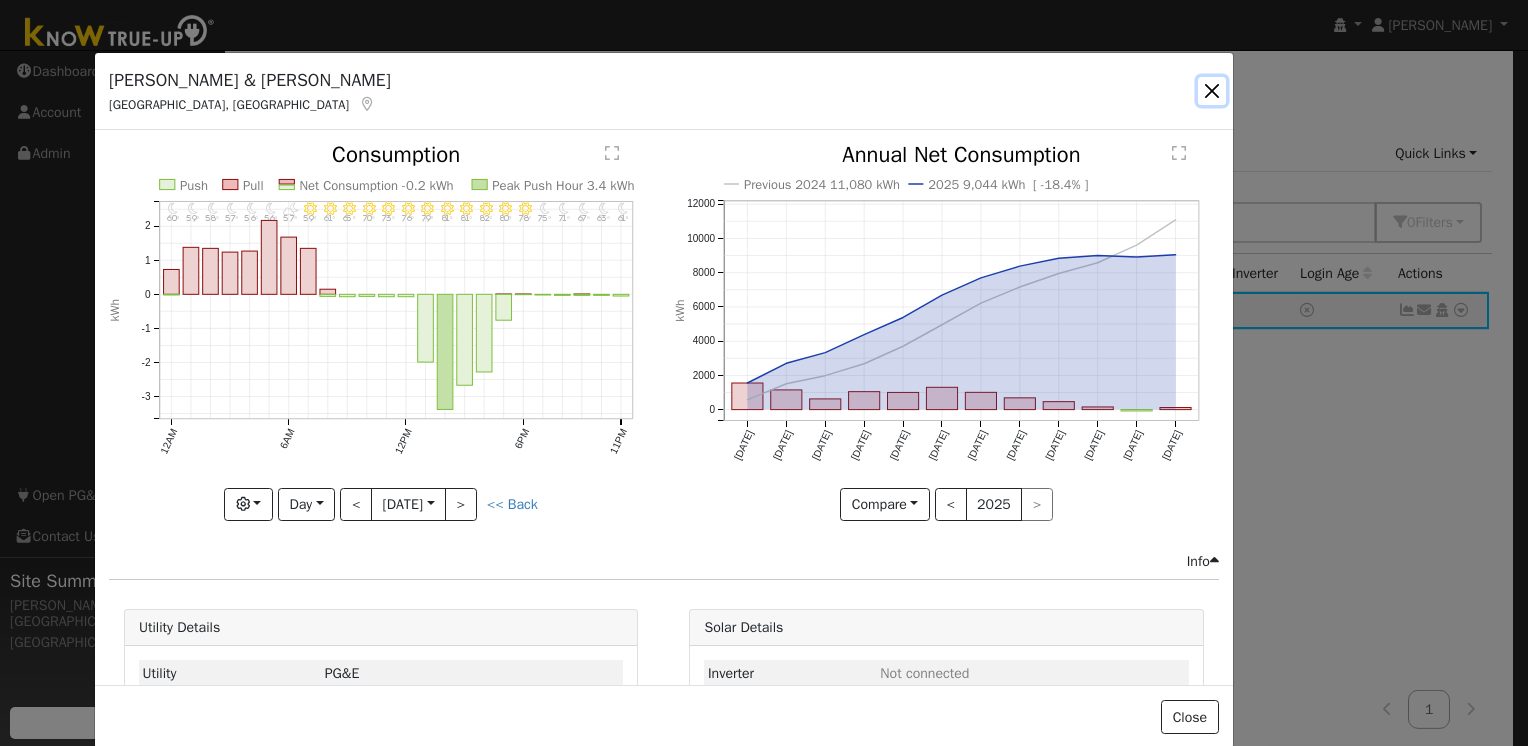 click at bounding box center (1212, 91) 